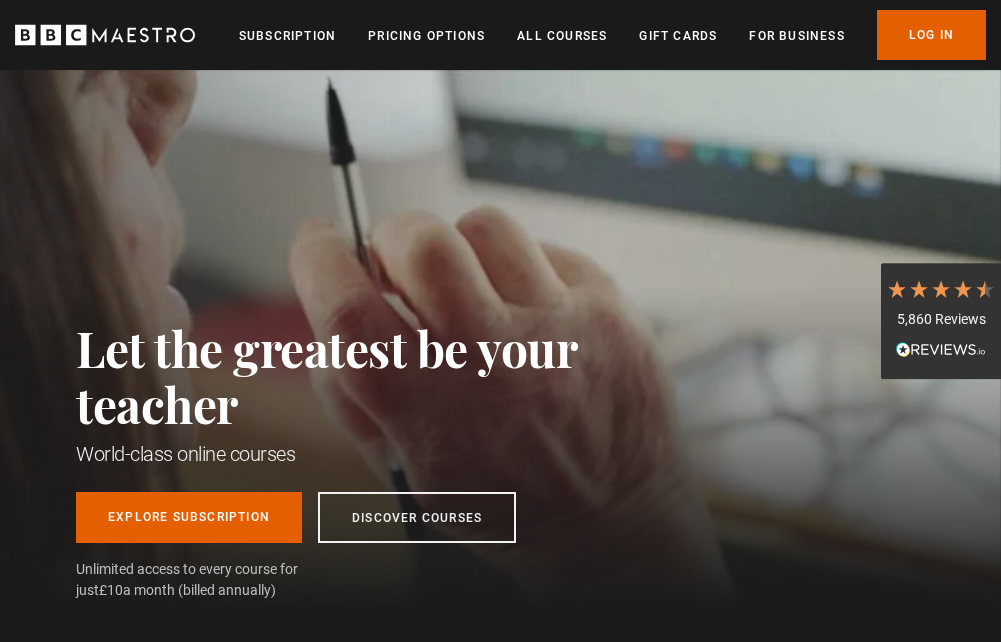scroll, scrollTop: 0, scrollLeft: 0, axis: both 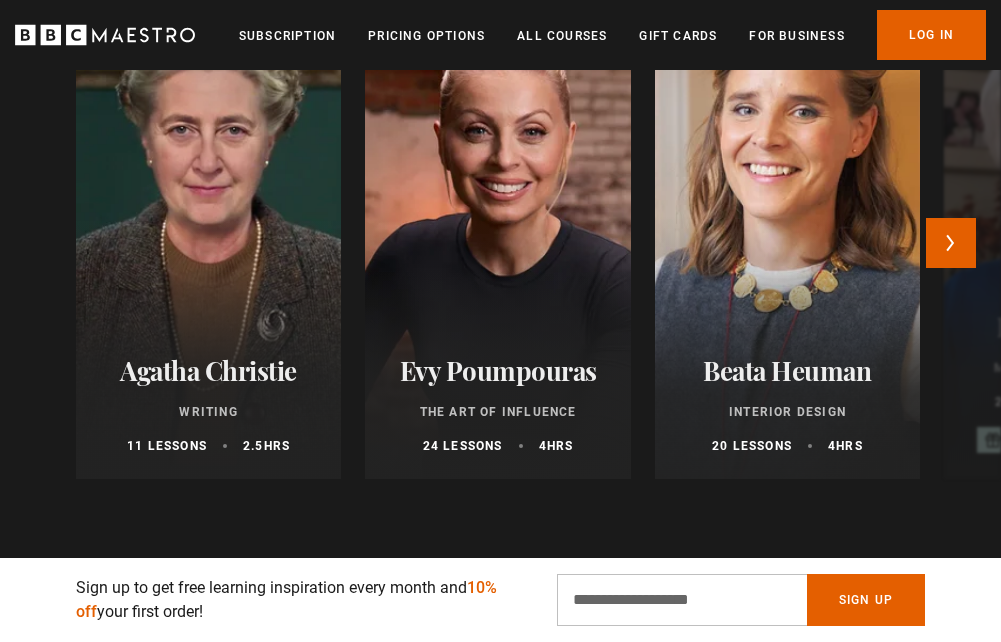 click at bounding box center (788, 239) 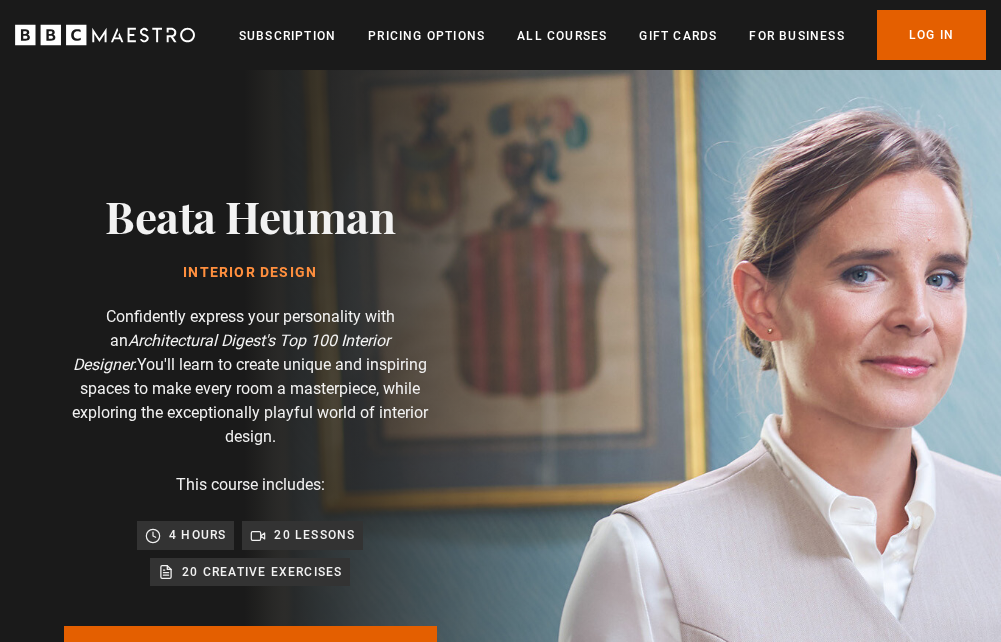 scroll, scrollTop: 0, scrollLeft: 0, axis: both 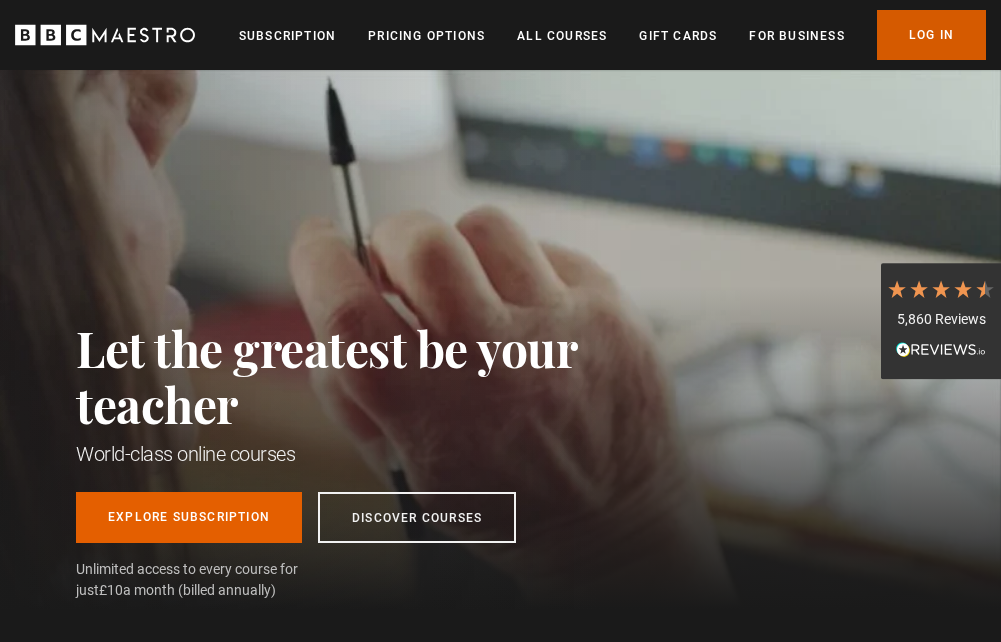 click on "Log In" at bounding box center [931, 35] 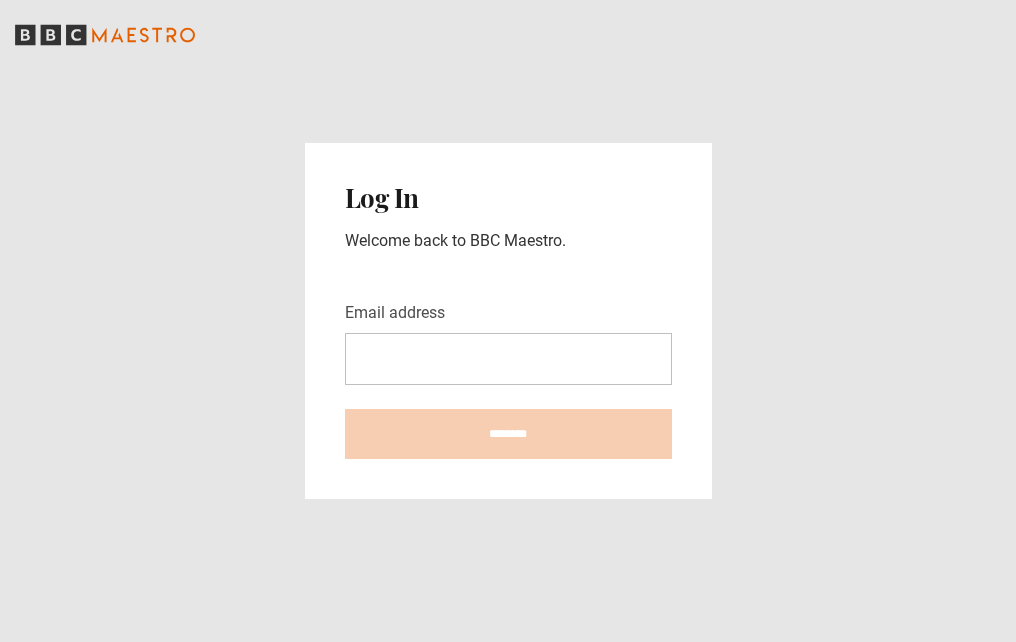 scroll, scrollTop: 0, scrollLeft: 0, axis: both 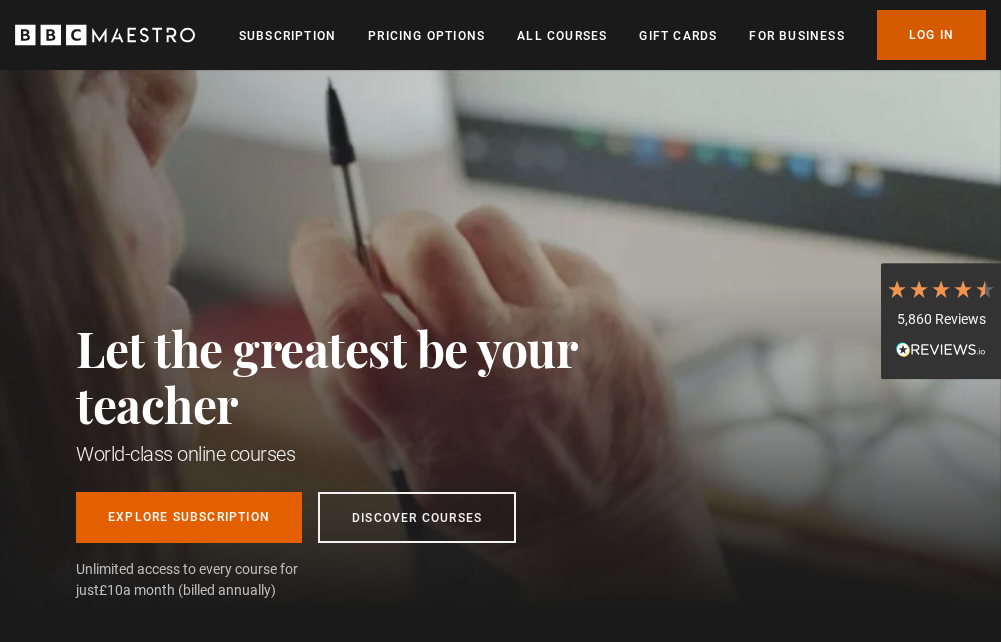 click on "Log In" at bounding box center [931, 35] 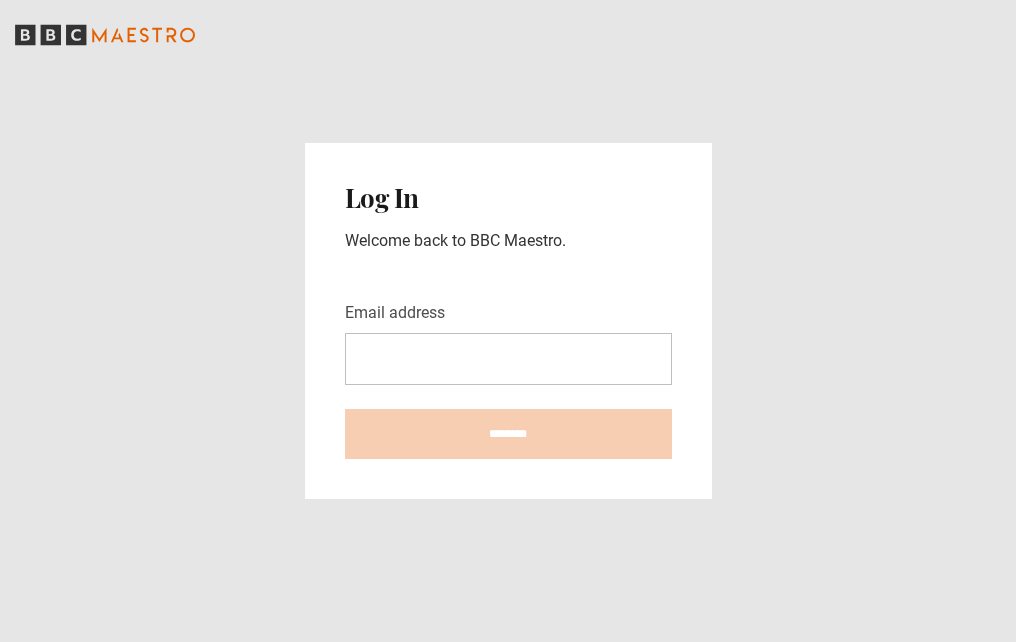 scroll, scrollTop: 0, scrollLeft: 0, axis: both 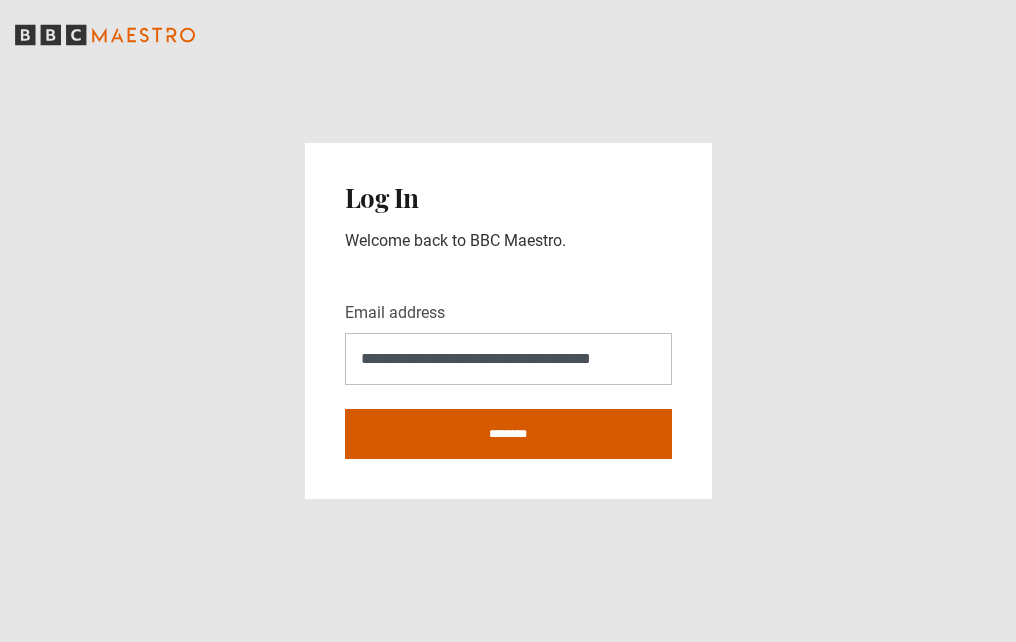 type on "**********" 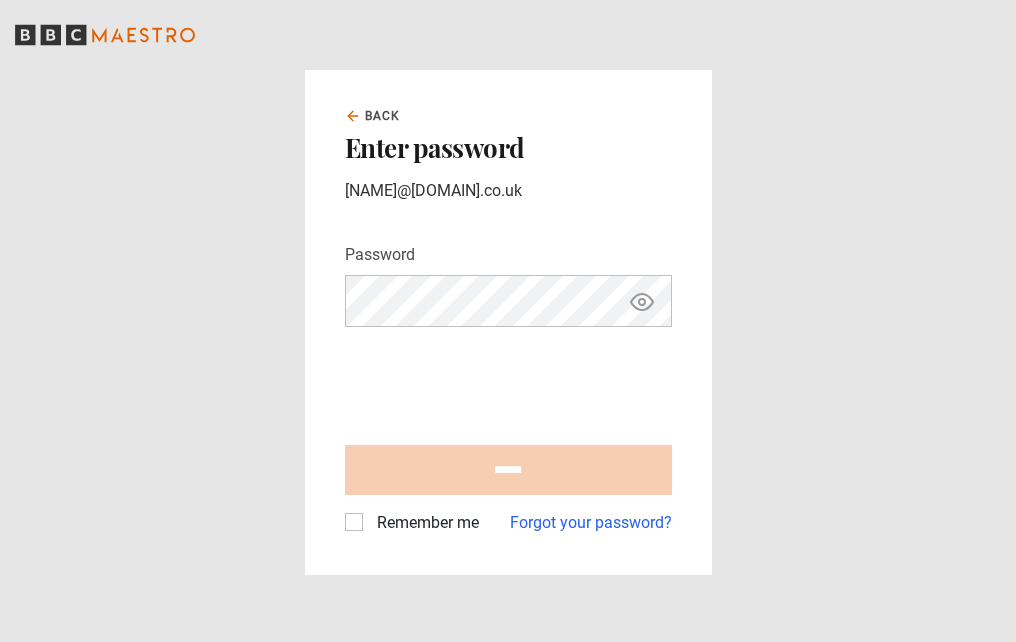 scroll, scrollTop: 0, scrollLeft: 0, axis: both 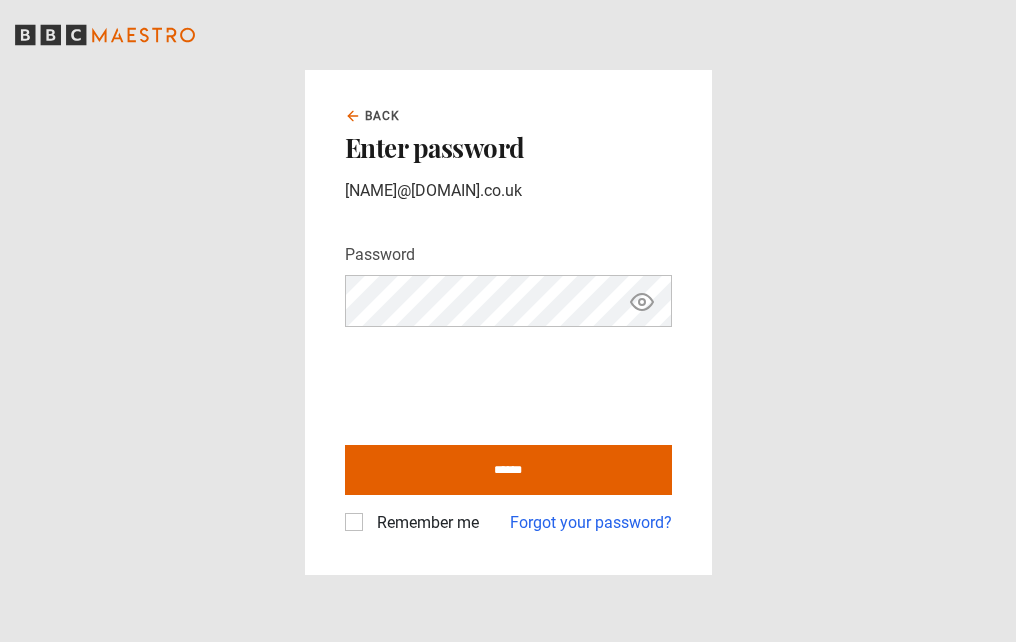 click on "Remember me" at bounding box center [424, 523] 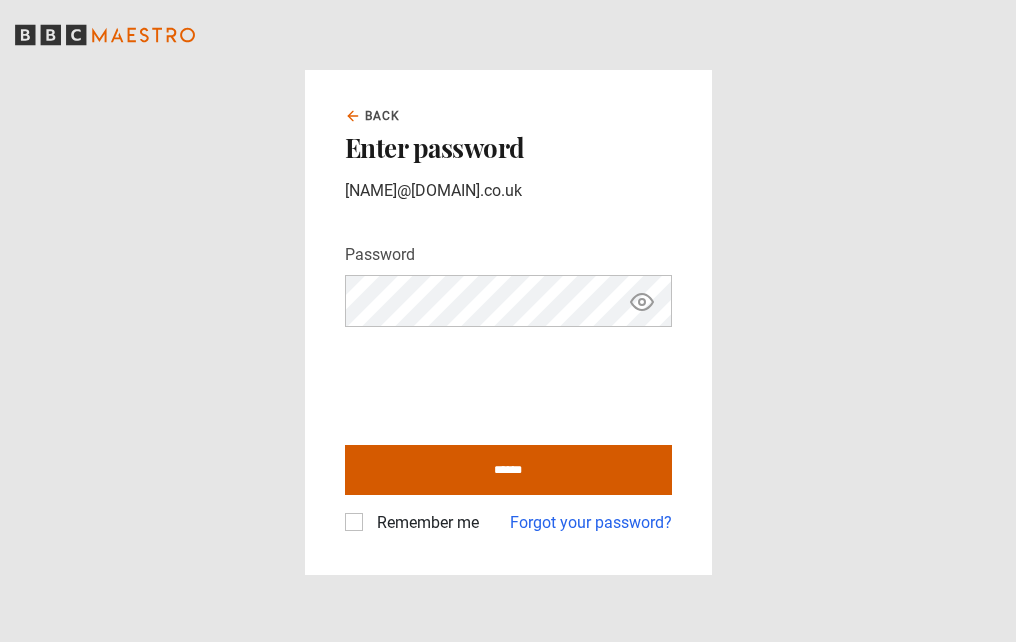 click on "******" at bounding box center (508, 470) 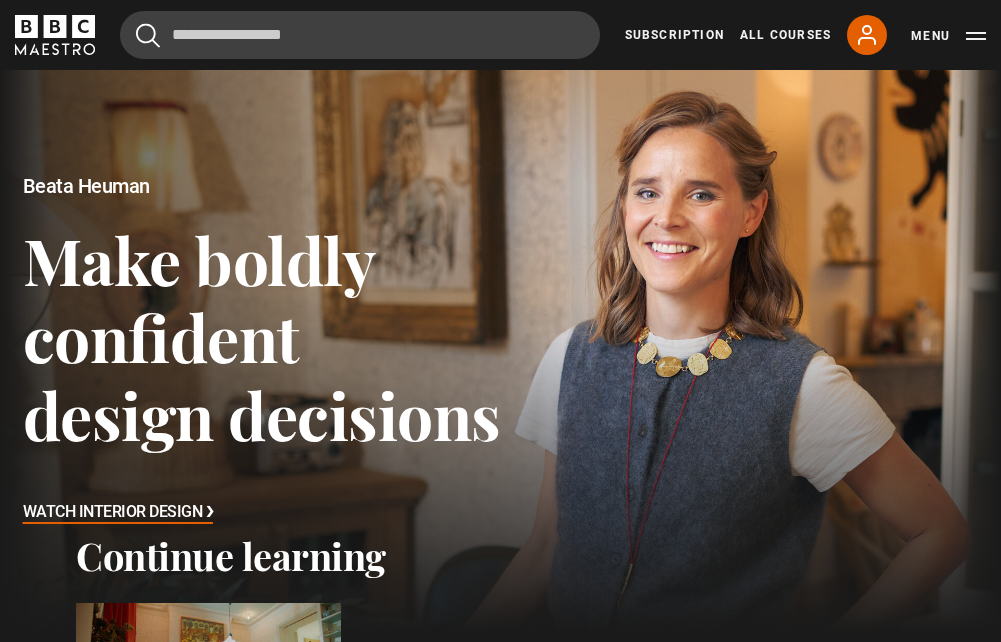 scroll, scrollTop: 0, scrollLeft: 0, axis: both 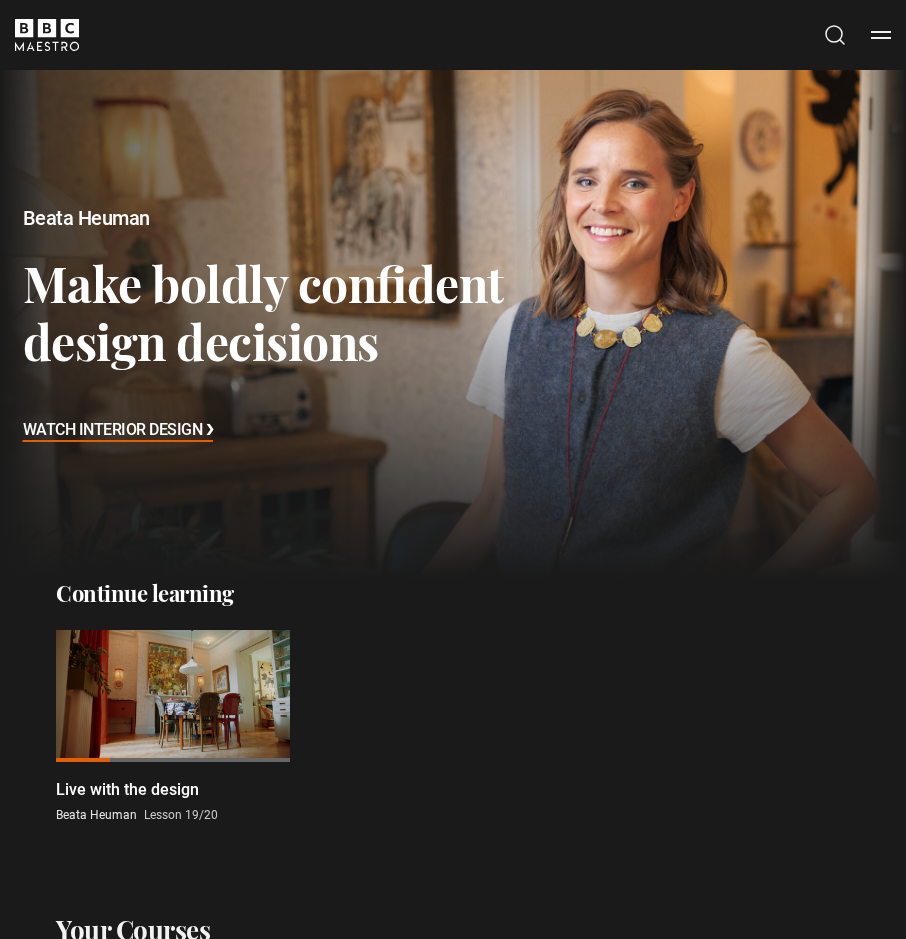 drag, startPoint x: 43, startPoint y: 56, endPoint x: -51, endPoint y: 122, distance: 114.85643 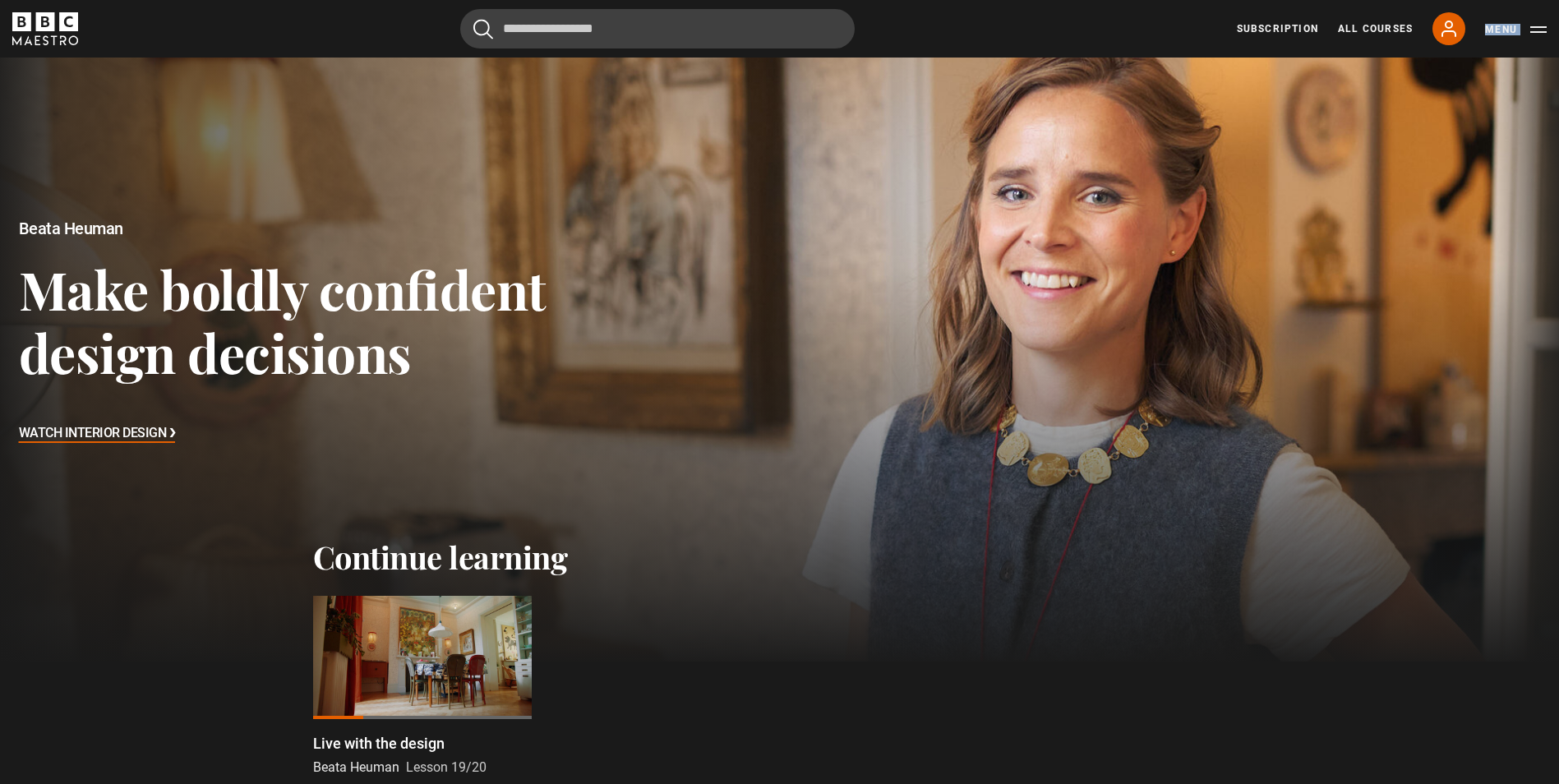 scroll, scrollTop: 82, scrollLeft: 0, axis: vertical 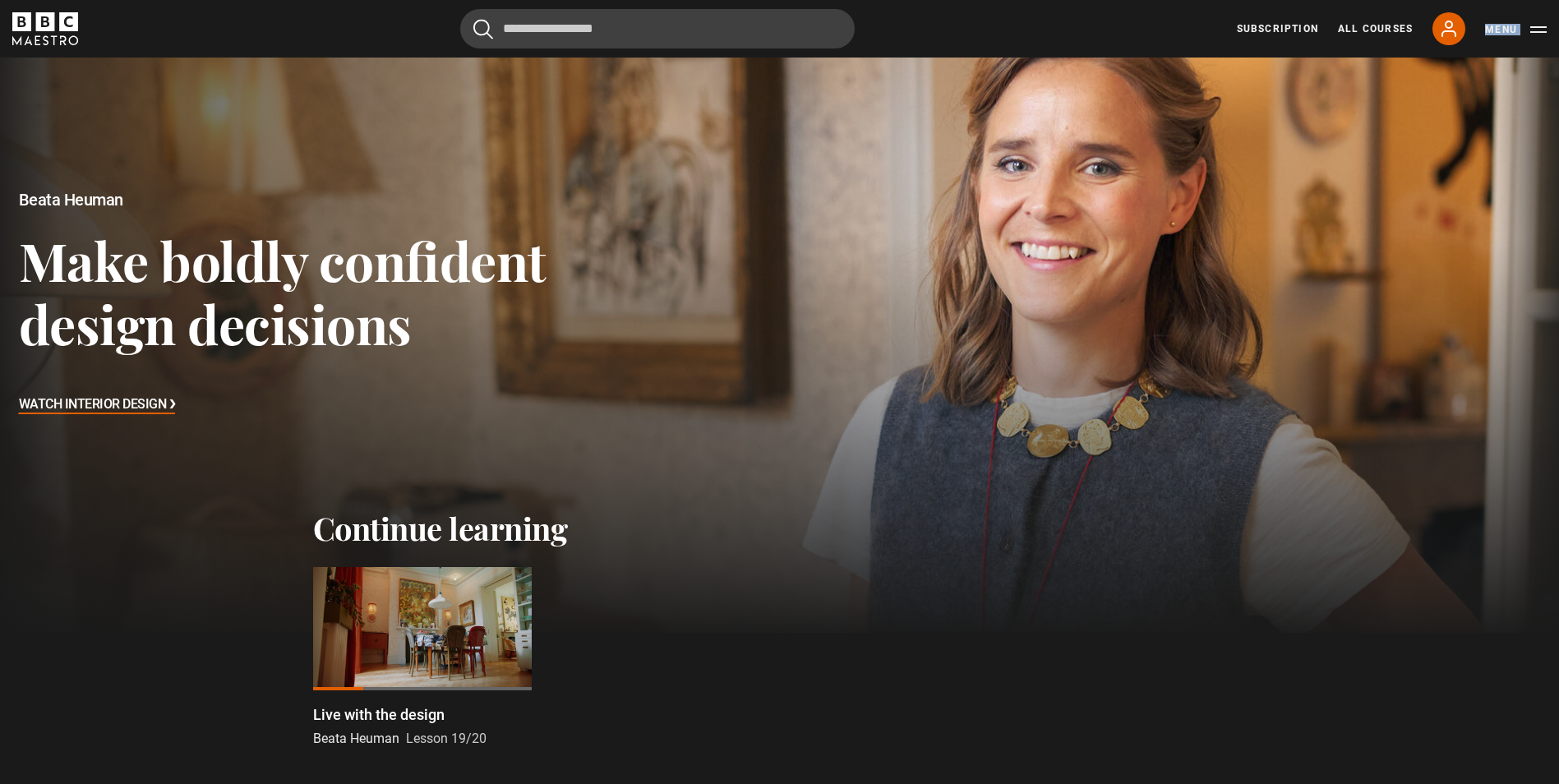click on "Watch
Interior Design ❯" at bounding box center (97, 405) 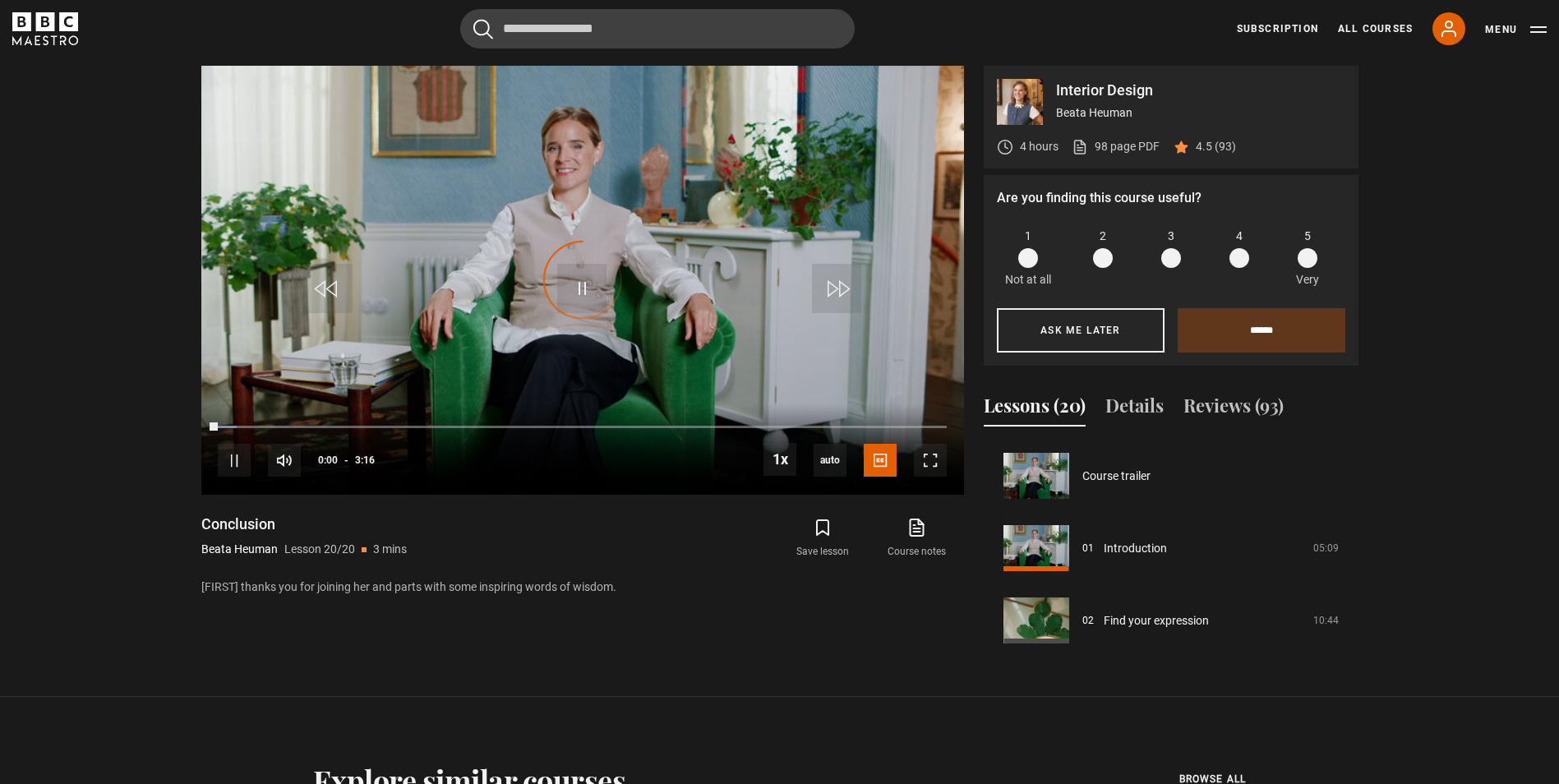 scroll, scrollTop: 792, scrollLeft: 0, axis: vertical 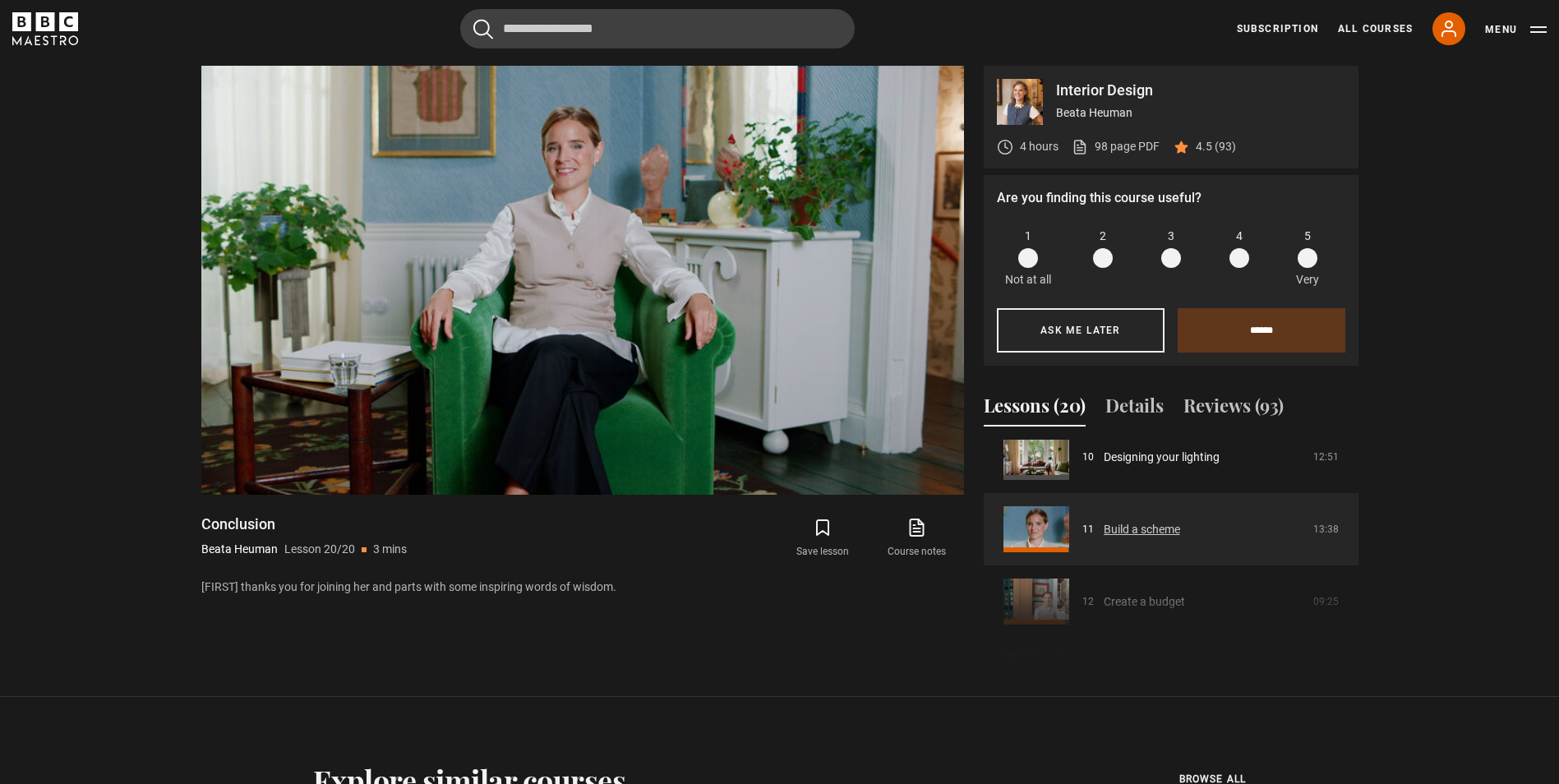 click on "Build a scheme" at bounding box center [1142, 529] 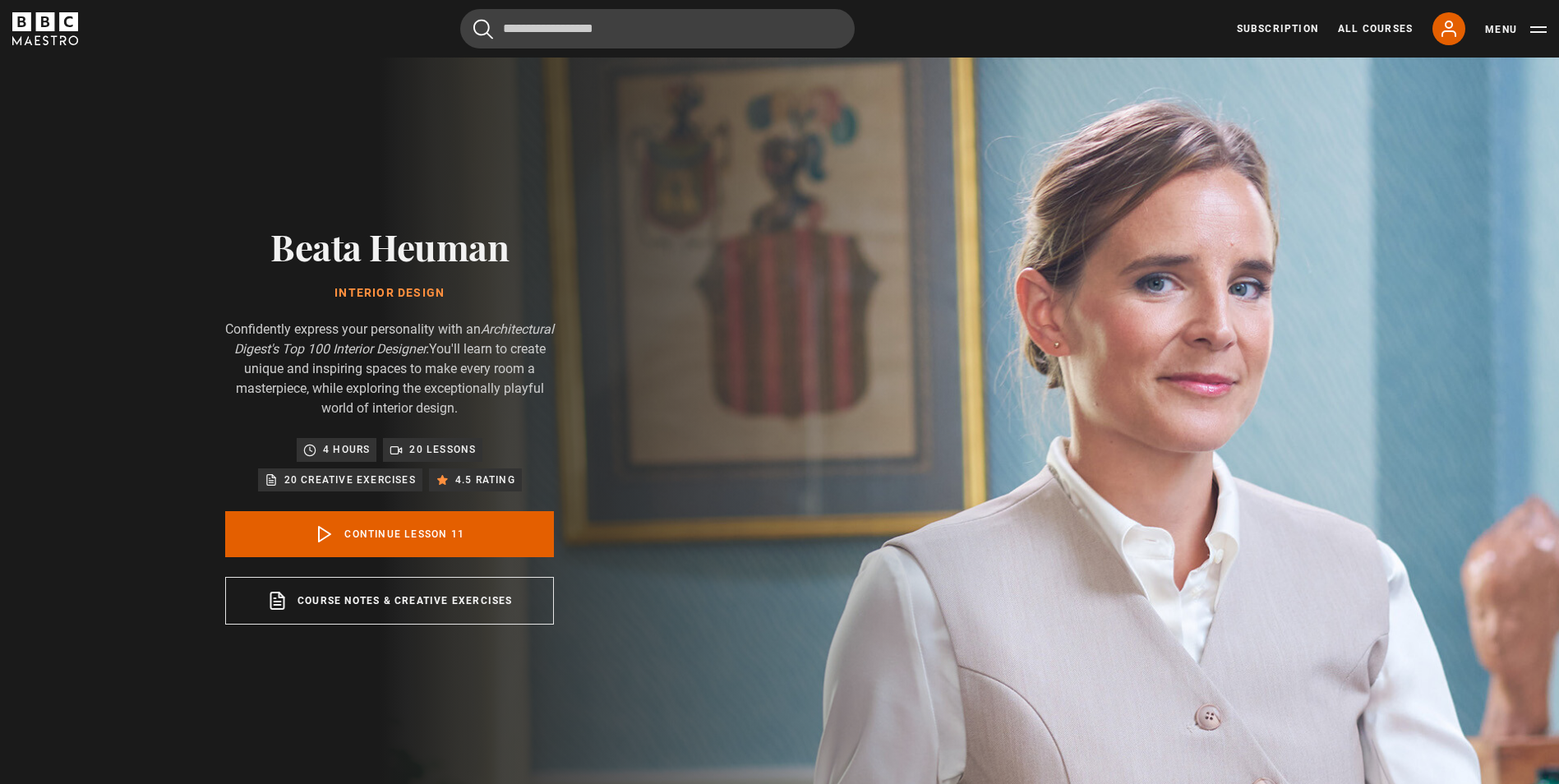 scroll, scrollTop: 792, scrollLeft: 0, axis: vertical 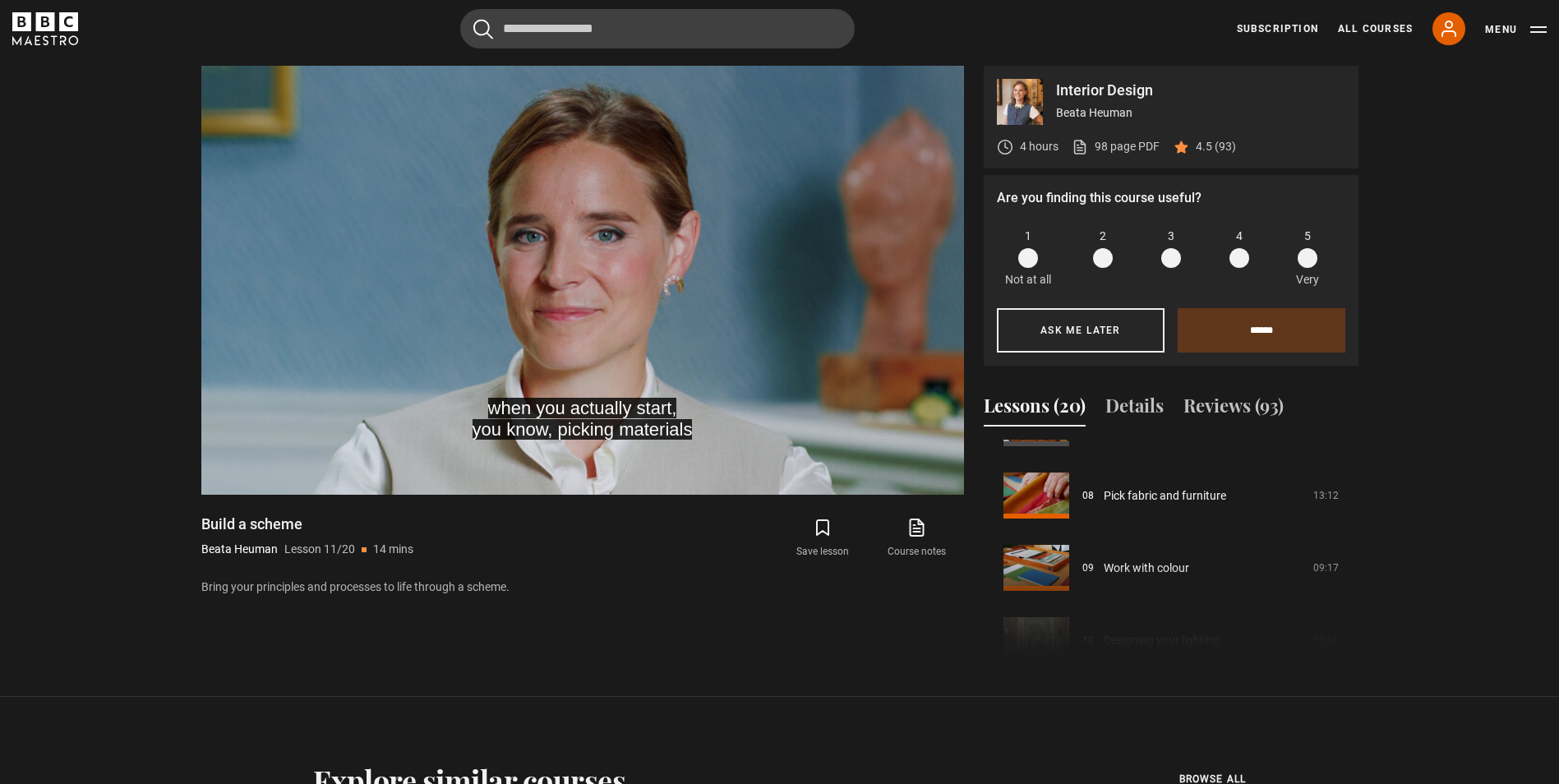 click on "Course trailer
01
Introduction
05:09
02
Find your expression
10:44
03
Use contrast and variation
12:48
04
Create a sense of place
09:45
05
Find inspiration, with Nicky Haslam
12:09
06" at bounding box center [1171, 551] 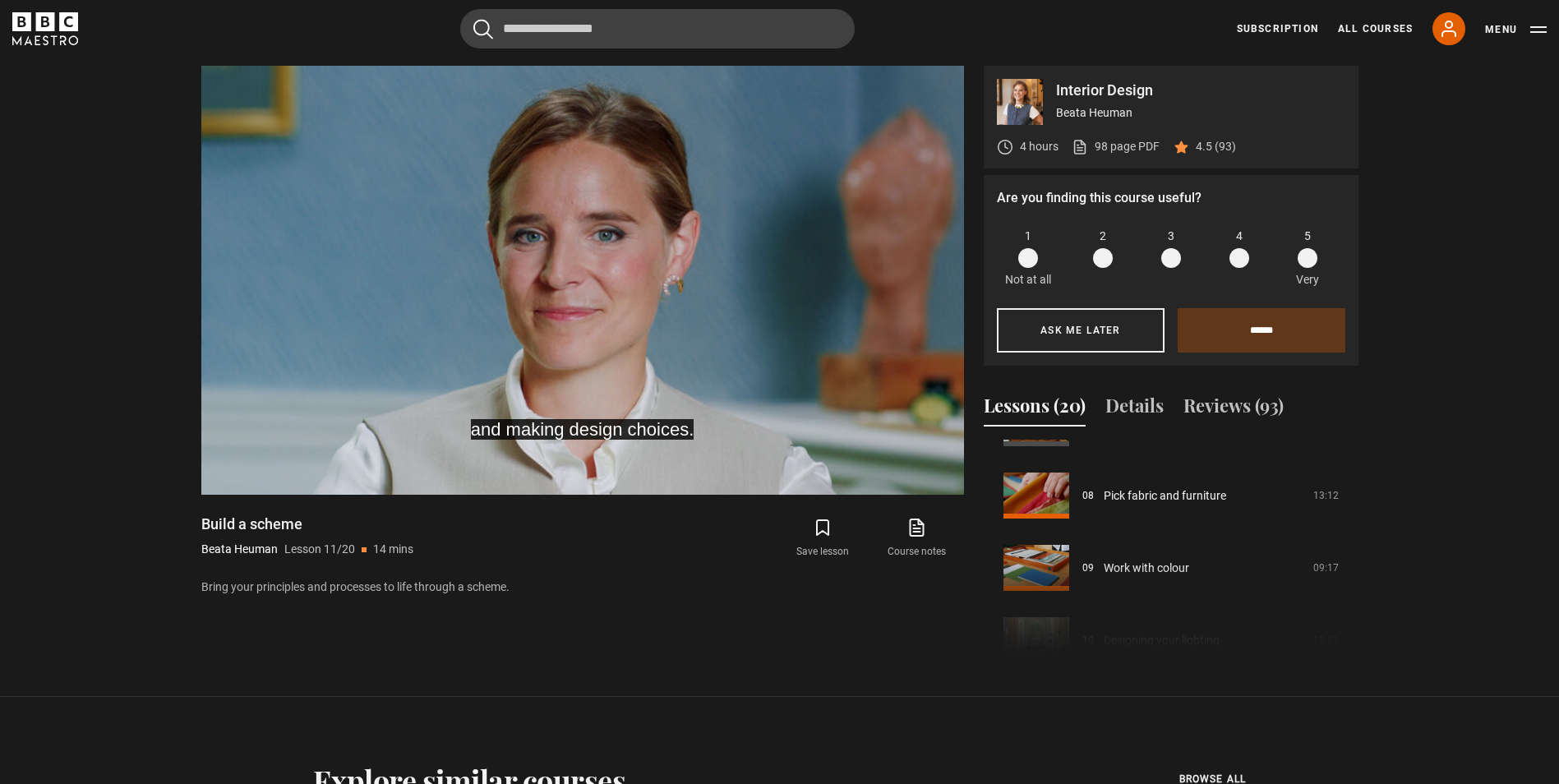 click on "Course trailer
01
Introduction
05:09
02
Find your expression
10:44
03
Use contrast and variation
12:48
04
Create a sense of place
09:45
05
Find inspiration, with Nicky Haslam
12:09
06" at bounding box center (1171, 551) 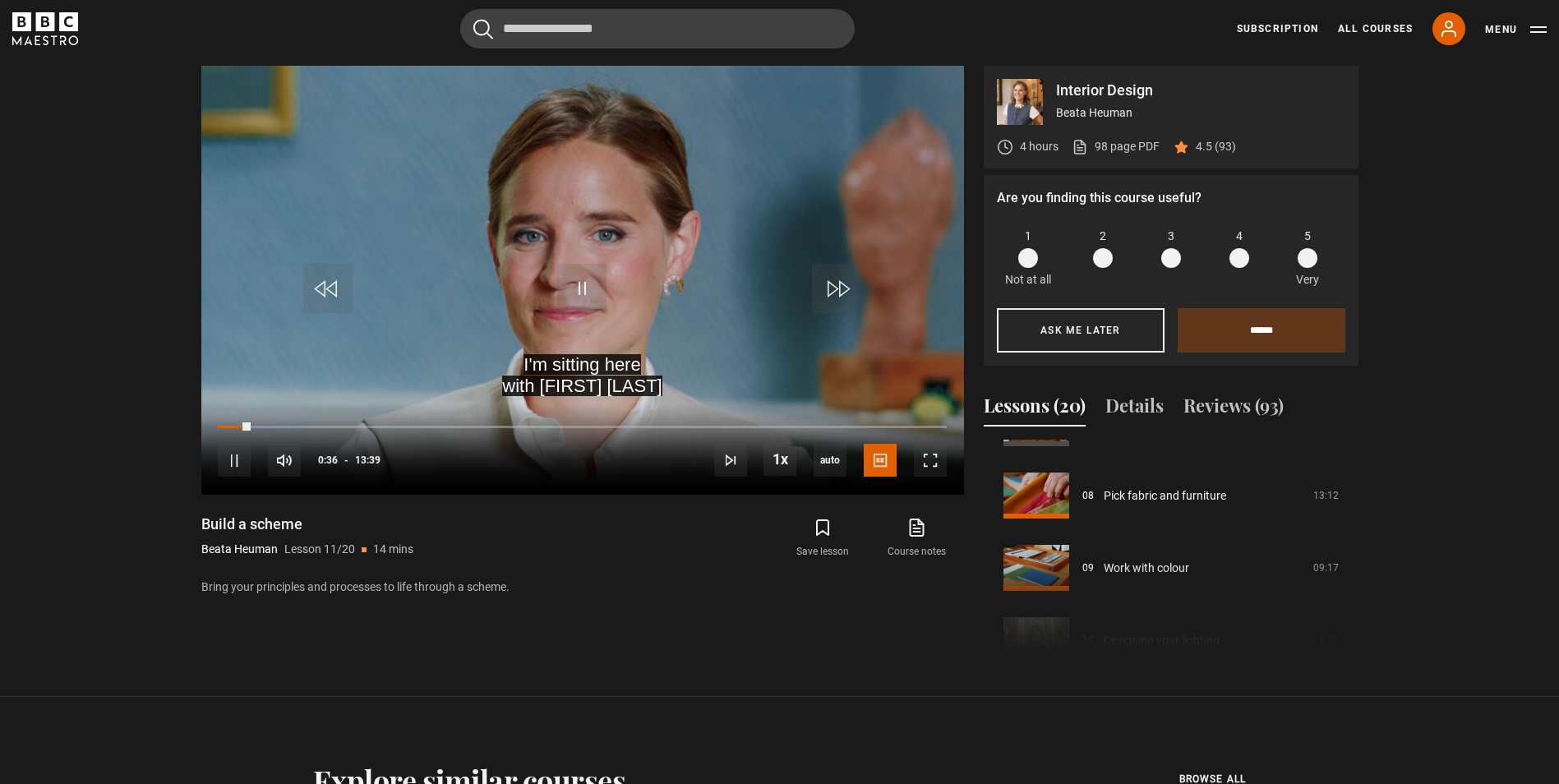 click on "Interior Design
Beata Heuman
4 hours
98 page PDF
(opens in new tab)
4.5 (93)
Are you finding this course useful?
1
Not at all
2
3
4
5
Very
Ask me later
******
Thanks for your feedback
Turn on emails to get personalised recommendations, course announcements and motivational tips." at bounding box center (779, 348) 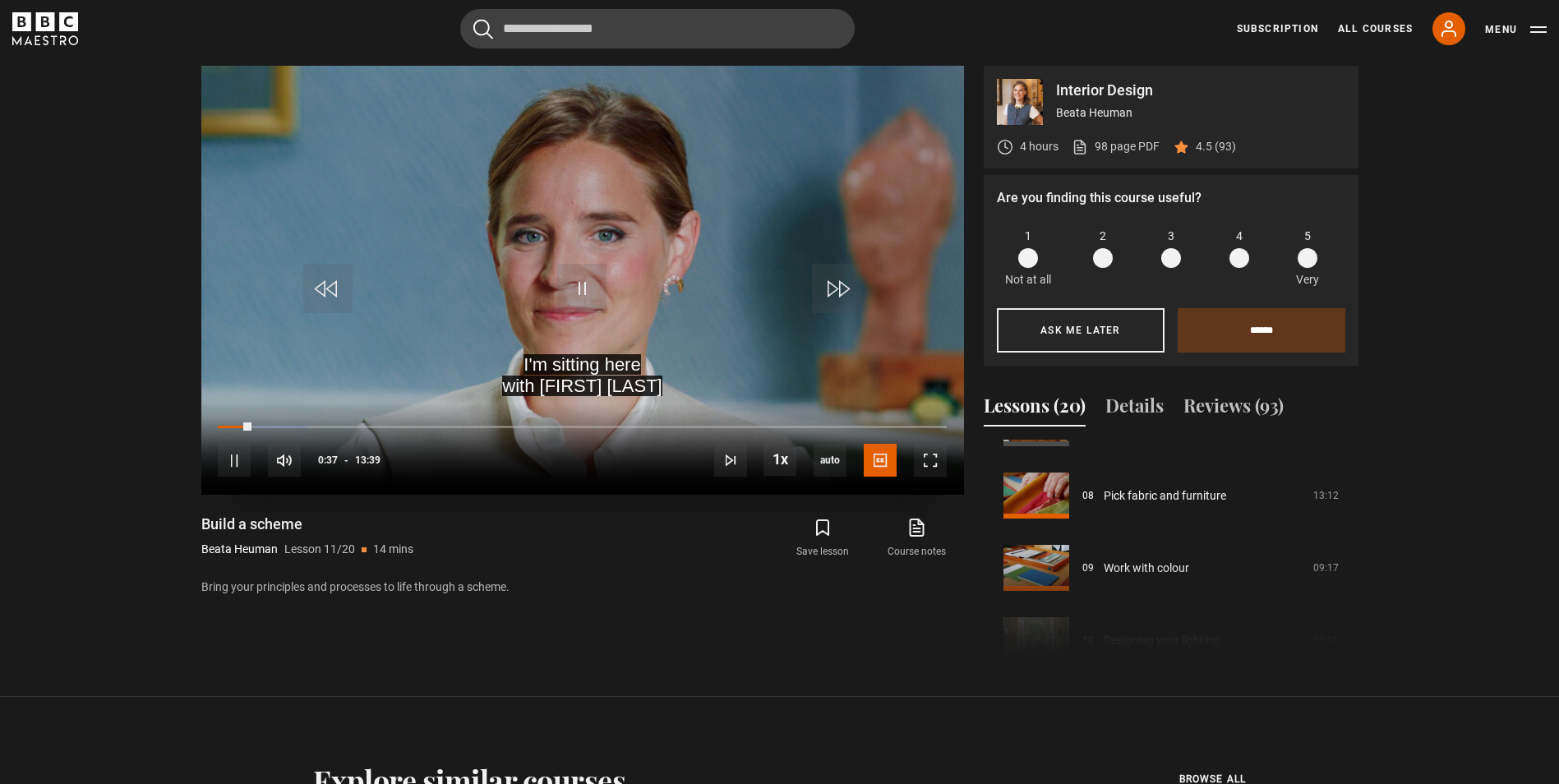 click at bounding box center (234, 460) 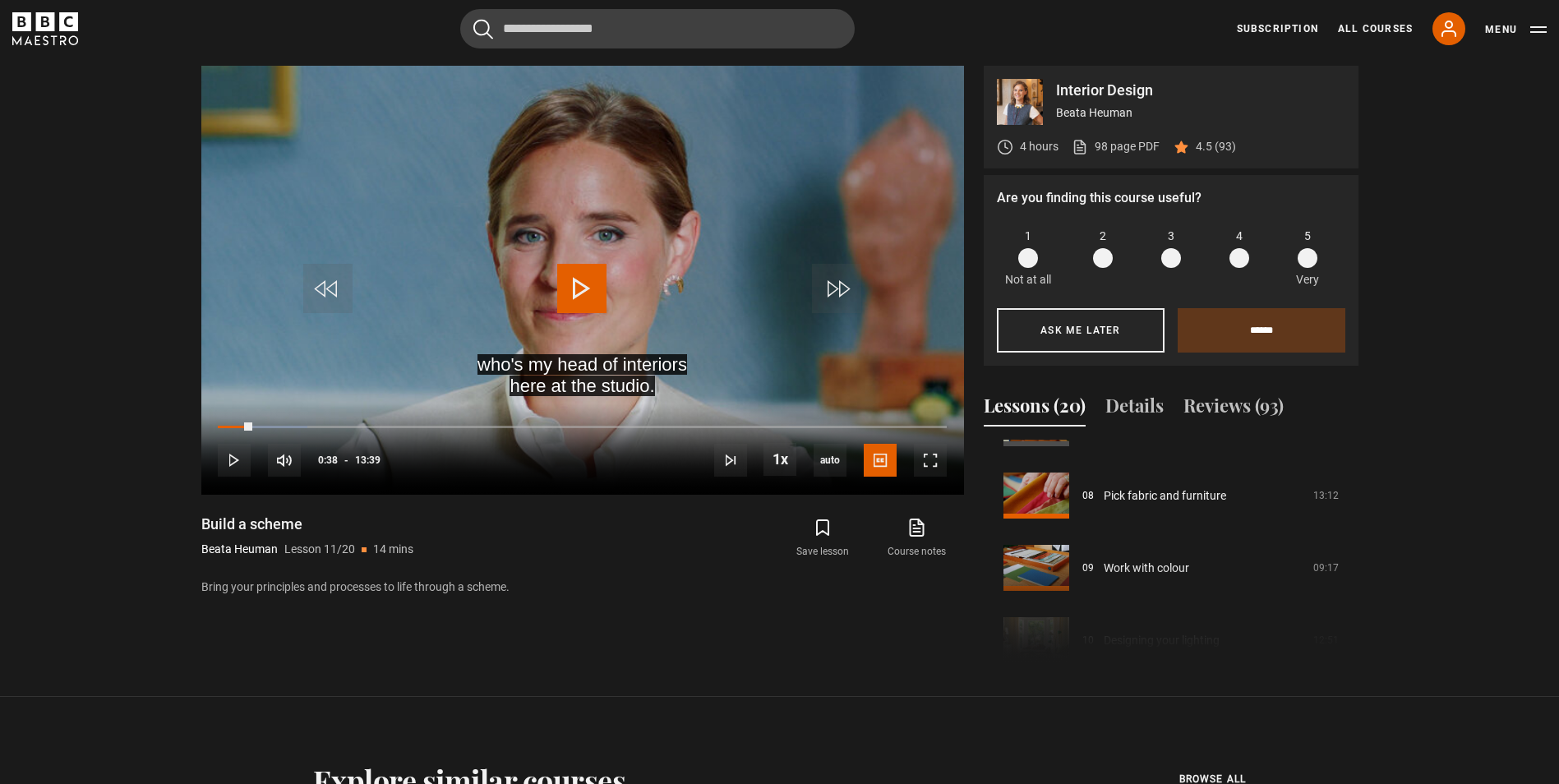 click on "Course trailer
01
Introduction
05:09
02
Find your expression
10:44
03
Use contrast and variation
12:48
04
Create a sense of place
09:45
05
Find inspiration, with Nicky Haslam
12:09
06" at bounding box center [1171, 551] 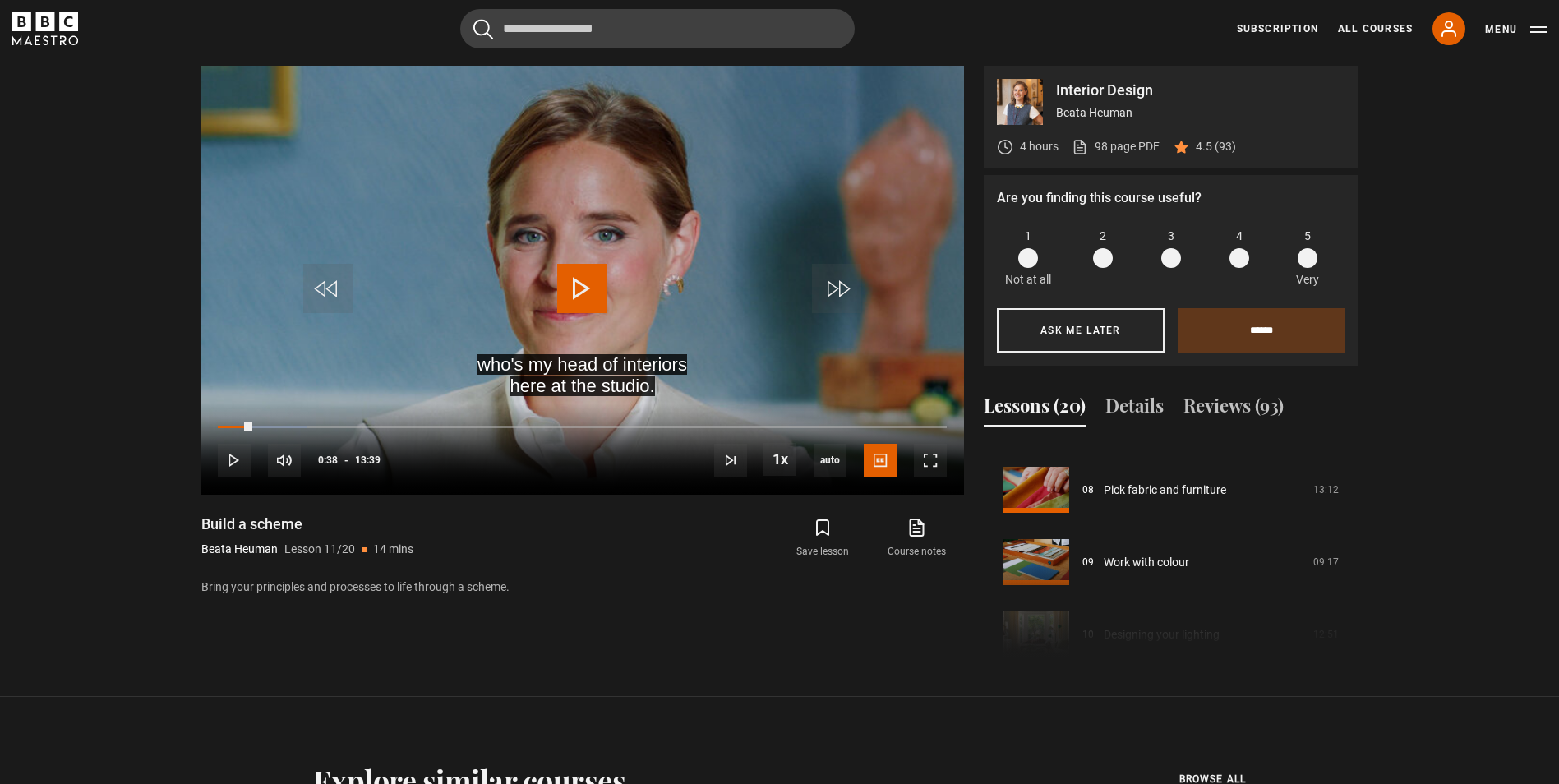 scroll, scrollTop: 559, scrollLeft: 0, axis: vertical 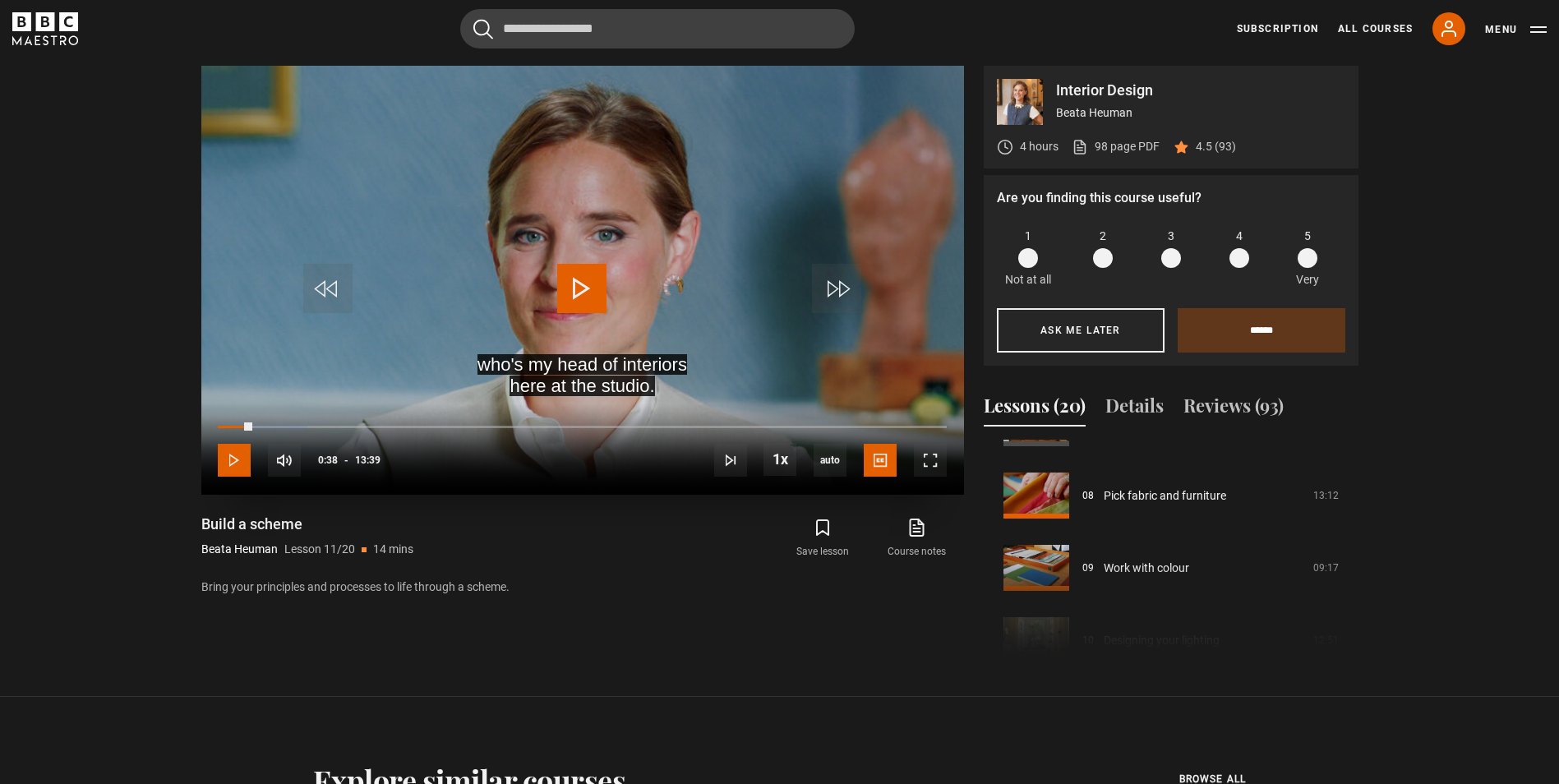 click at bounding box center (234, 460) 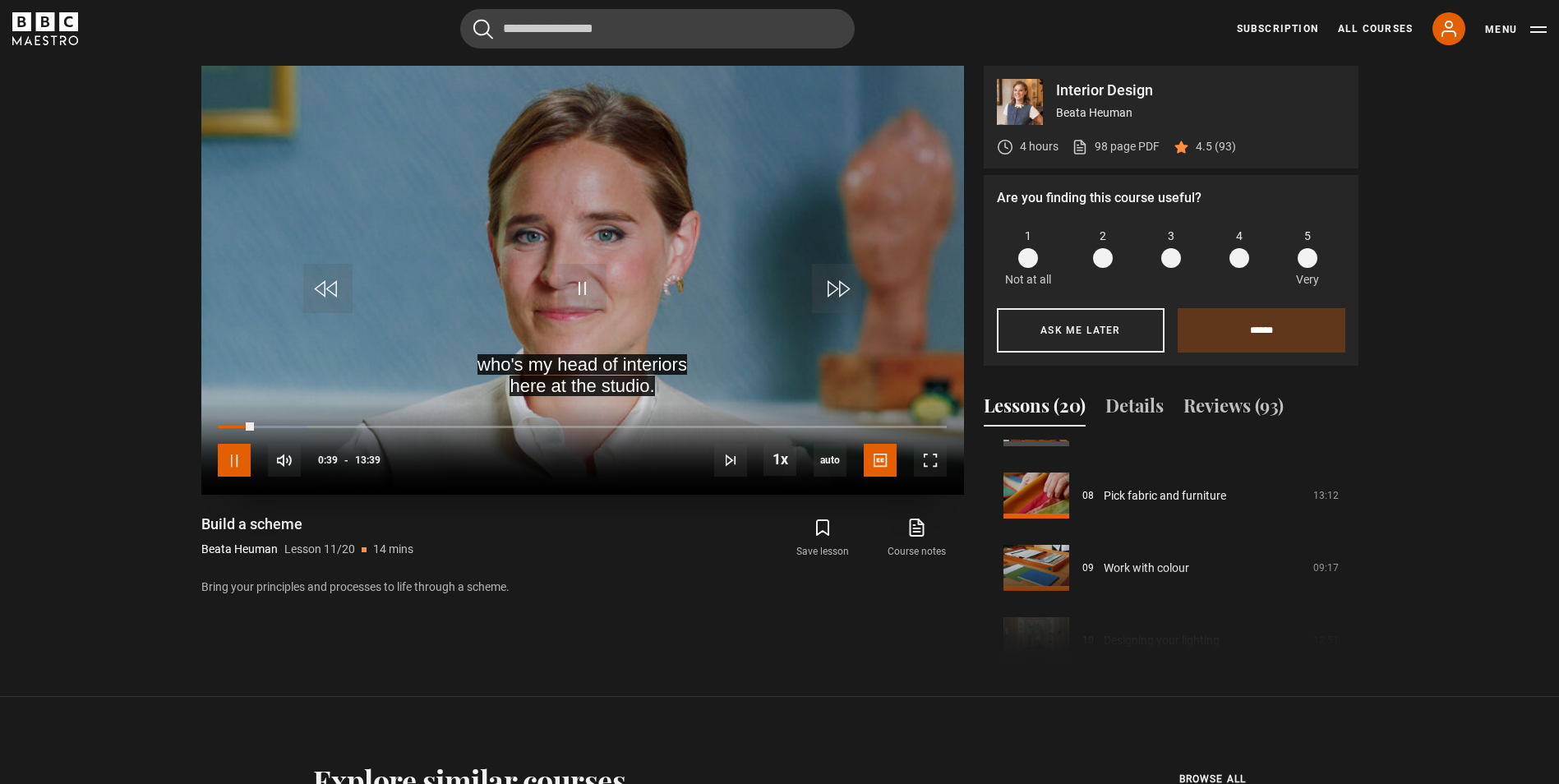 click at bounding box center (234, 460) 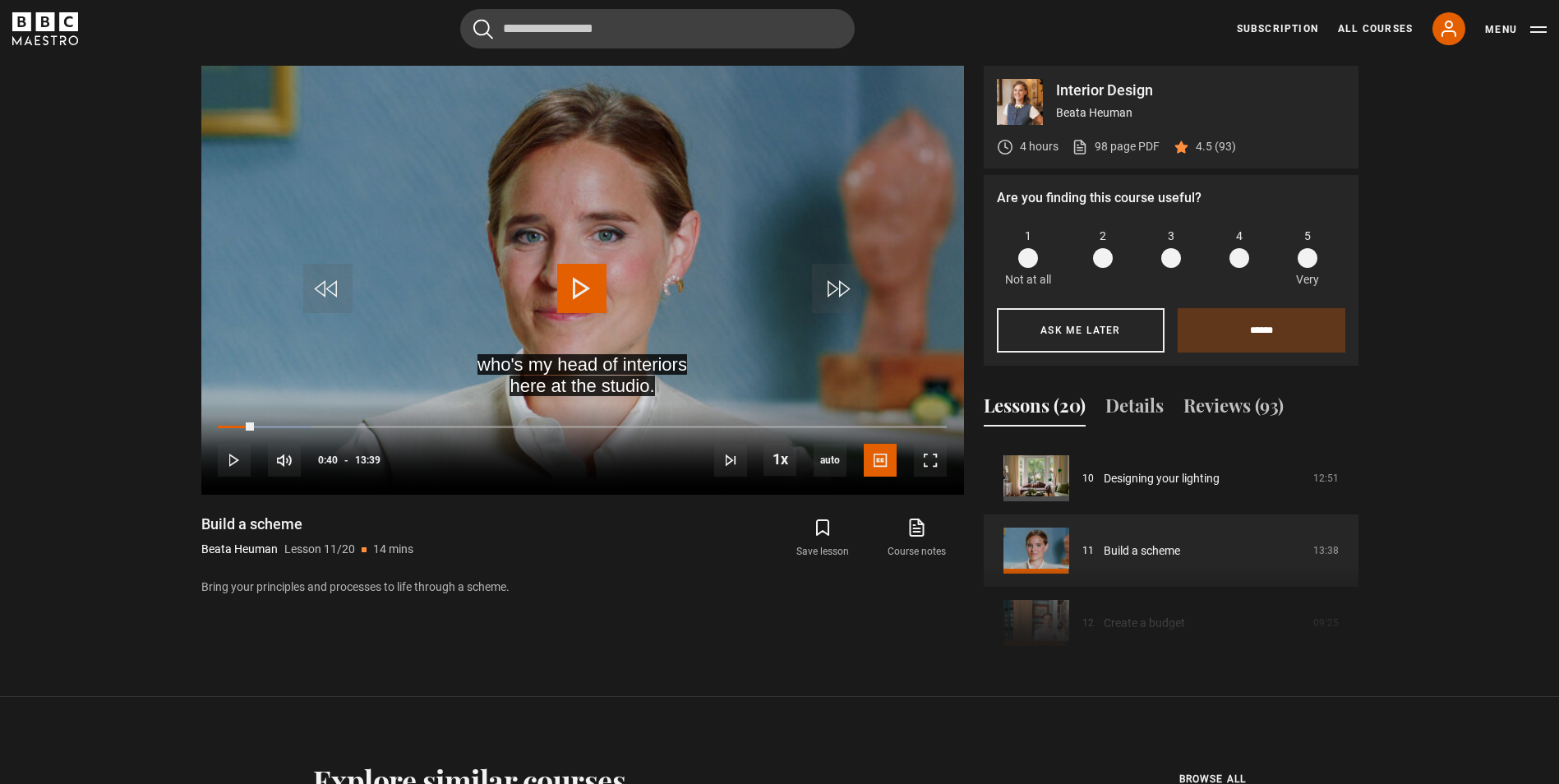 scroll, scrollTop: 723, scrollLeft: 0, axis: vertical 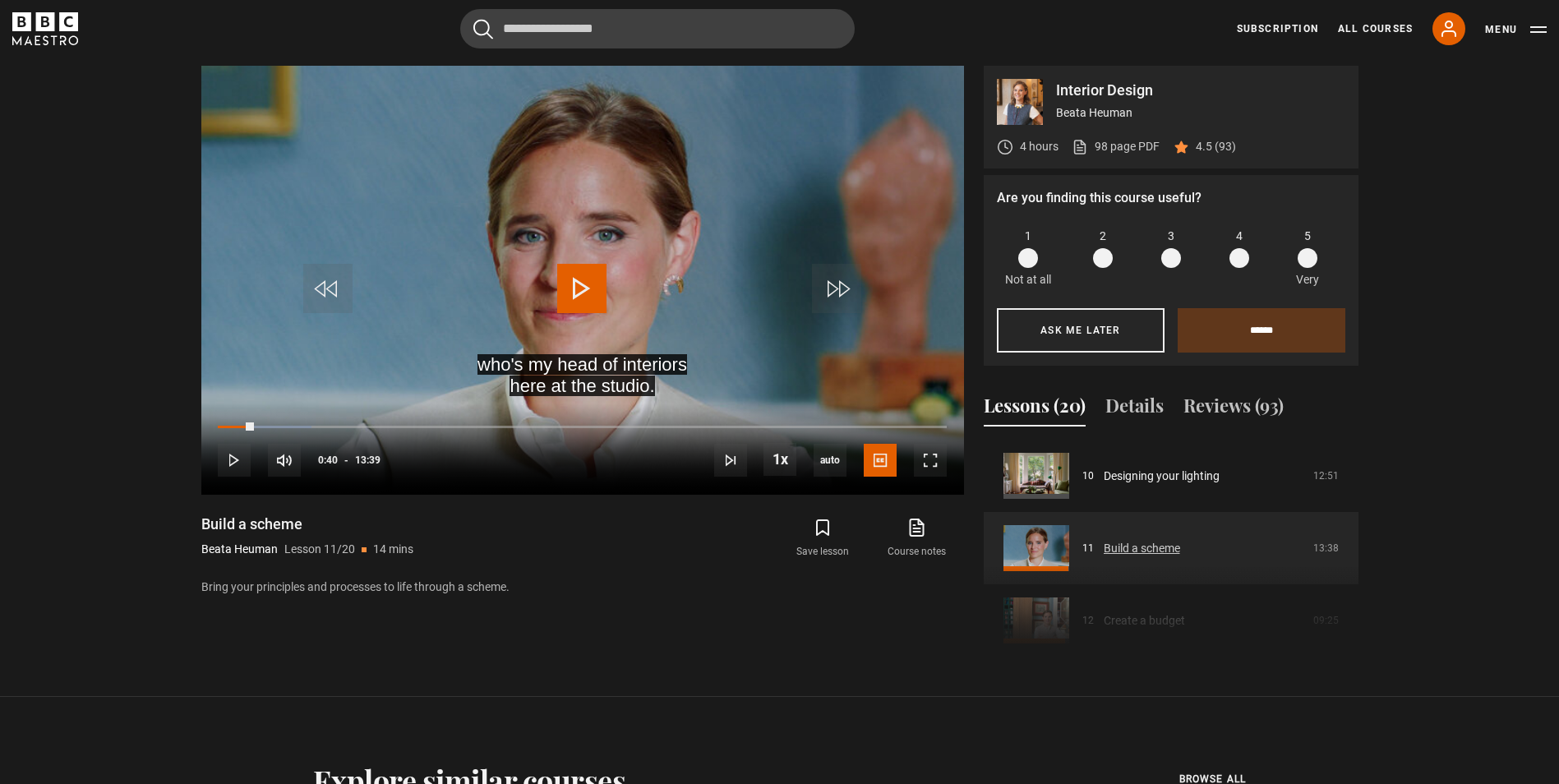 click on "Build a scheme" at bounding box center (1142, 548) 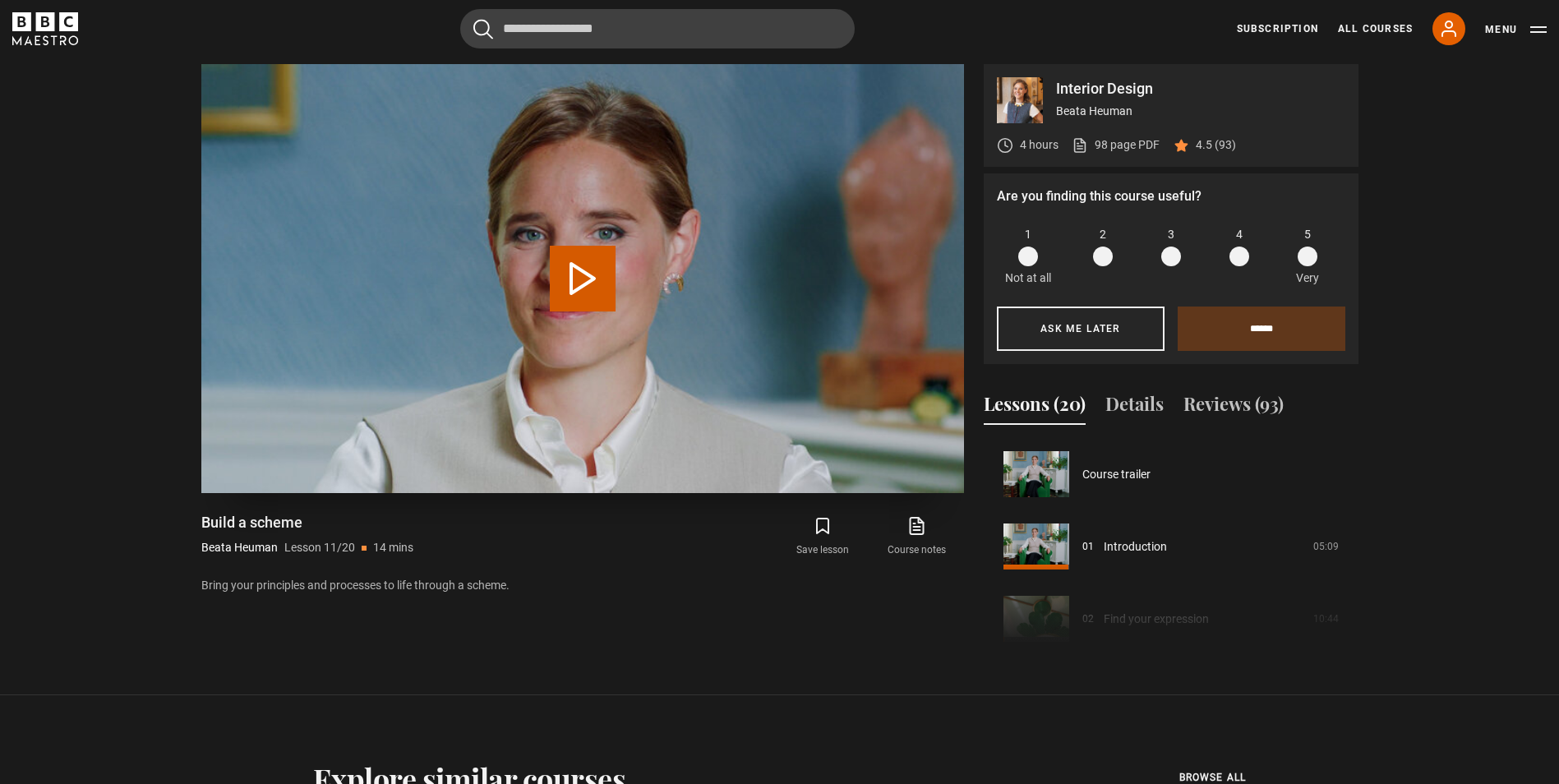 scroll, scrollTop: 844, scrollLeft: 0, axis: vertical 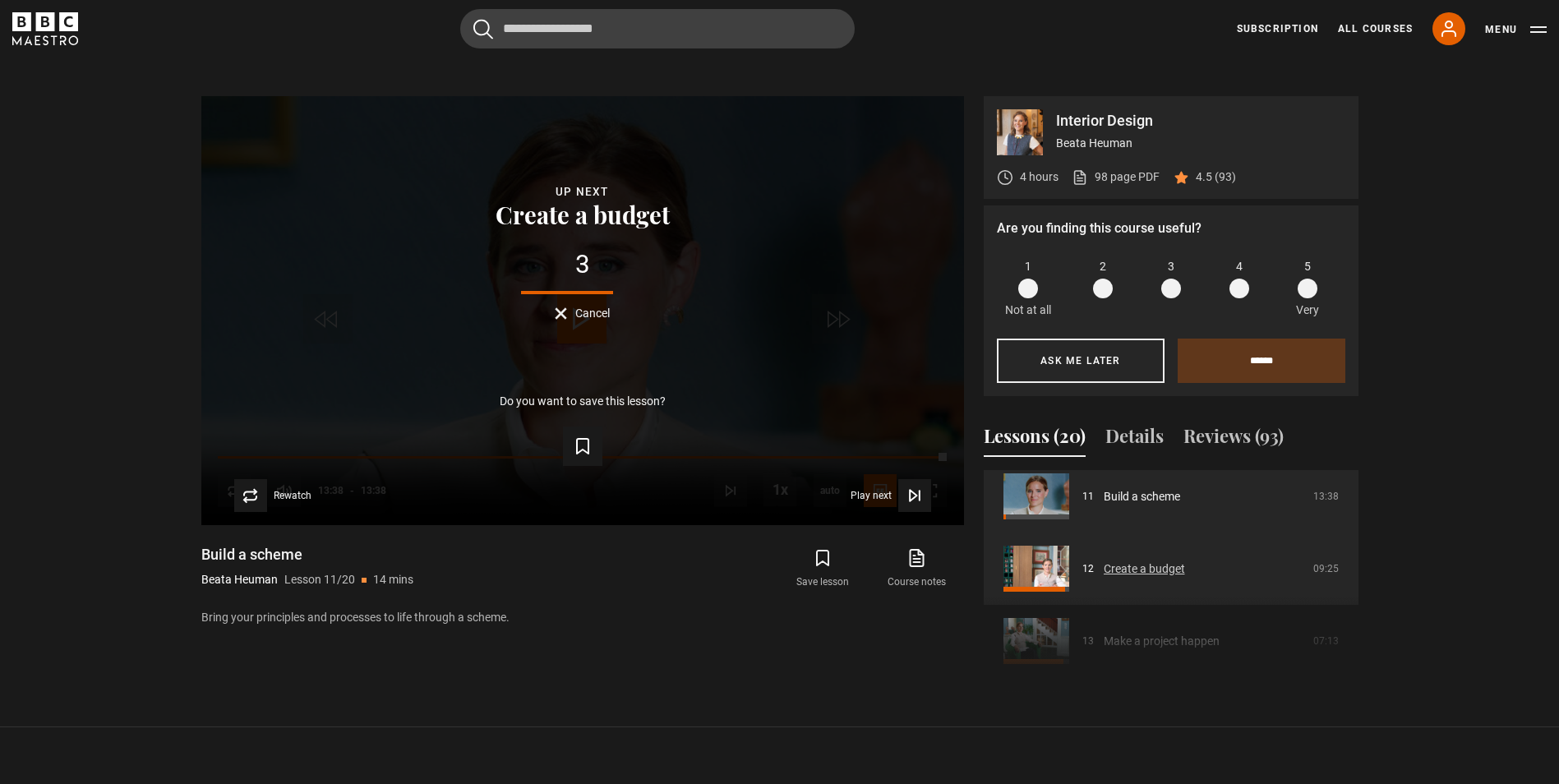 click on "Create a budget" at bounding box center (1144, 569) 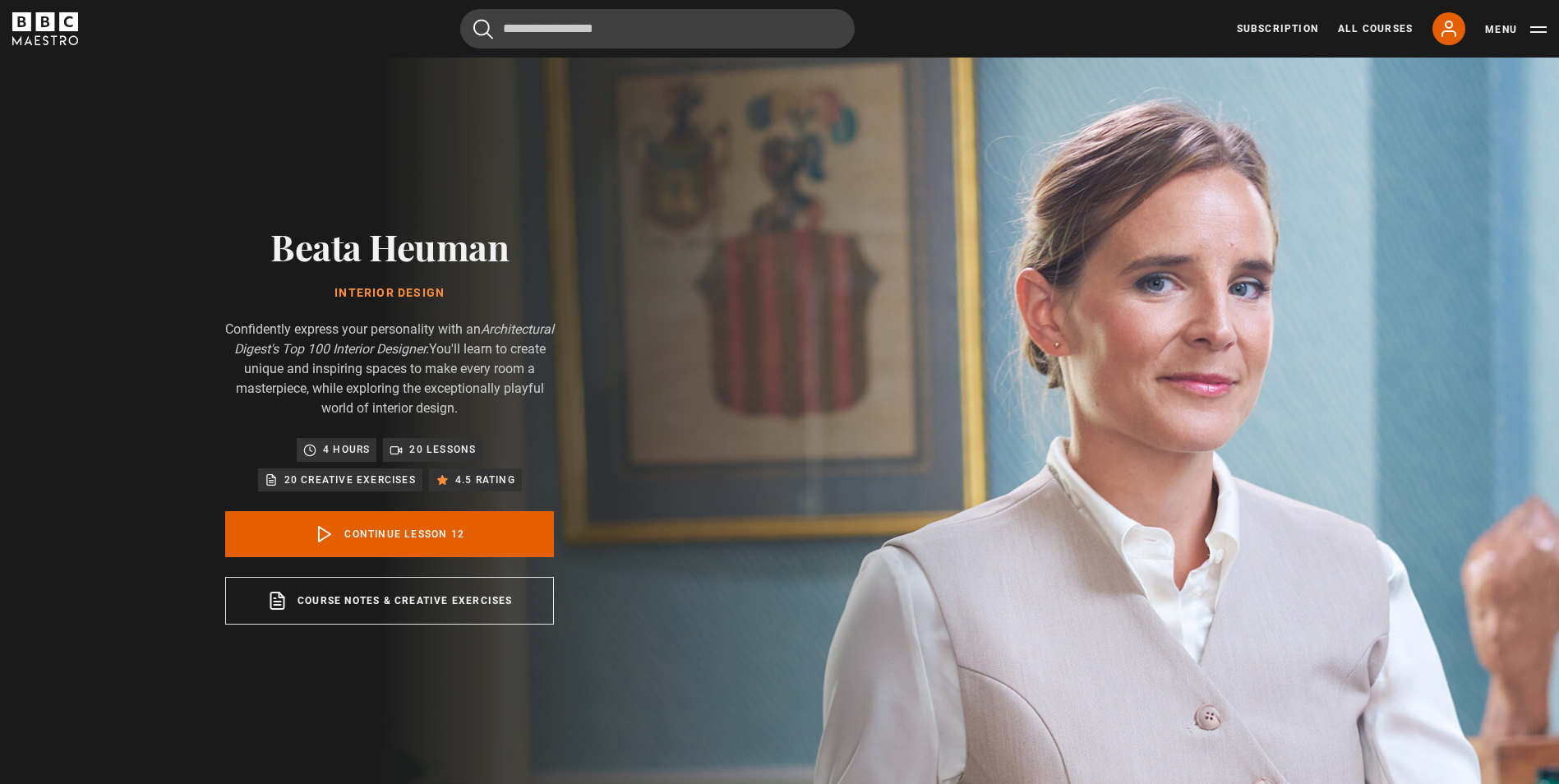 scroll, scrollTop: 792, scrollLeft: 0, axis: vertical 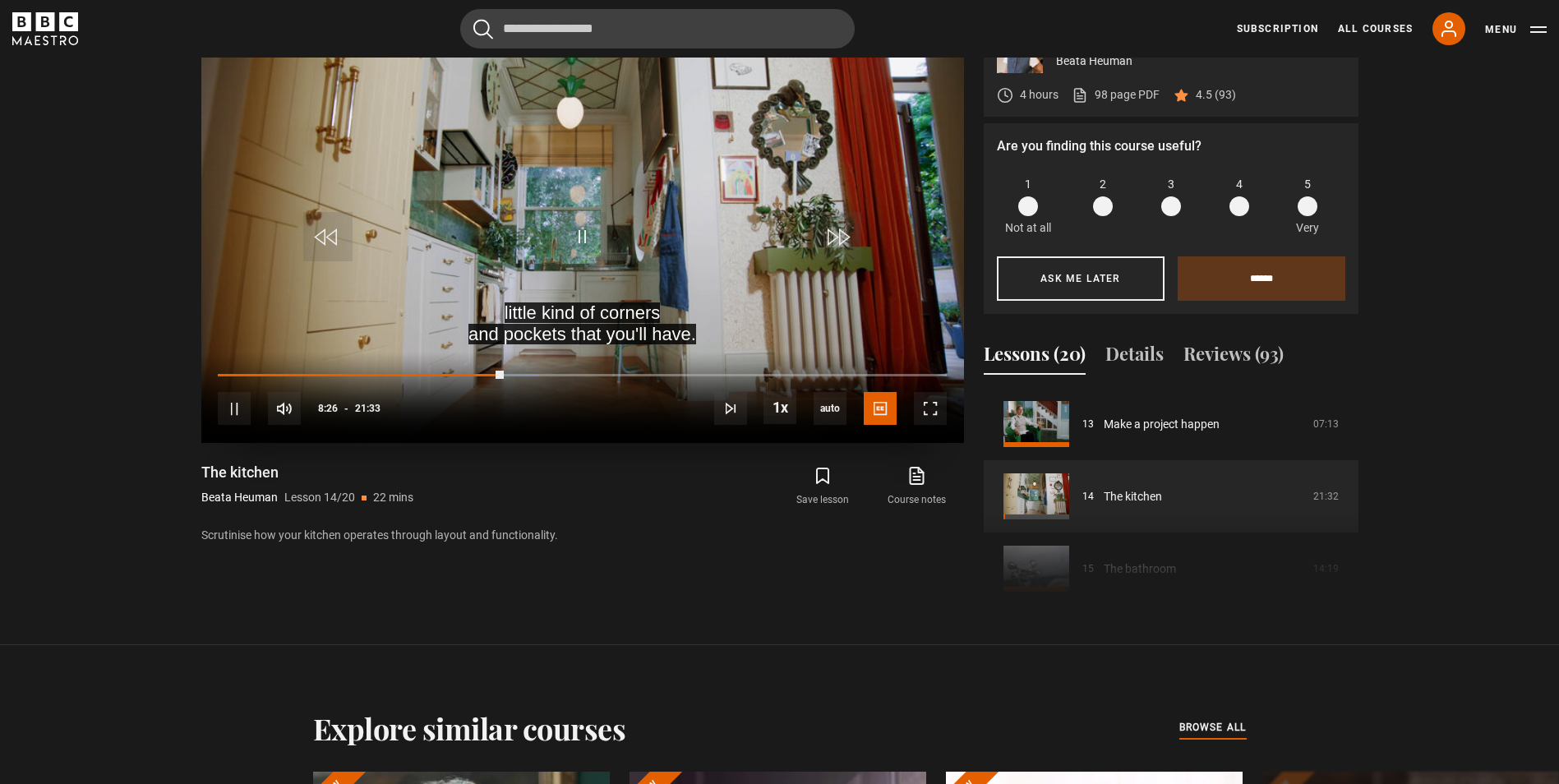 drag, startPoint x: 487, startPoint y: 366, endPoint x: 553, endPoint y: 399, distance: 73.79024 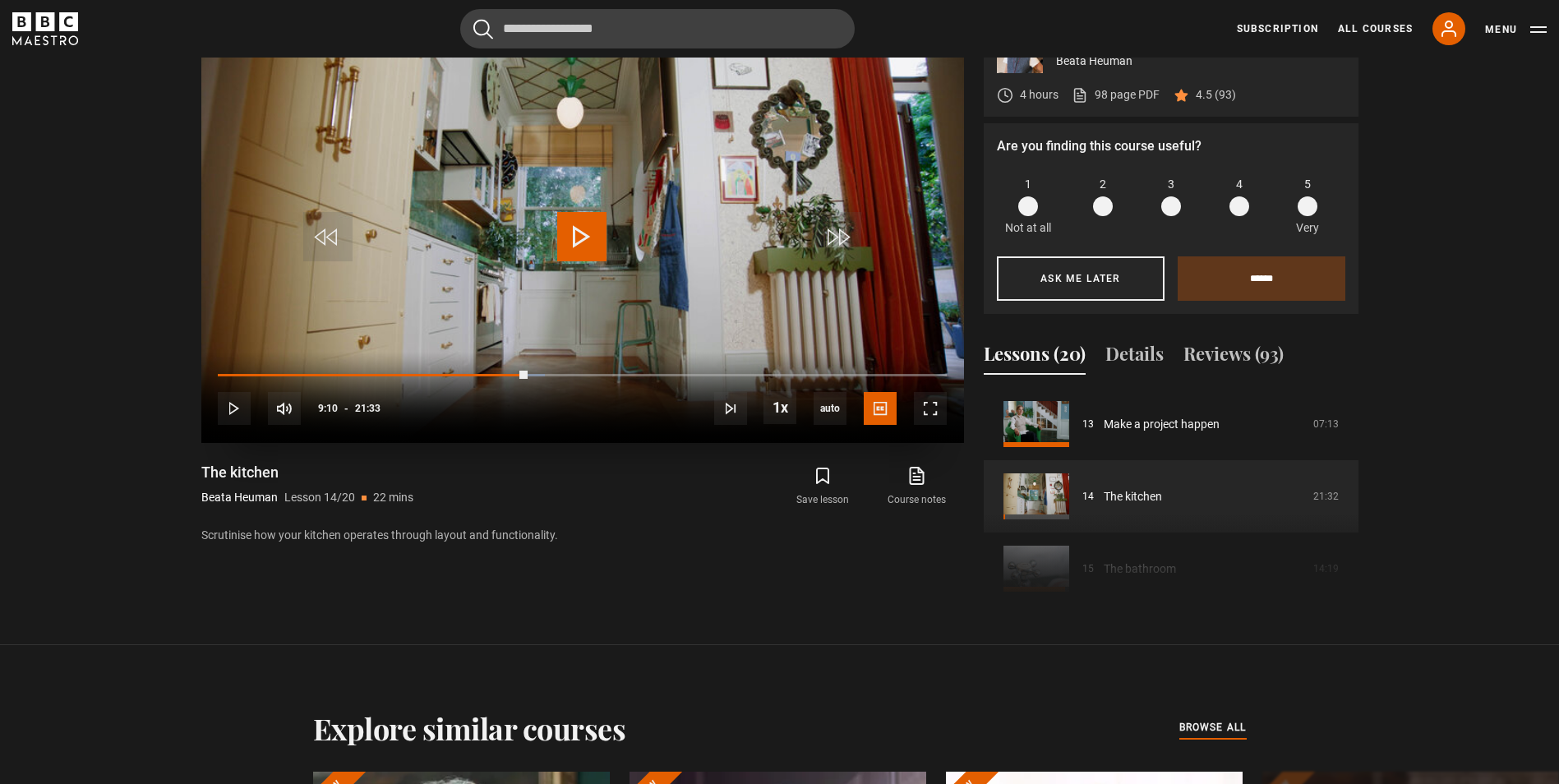 drag, startPoint x: 494, startPoint y: 376, endPoint x: 559, endPoint y: 397, distance: 68.3081 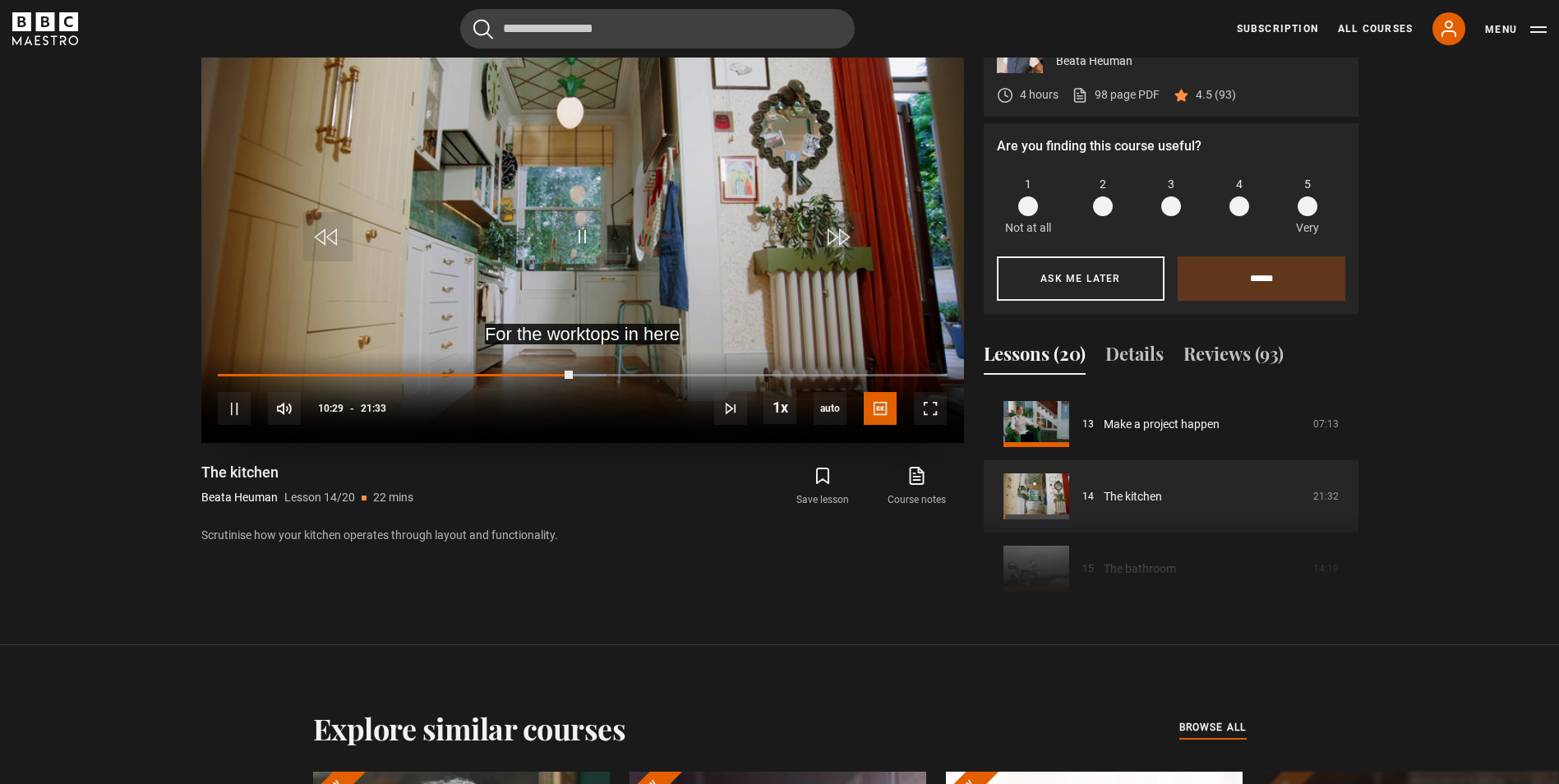 drag, startPoint x: 567, startPoint y: 369, endPoint x: 625, endPoint y: 381, distance: 59.2284 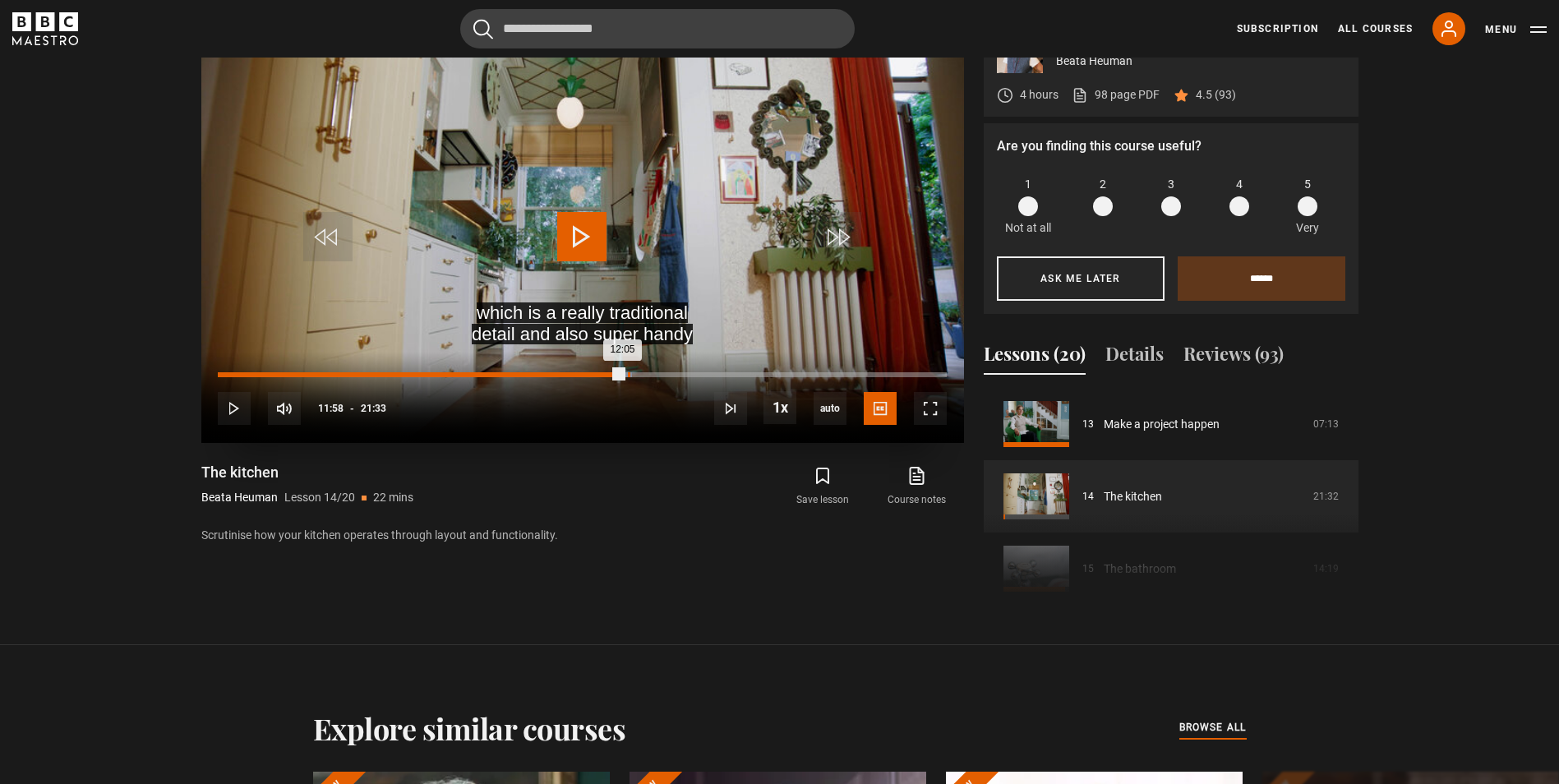 drag, startPoint x: 565, startPoint y: 376, endPoint x: 628, endPoint y: 384, distance: 63.50591 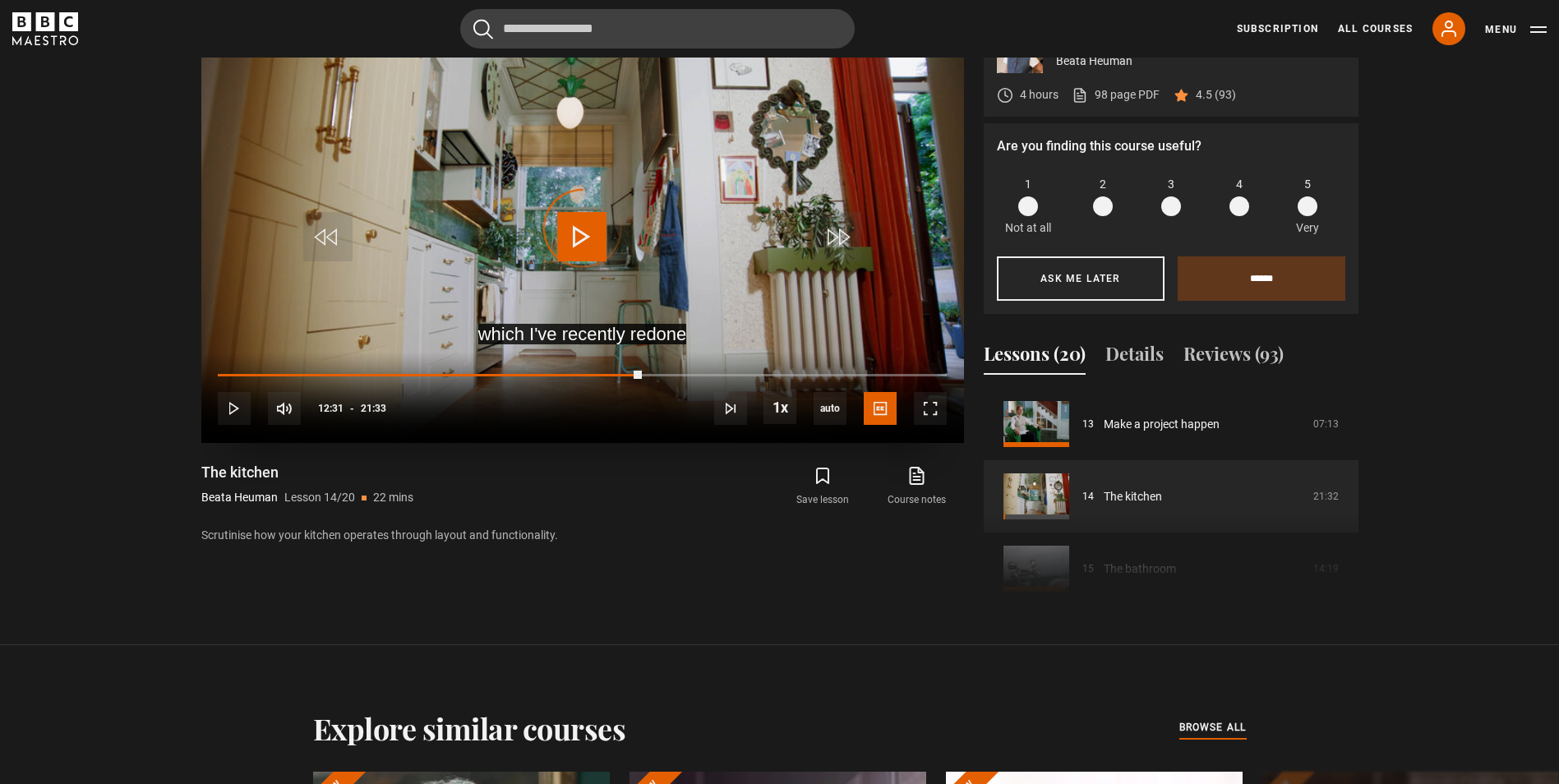 drag, startPoint x: 620, startPoint y: 377, endPoint x: 736, endPoint y: 387, distance: 116.43024 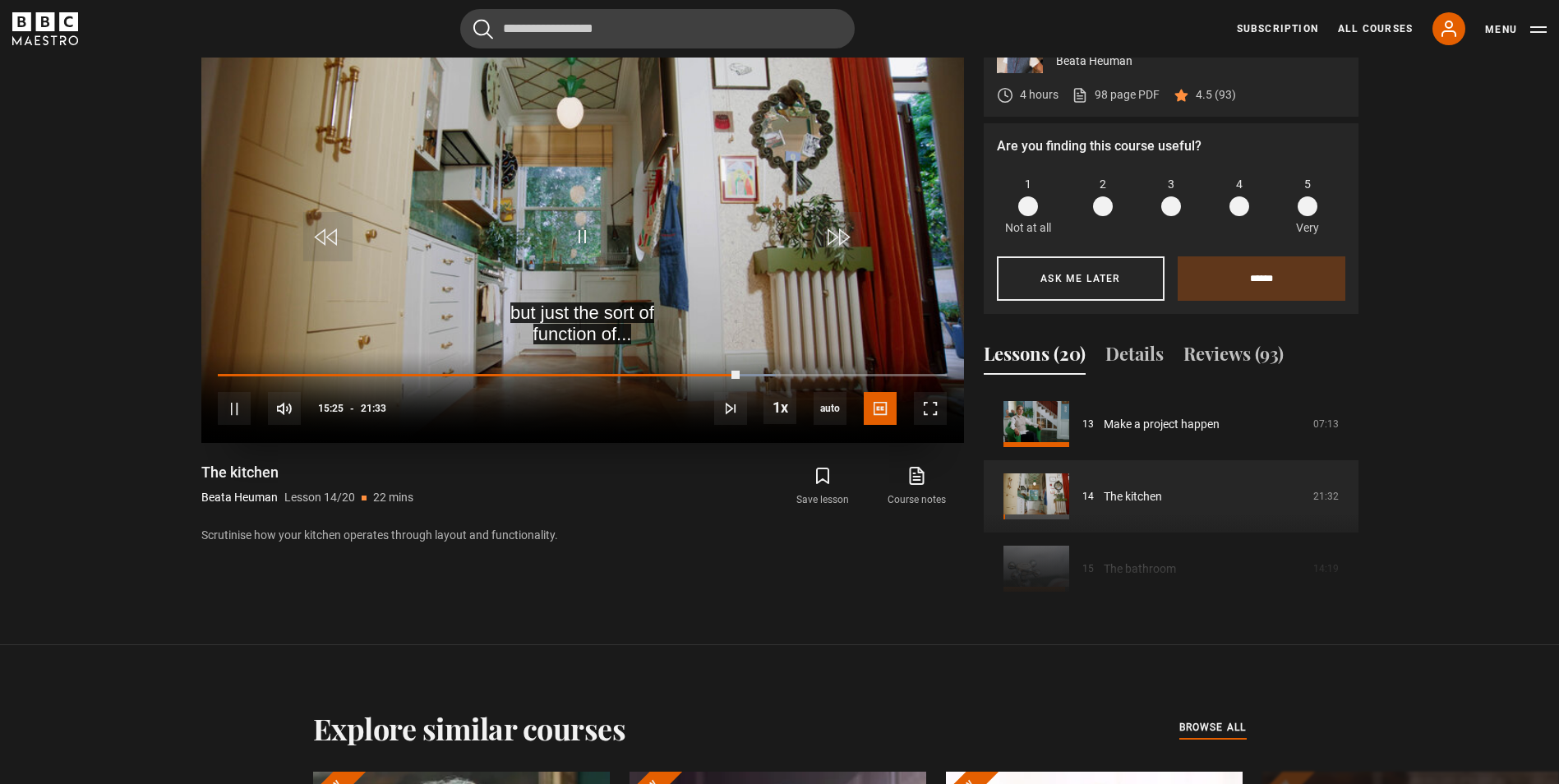 drag, startPoint x: 728, startPoint y: 378, endPoint x: 788, endPoint y: 380, distance: 60.033324 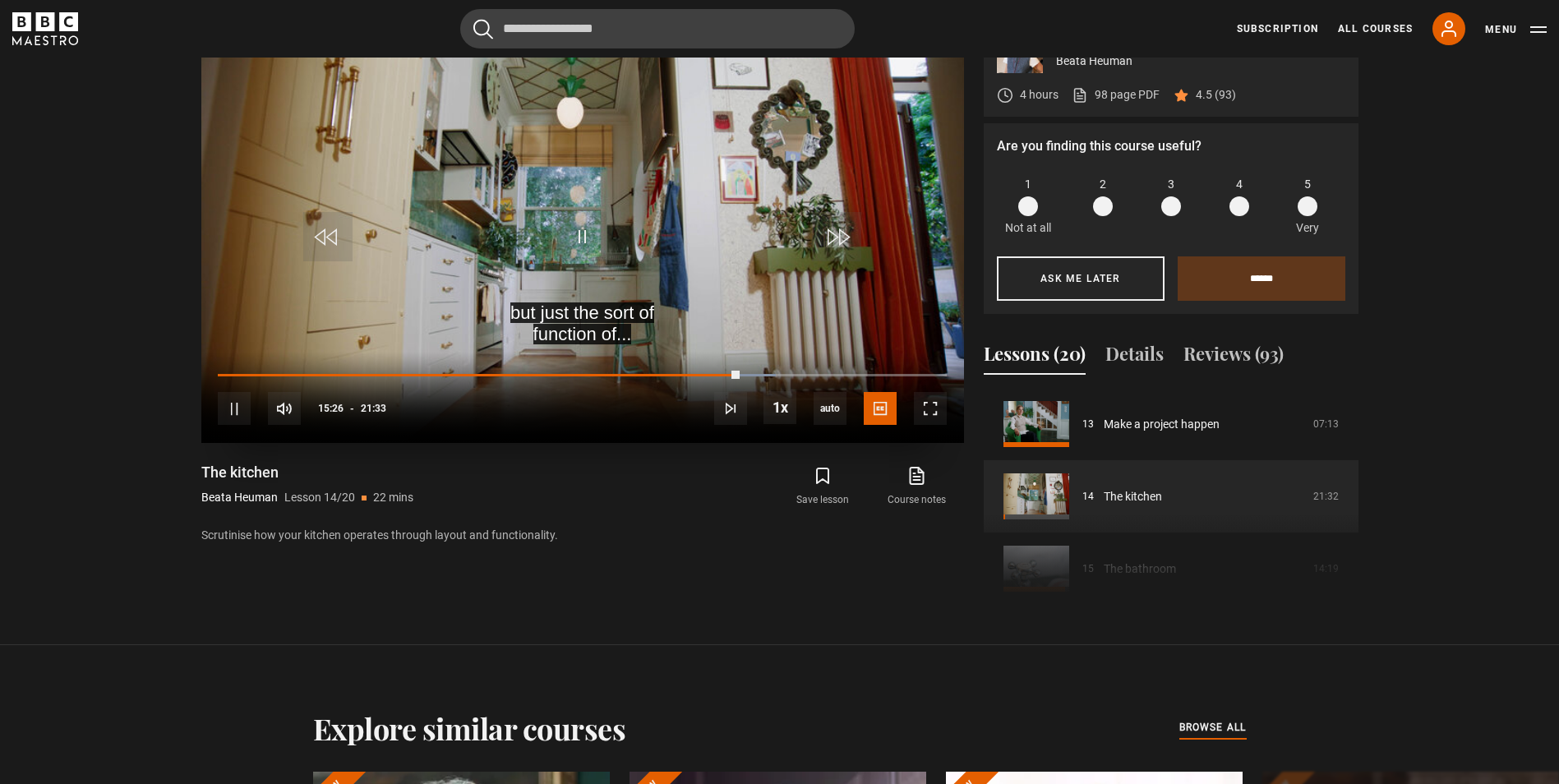 click on "10s Skip Back 10 seconds Pause 10s Skip Forward 10 seconds Loaded :  76.57% 15:25 15:26 Pause Mute Current Time  15:26 - Duration  21:33
Beata Heuman
Lesson 14
The kitchen
1x Playback Rate 2x 1.5x 1x , selected 0.5x auto Quality 360p 720p 1080p 2160p Auto , selected Captions captions off English  Captions , selected" at bounding box center [583, 397] 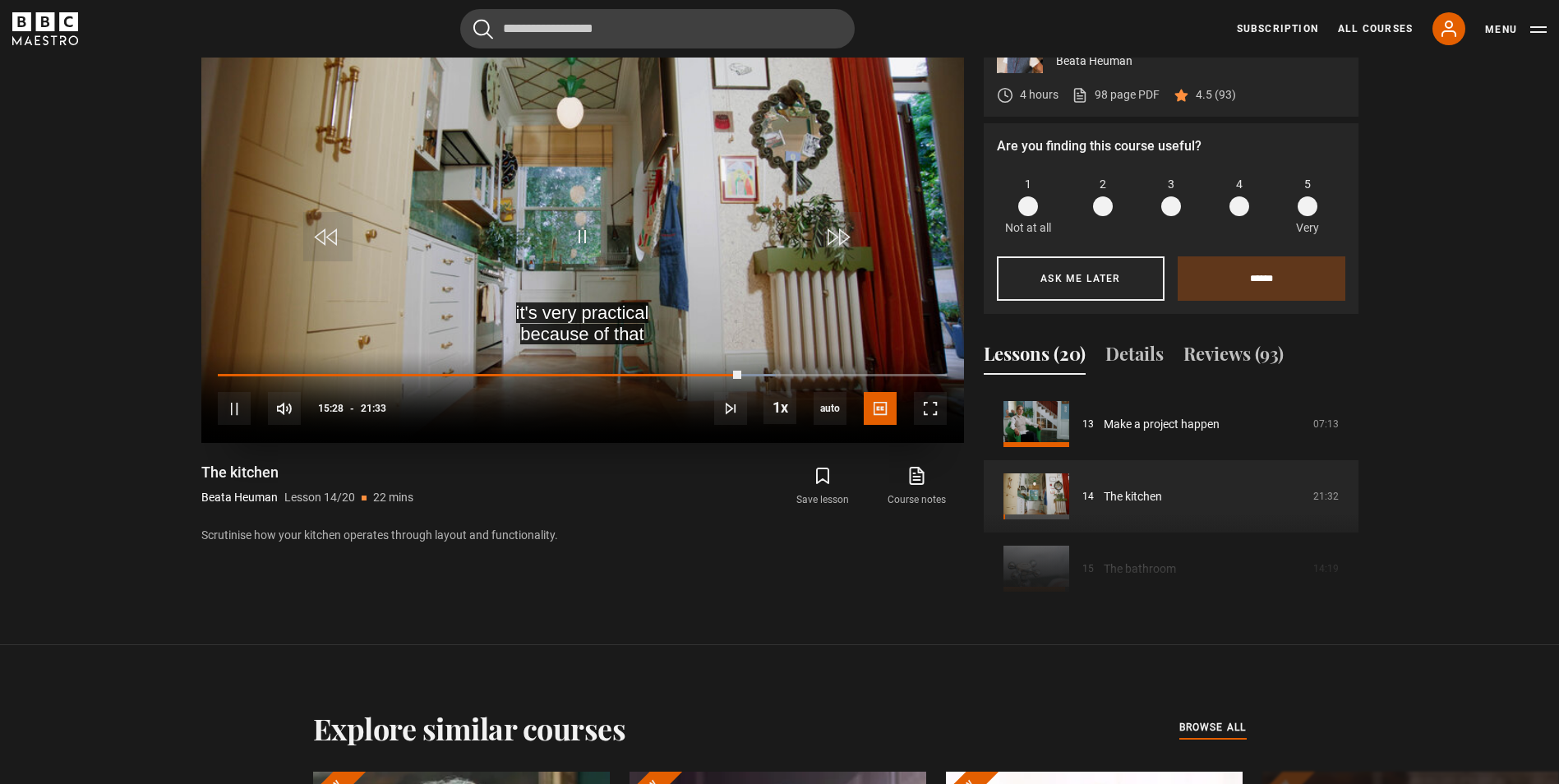 drag, startPoint x: 730, startPoint y: 377, endPoint x: 807, endPoint y: 380, distance: 77.05842 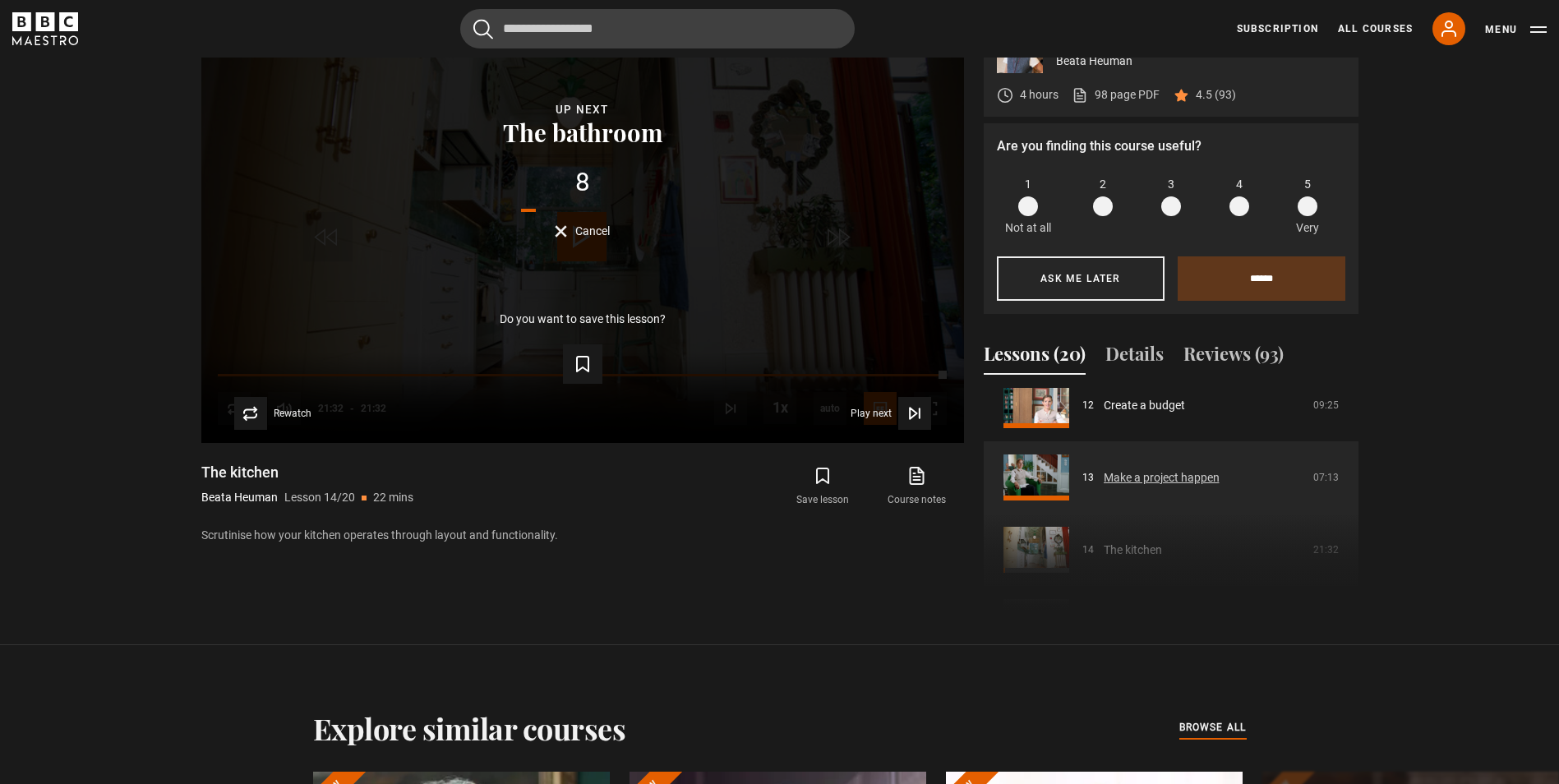 scroll, scrollTop: 858, scrollLeft: 0, axis: vertical 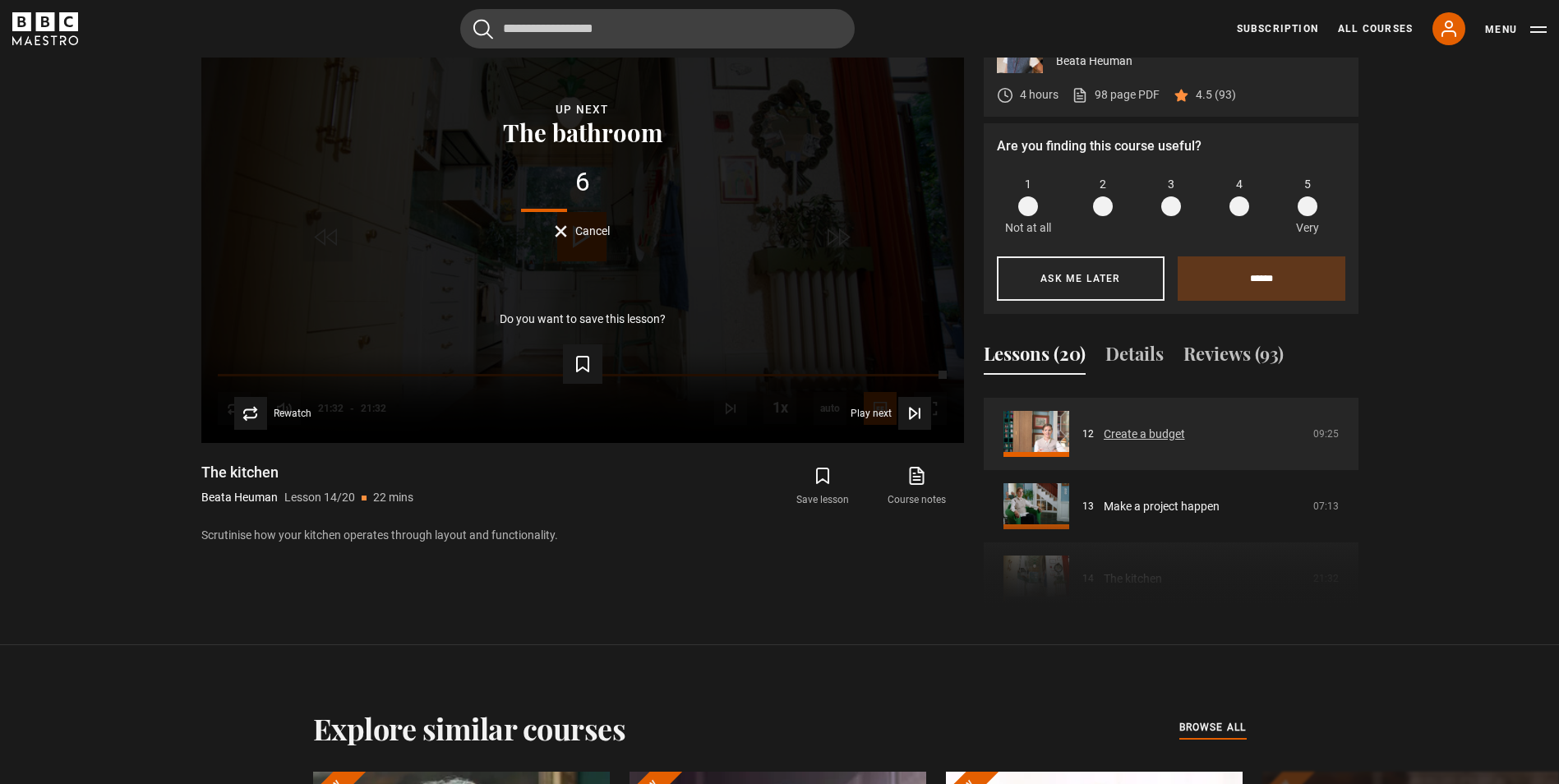 click on "Create a budget" at bounding box center (1144, 434) 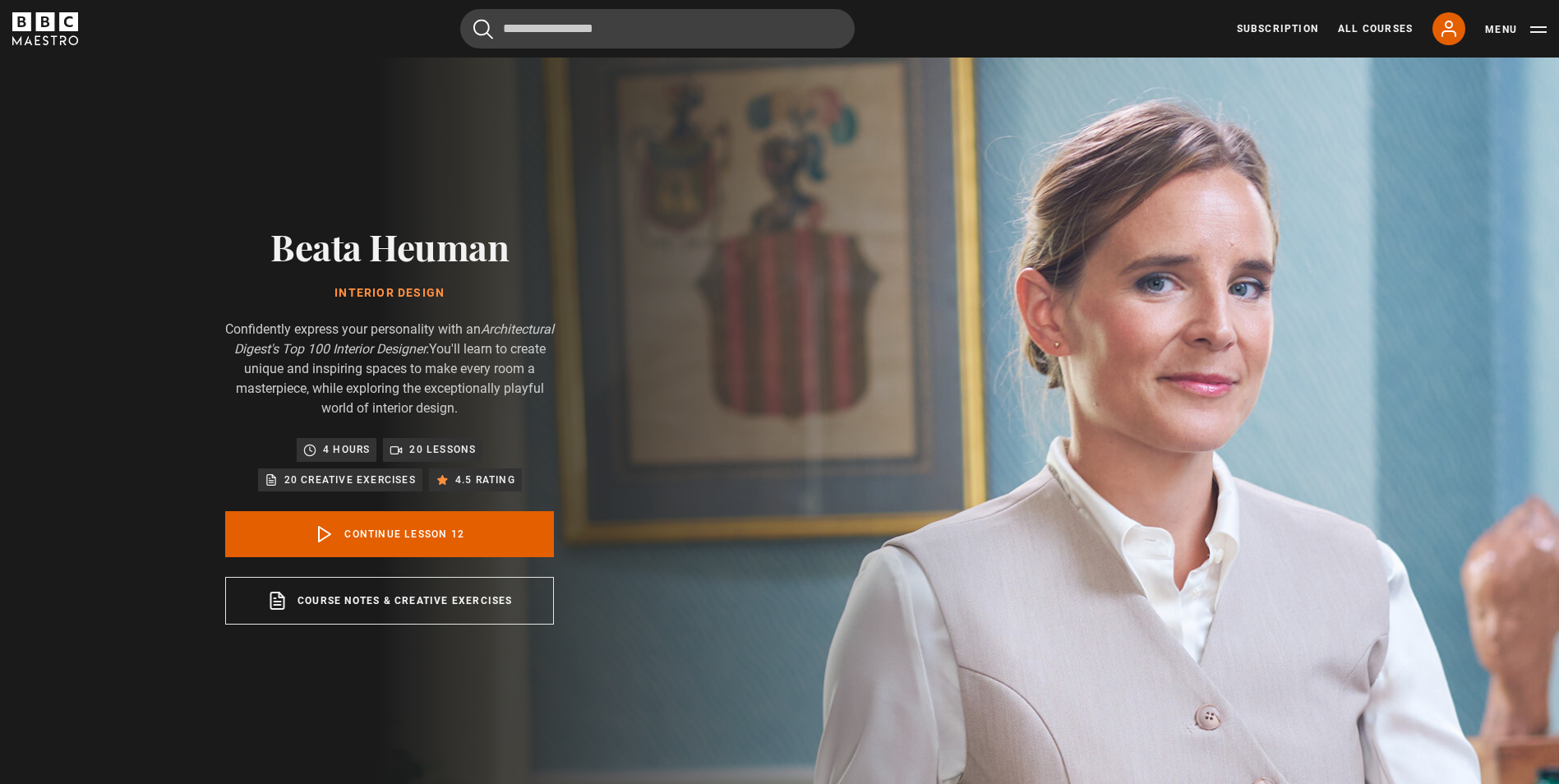 scroll, scrollTop: 792, scrollLeft: 0, axis: vertical 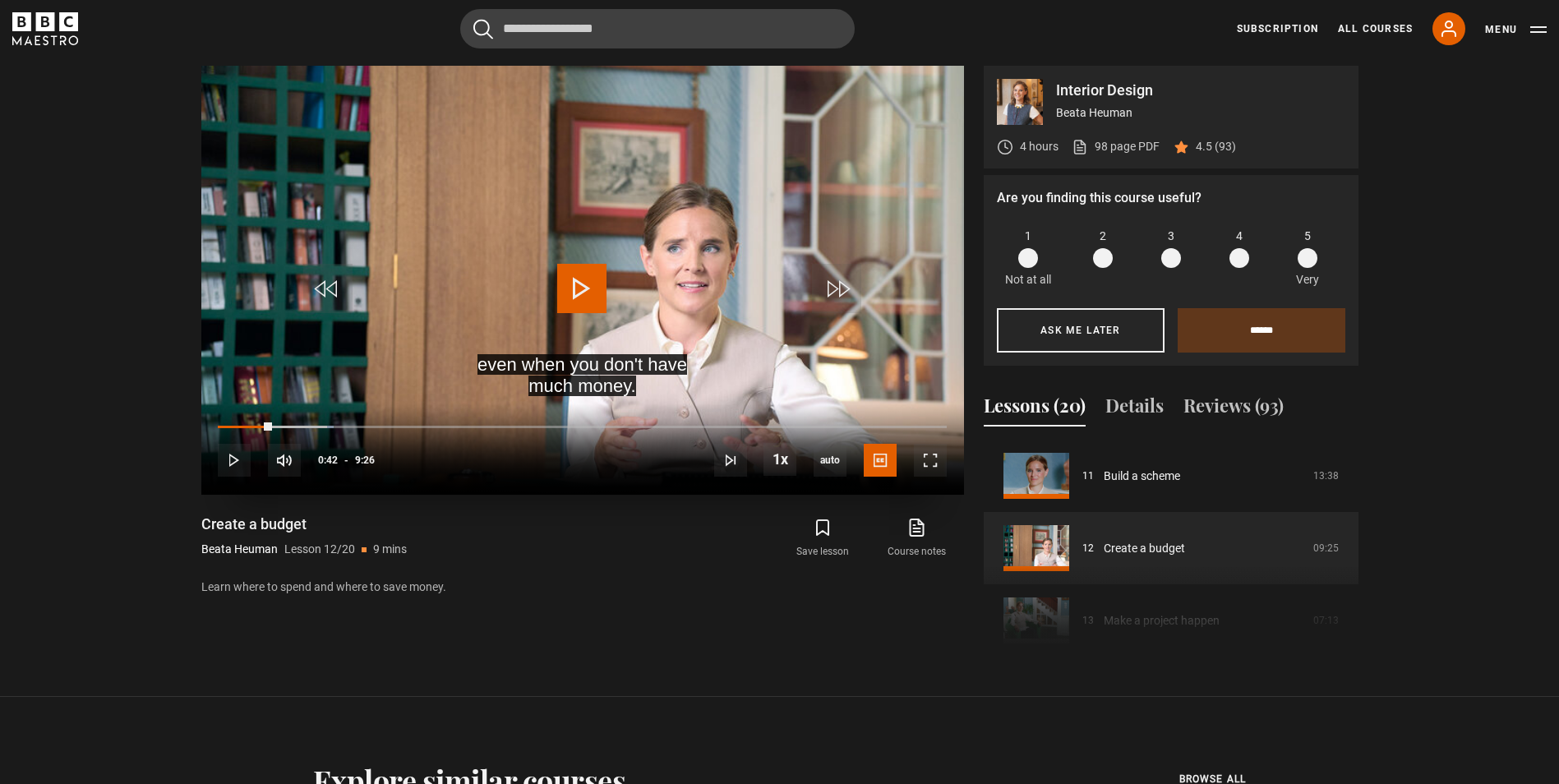 drag, startPoint x: 225, startPoint y: 425, endPoint x: 329, endPoint y: 442, distance: 105.380264 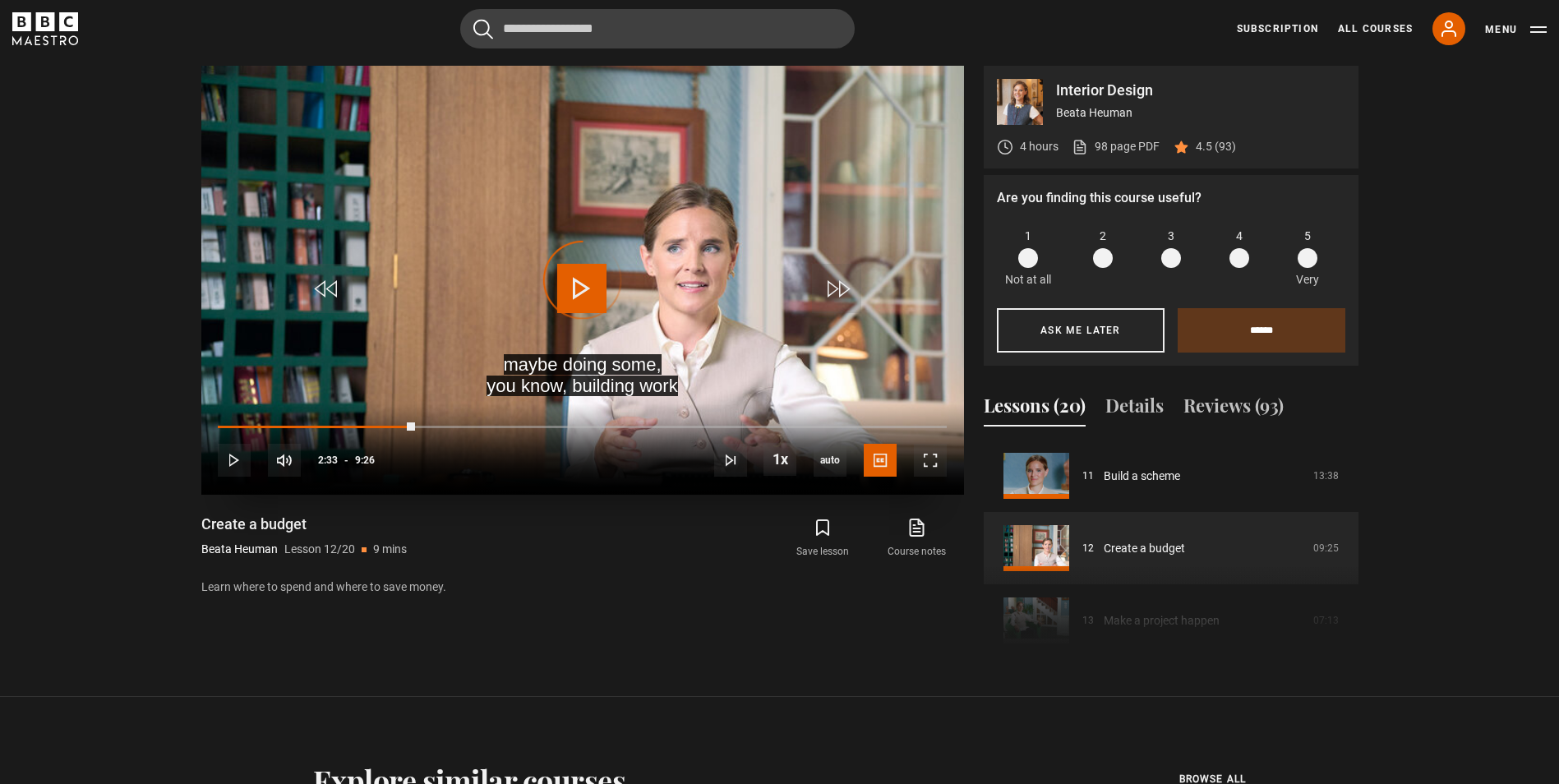 drag, startPoint x: 329, startPoint y: 429, endPoint x: 436, endPoint y: 440, distance: 107.56393 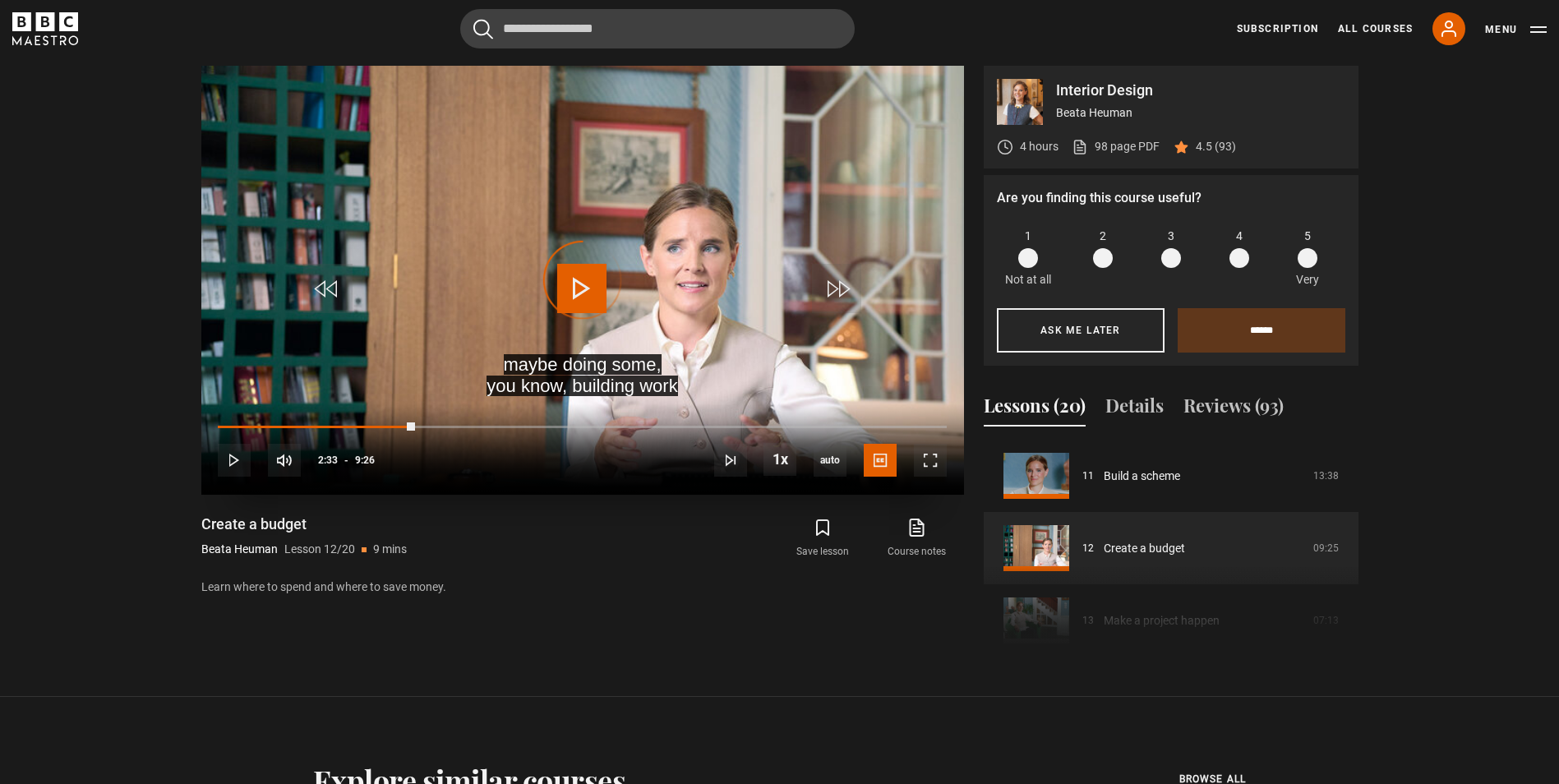 click on "10s Skip Back 10 seconds Play 10s Skip Forward 10 seconds Loaded :  0.00% 2:42 2:37 Play Mute 9% Current Time  2:33 - Duration  9:26
Beata Heuman
Lesson 12
Create a budget
1x Playback Rate 2x 1.5x 1x , selected 0.5x auto Quality 360p 720p 1080p 2160p Auto , selected Captions captions off English  Captions , selected" at bounding box center (583, 449) 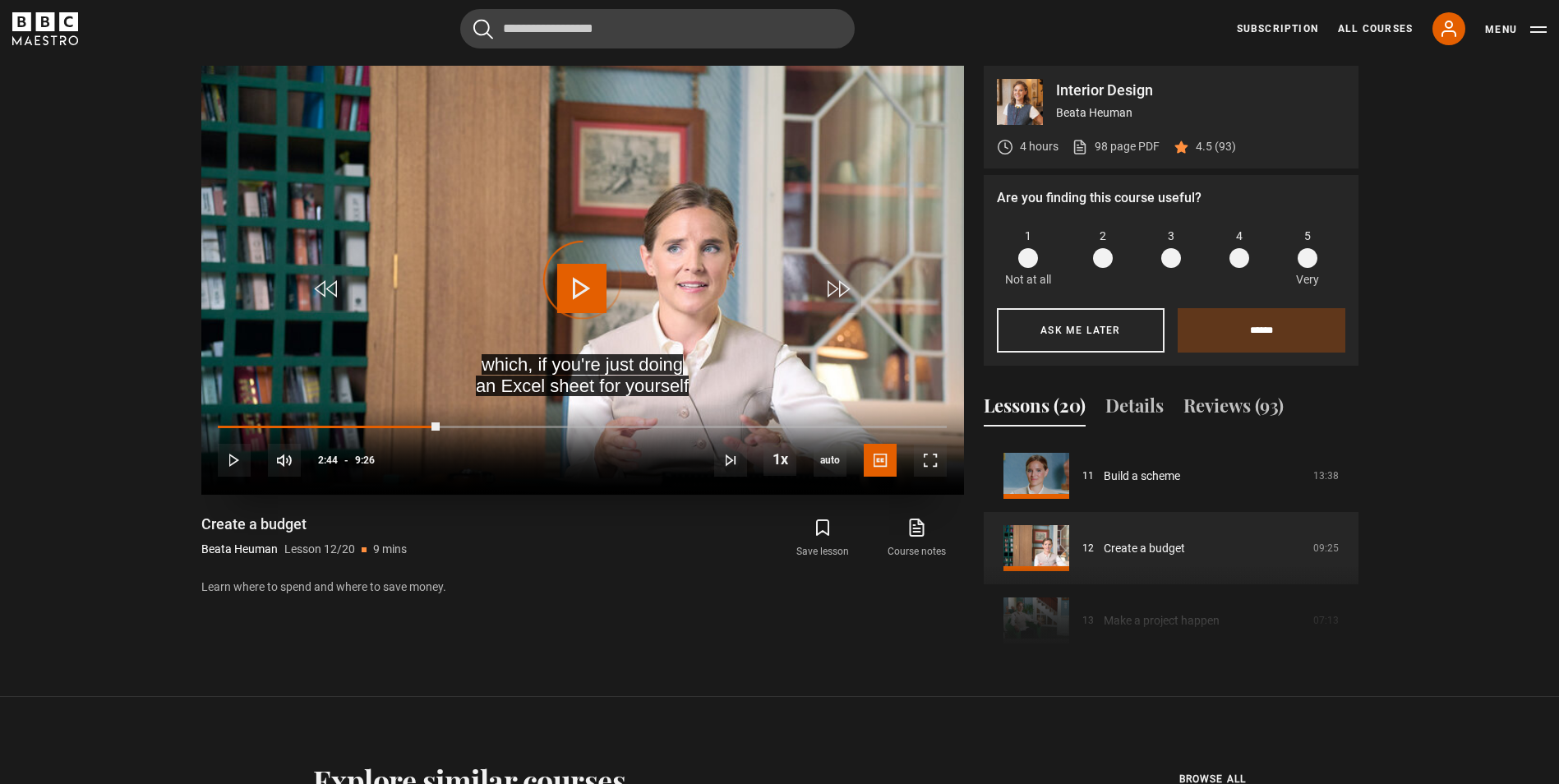 drag, startPoint x: 430, startPoint y: 428, endPoint x: 531, endPoint y: 437, distance: 101.4002 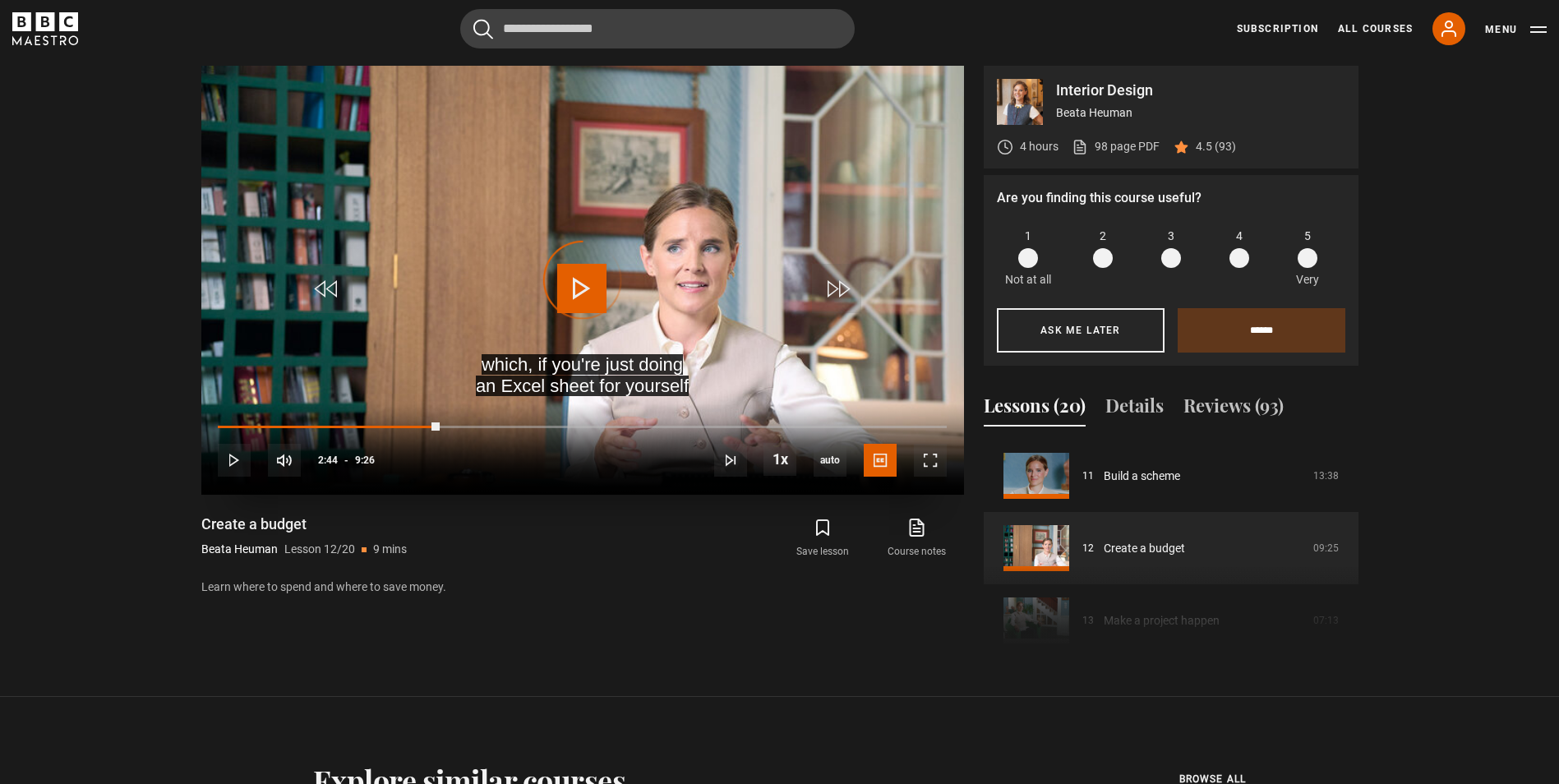 click on "10s Skip Back 10 seconds Play 10s Skip Forward 10 seconds Loaded :  0.00% 2:53 2:44 Play Mute 9% Current Time  2:44 - Duration  9:26
Beata Heuman
Lesson 12
Create a budget
1x Playback Rate 2x 1.5x 1x , selected 0.5x auto Quality 360p 720p 1080p 2160p Auto , selected Captions captions off English  Captions , selected" at bounding box center (583, 449) 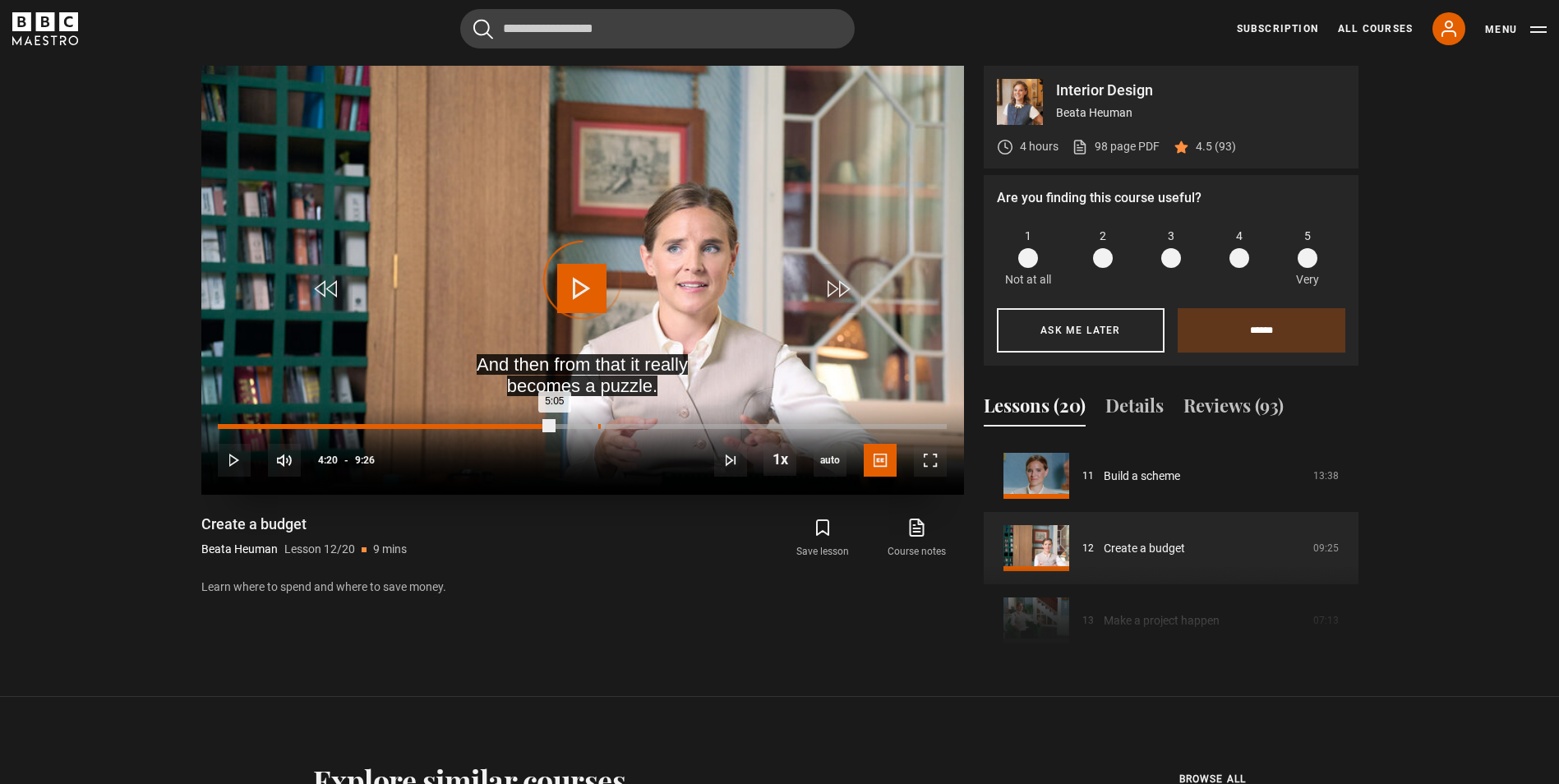 drag, startPoint x: 542, startPoint y: 424, endPoint x: 668, endPoint y: 434, distance: 126.3962 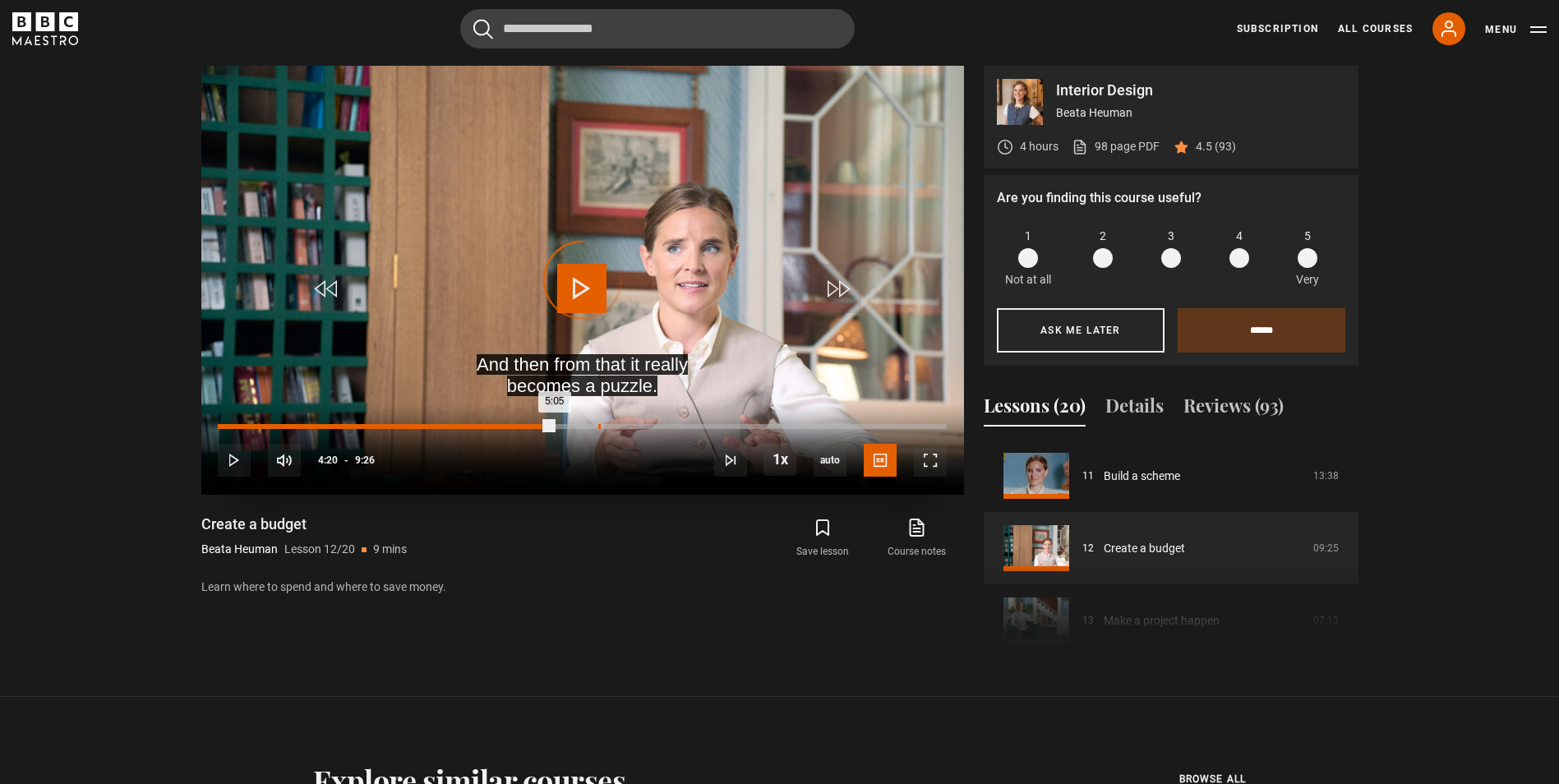 click on "10s Skip Back 10 seconds Play 10s Skip Forward 10 seconds Loaded :  0.00% 4:55 5:05 Play Mute 9% Current Time  4:20 - Duration  9:26
Beata Heuman
Lesson 12
Create a budget
1x Playback Rate 2x 1.5x 1x , selected 0.5x auto Quality 360p 720p 1080p 2160p Auto , selected Captions captions off English  Captions , selected" at bounding box center (583, 449) 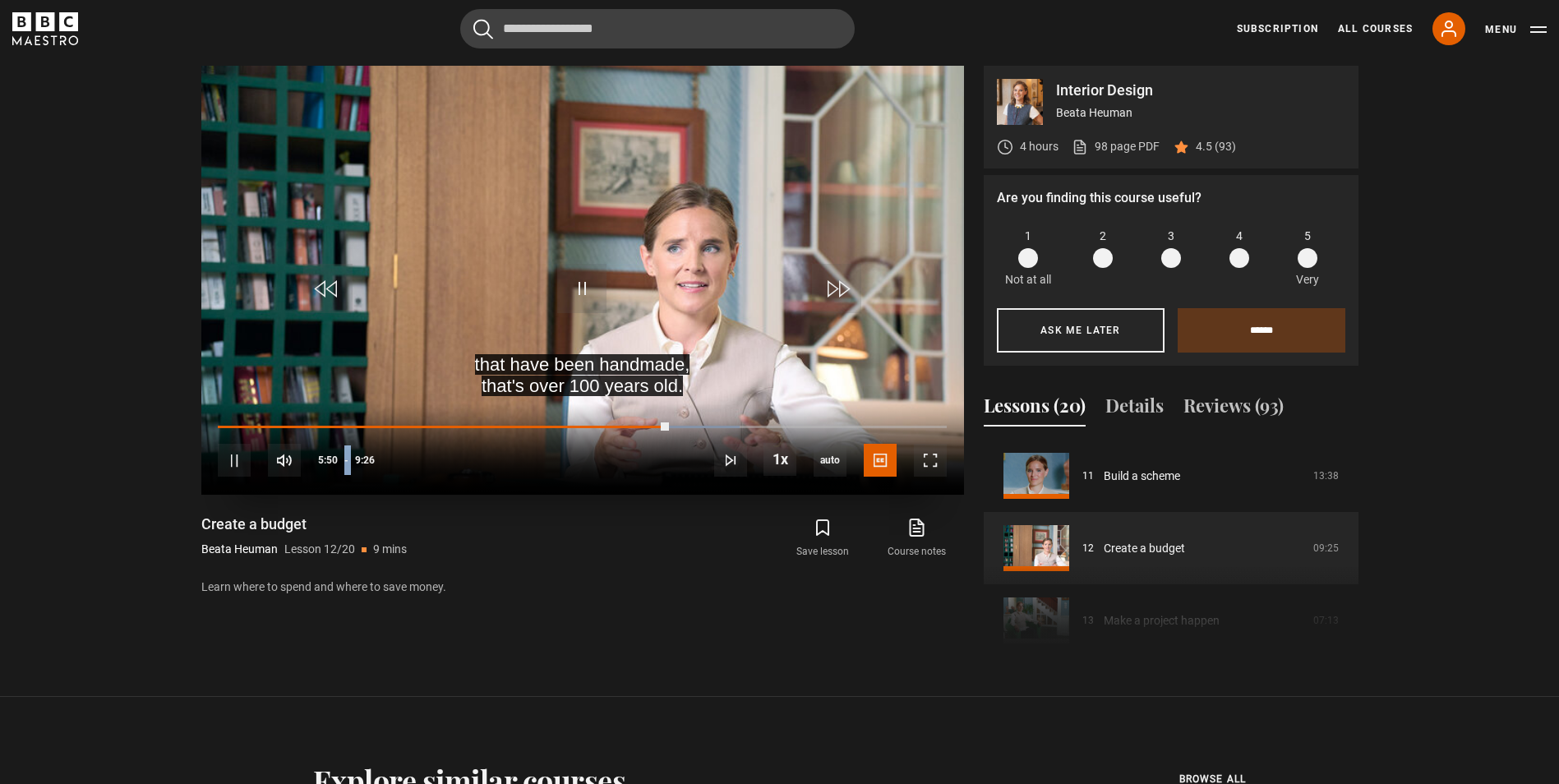 drag, startPoint x: 658, startPoint y: 432, endPoint x: 771, endPoint y: 440, distance: 113.2828 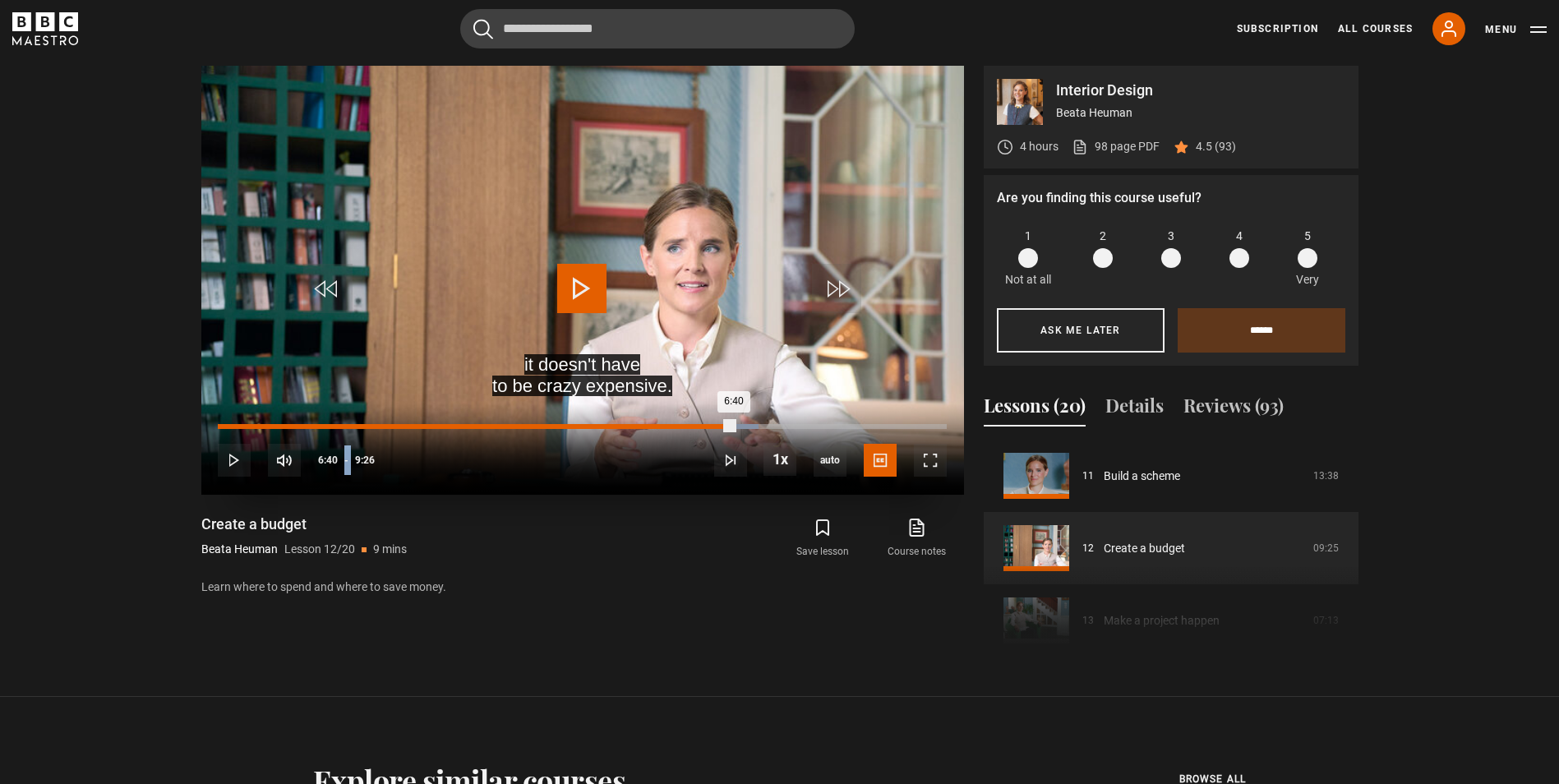drag, startPoint x: 771, startPoint y: 440, endPoint x: 734, endPoint y: 435, distance: 37.33631 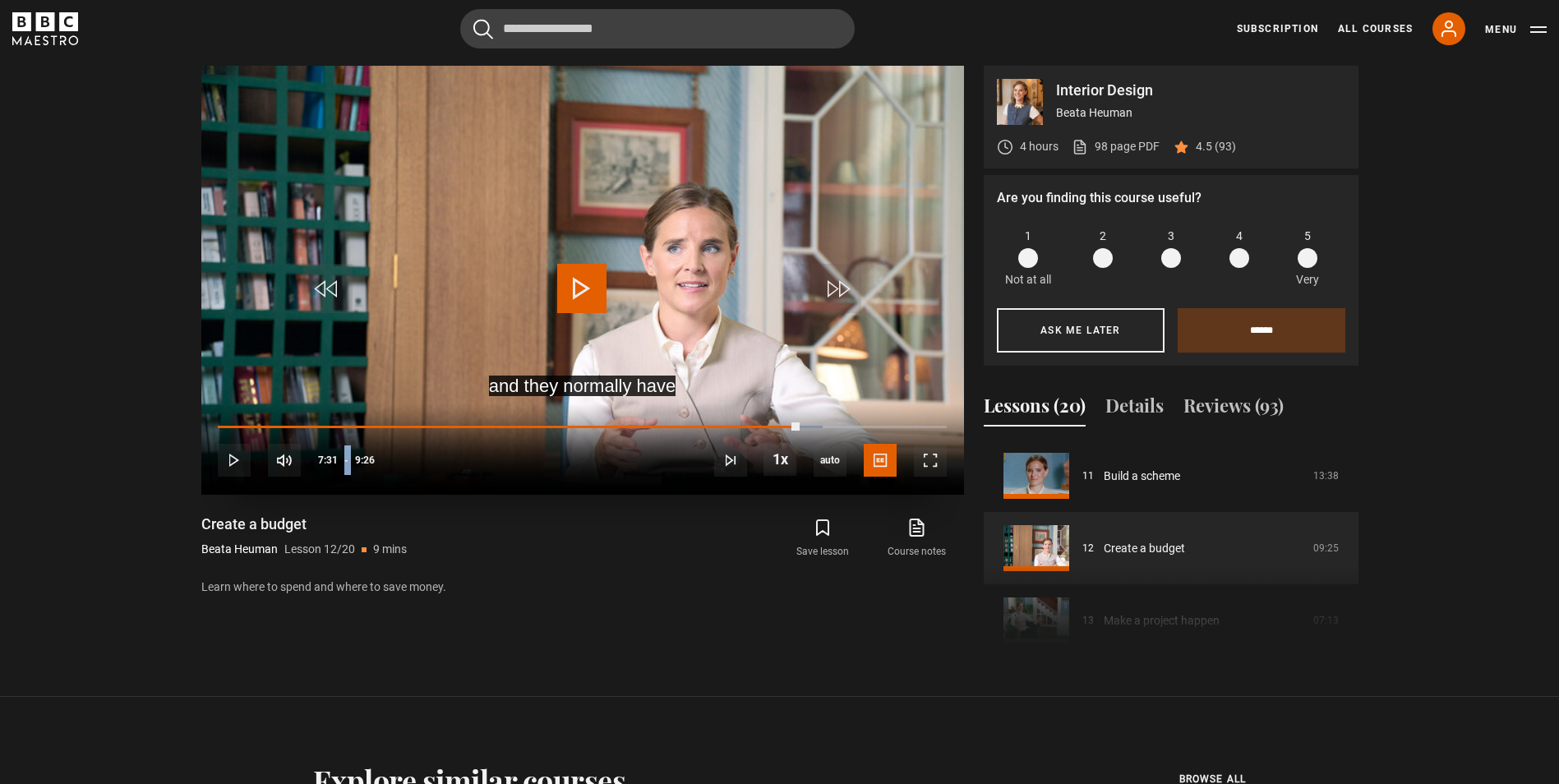 drag, startPoint x: 731, startPoint y: 427, endPoint x: 800, endPoint y: 431, distance: 69.11584 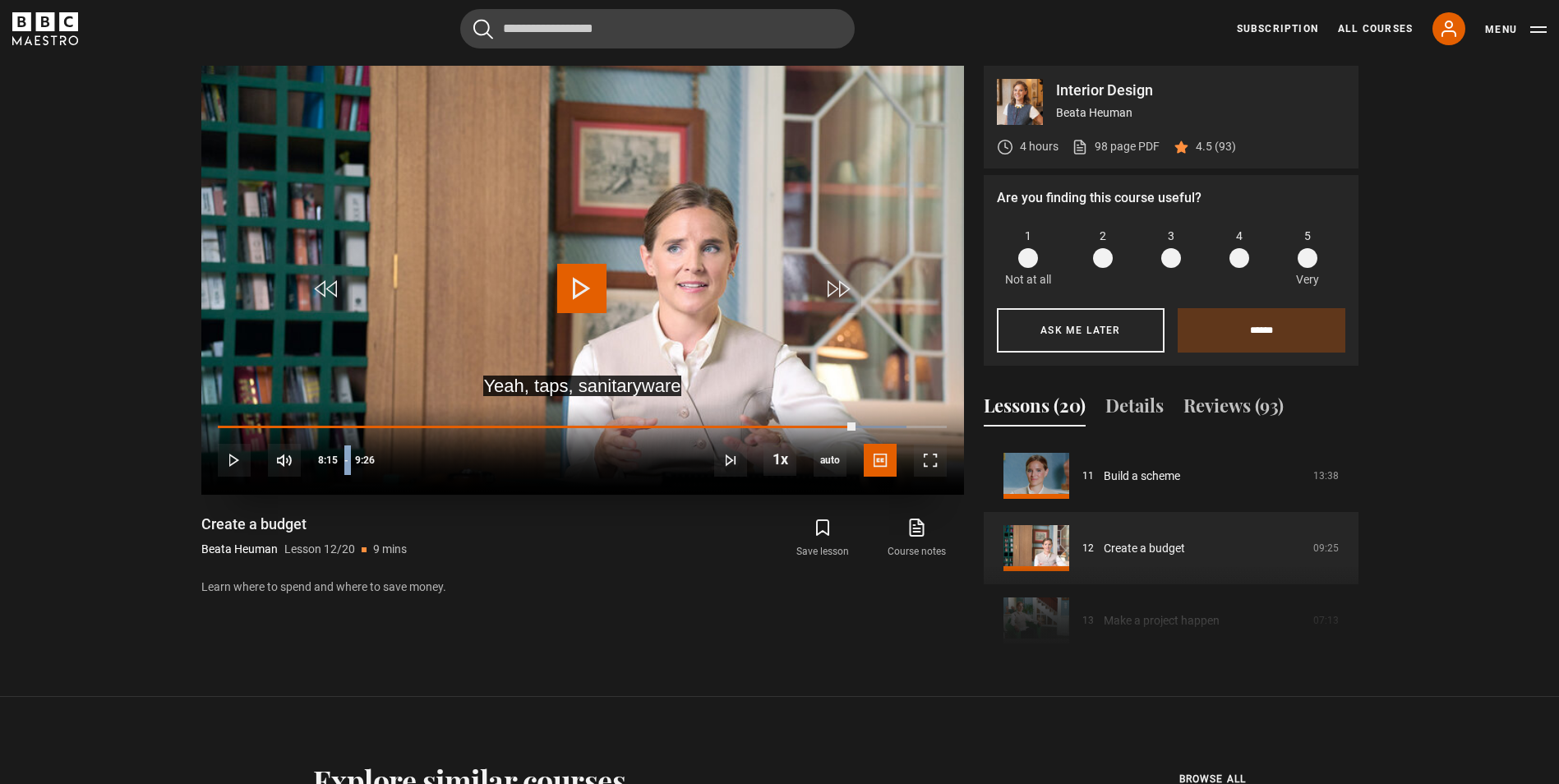drag, startPoint x: 796, startPoint y: 426, endPoint x: 893, endPoint y: 432, distance: 97.18539 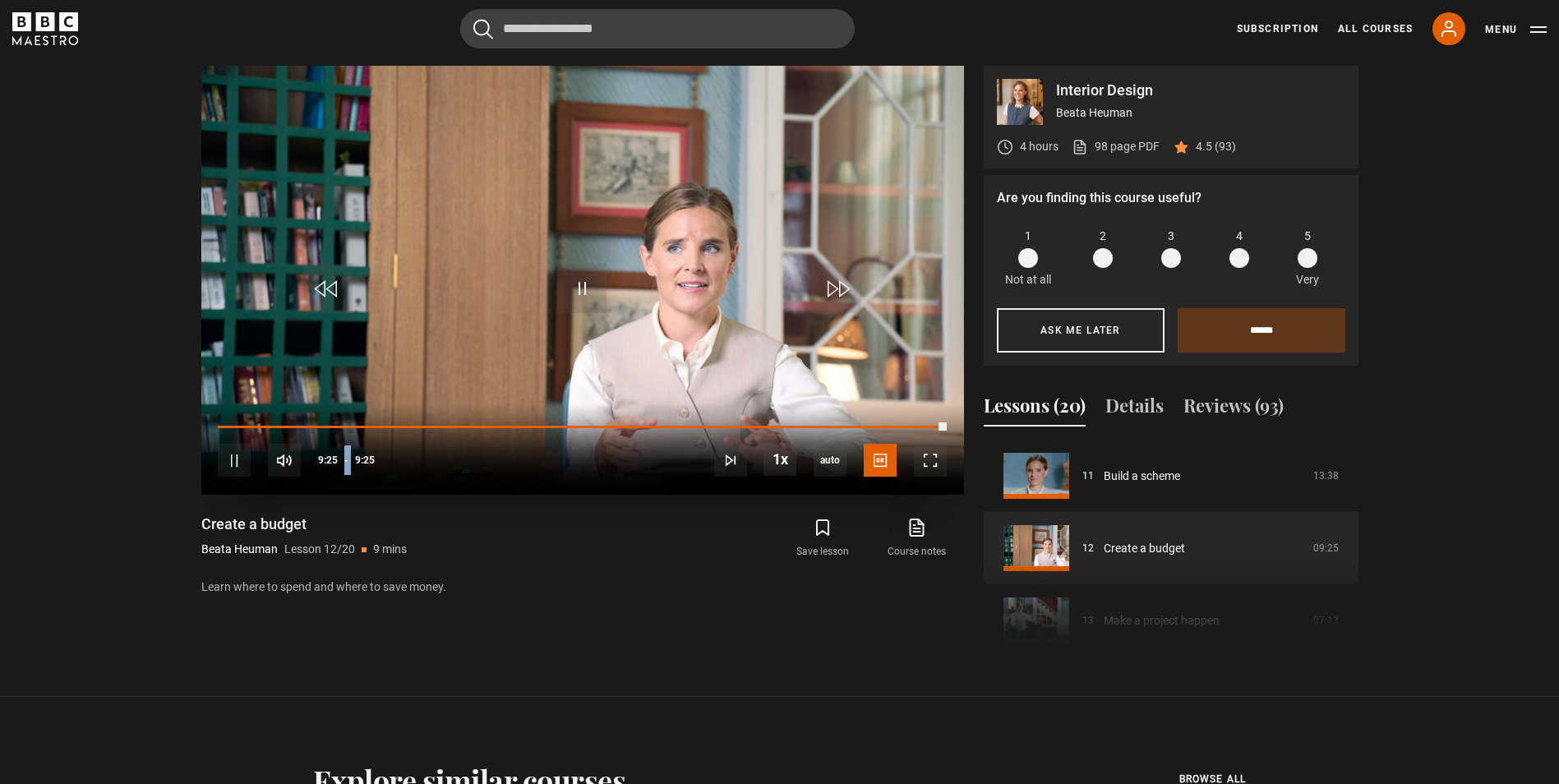 drag, startPoint x: 889, startPoint y: 425, endPoint x: 955, endPoint y: 426, distance: 66.00758 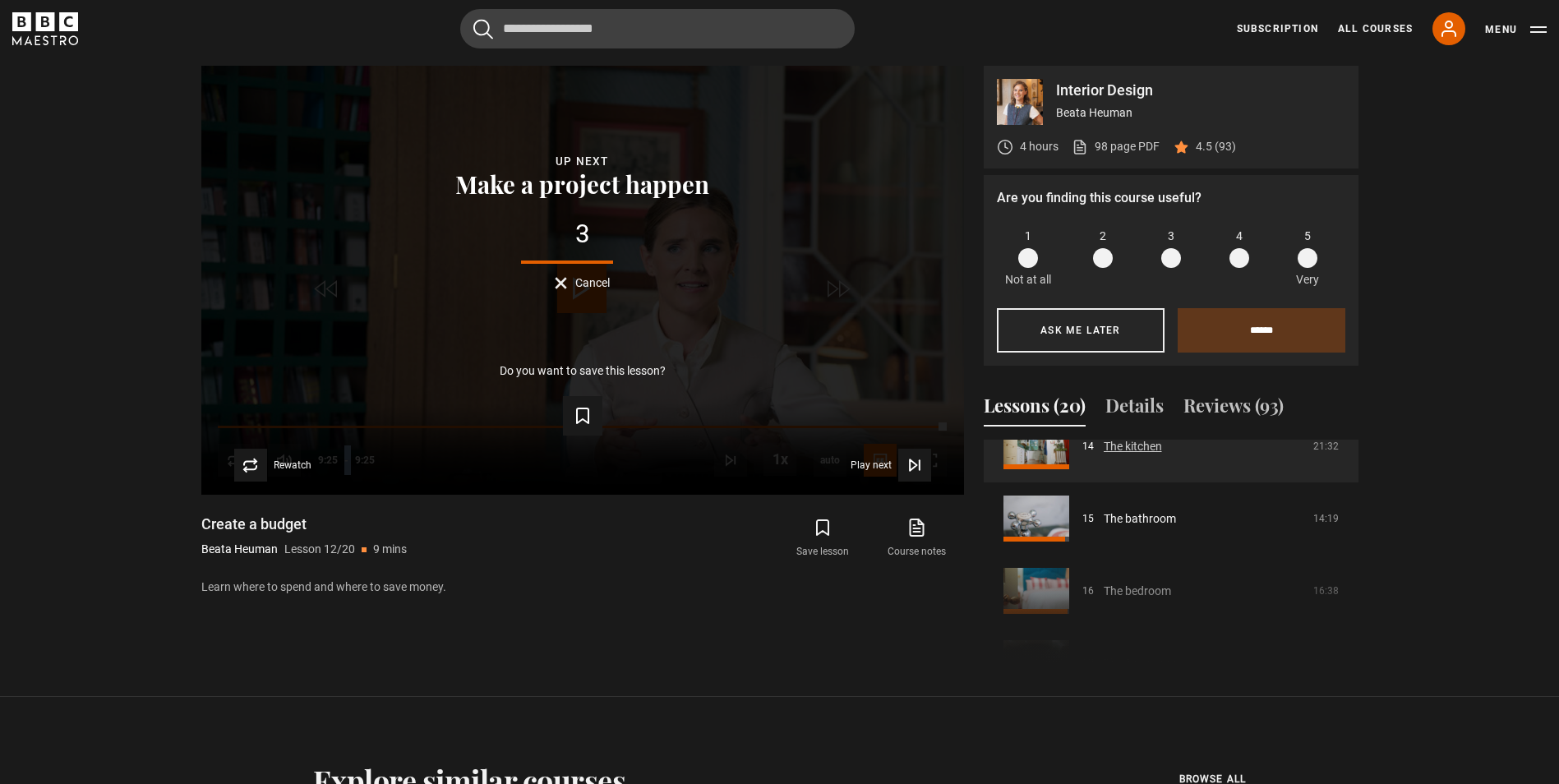 scroll, scrollTop: 960, scrollLeft: 0, axis: vertical 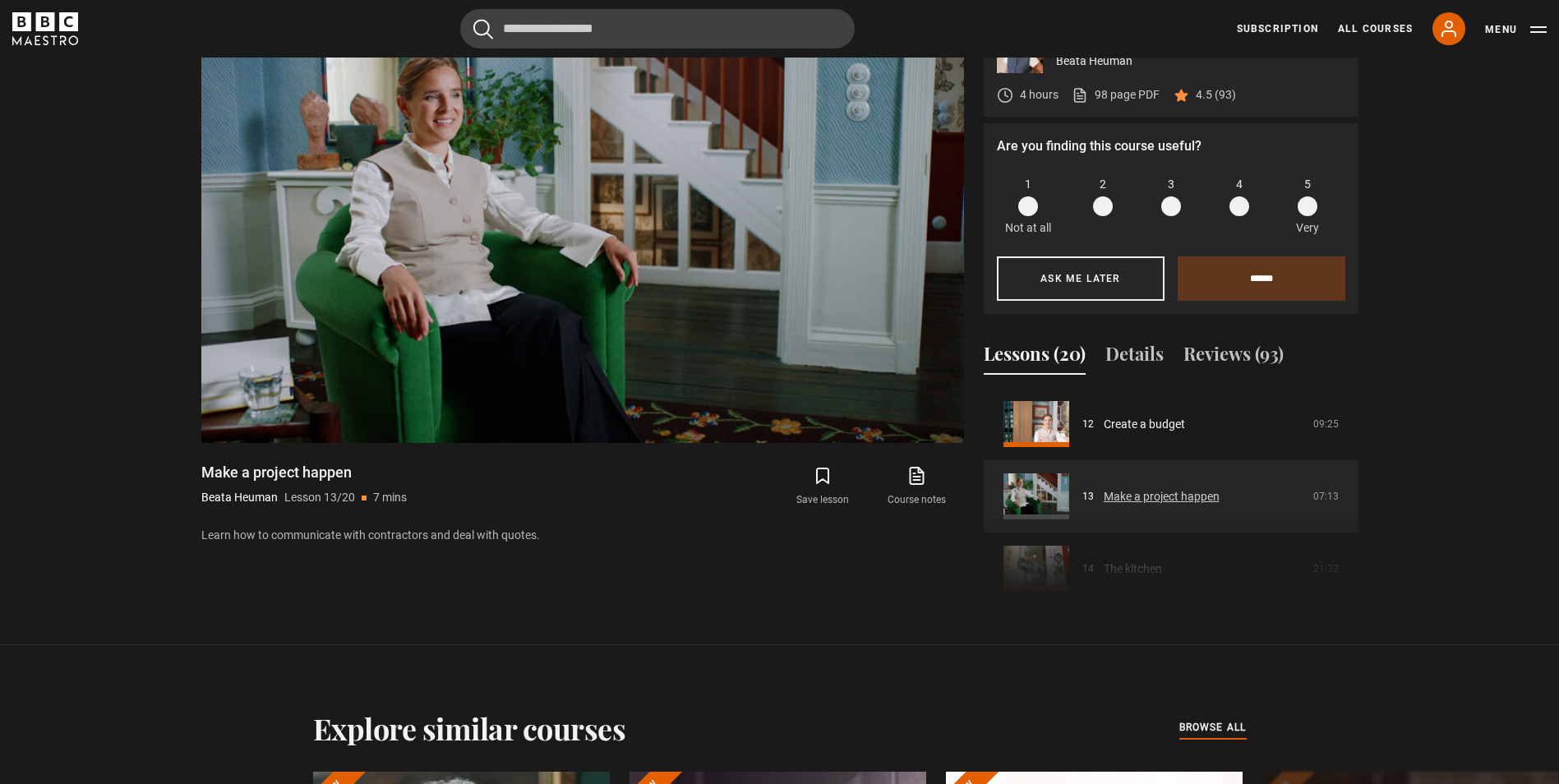 click on "Make a project happen" at bounding box center [1161, 496] 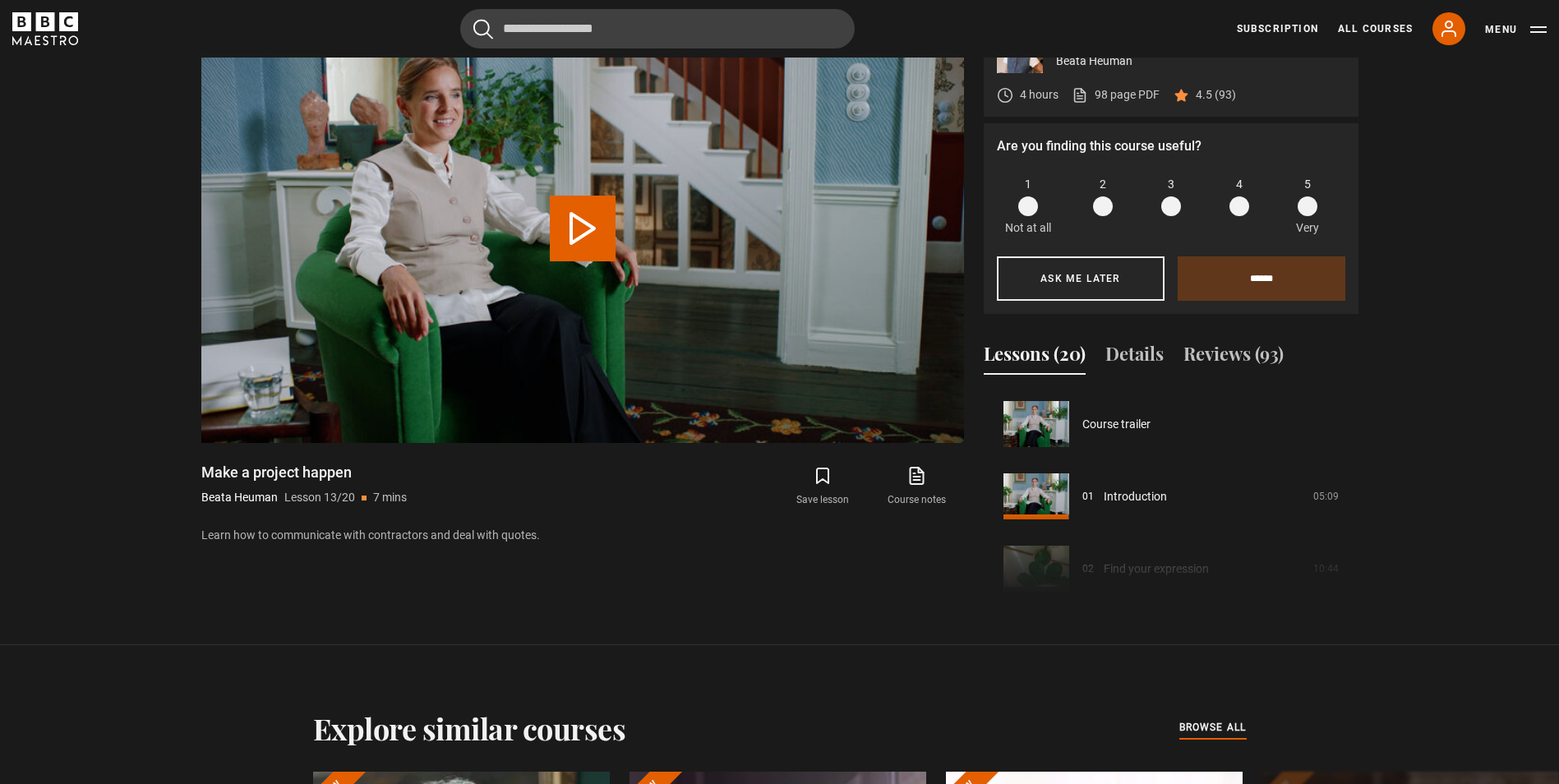 scroll, scrollTop: 844, scrollLeft: 0, axis: vertical 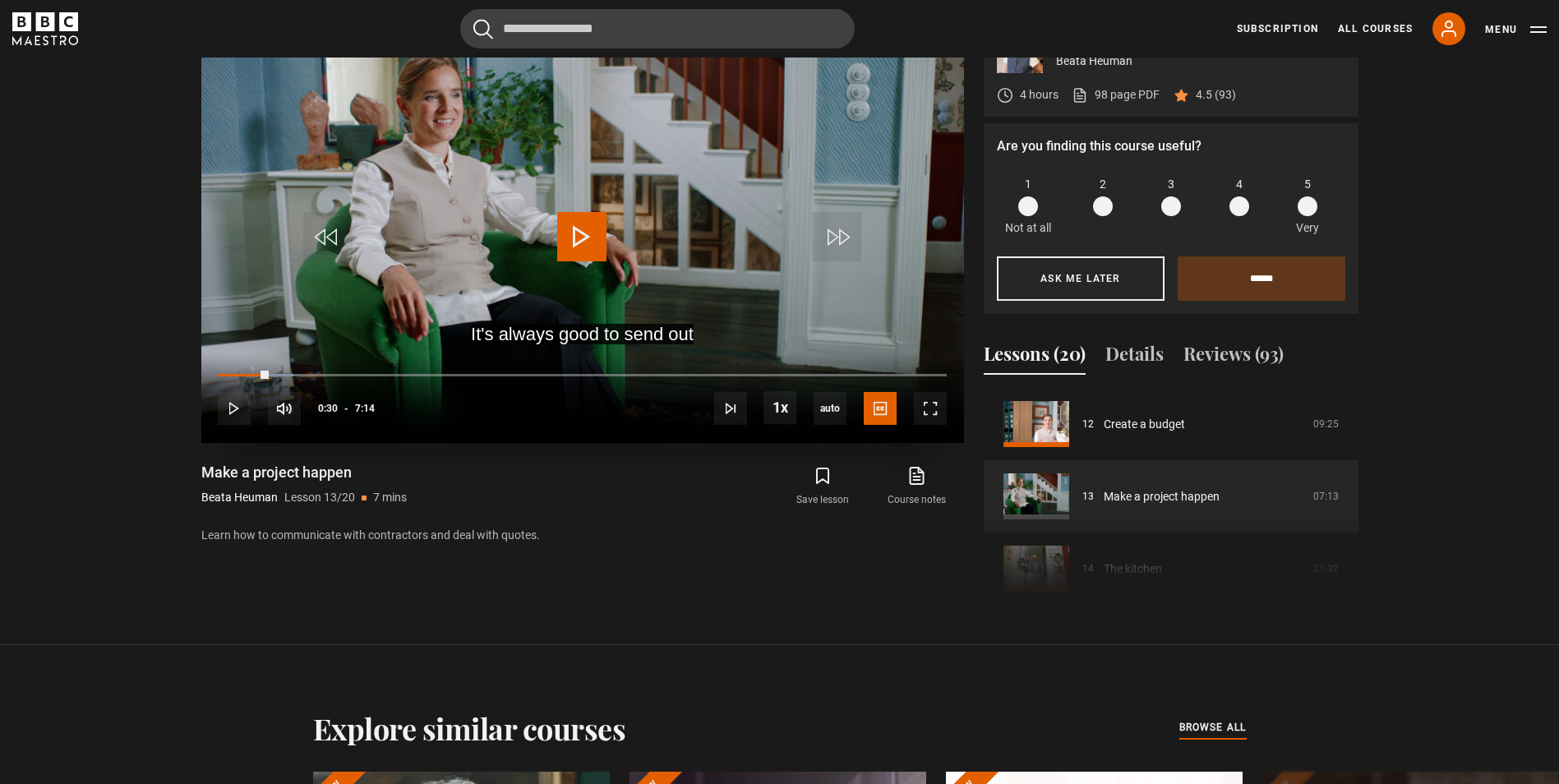 drag, startPoint x: 219, startPoint y: 376, endPoint x: 279, endPoint y: 380, distance: 60.133186 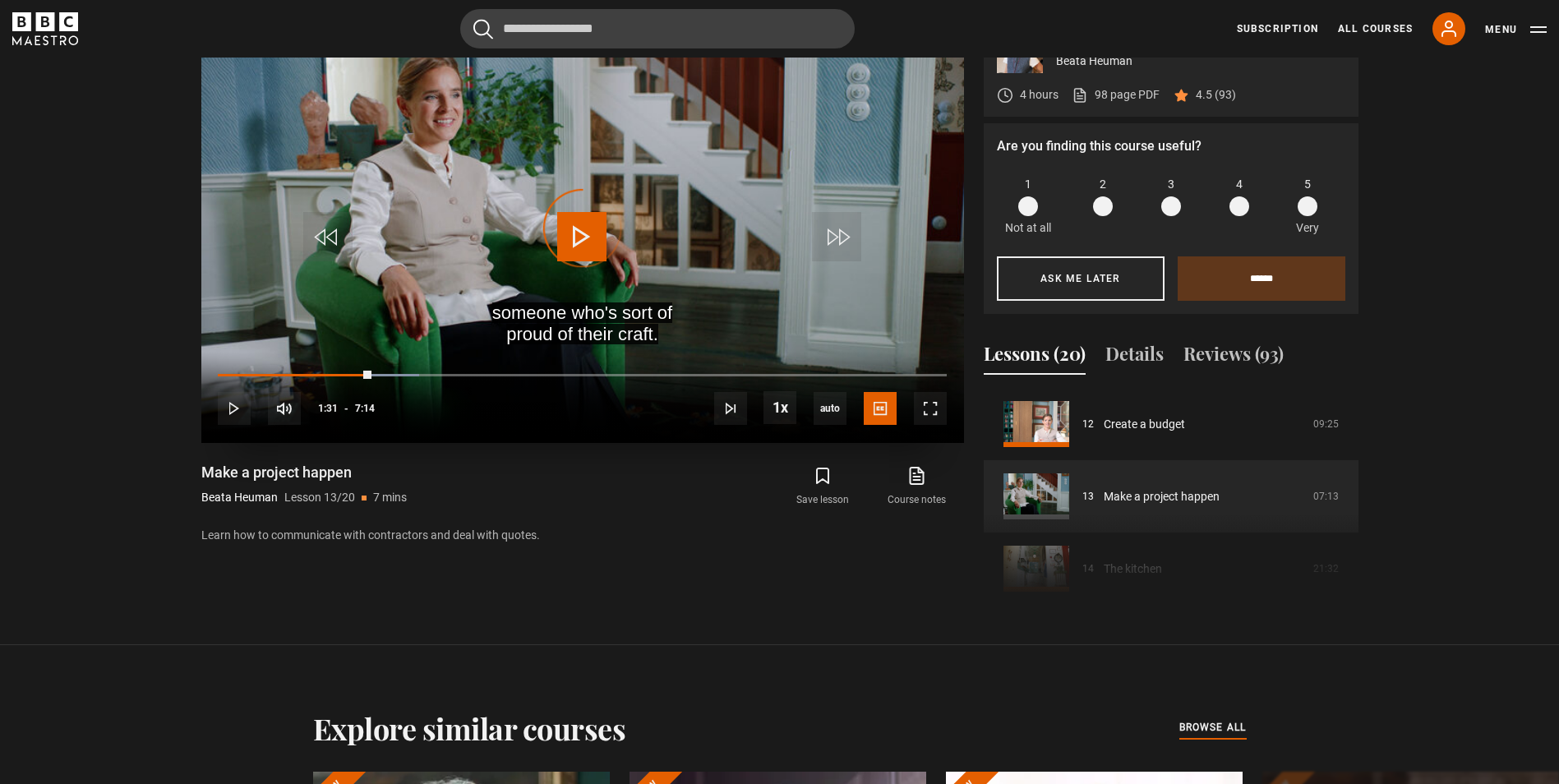 drag, startPoint x: 284, startPoint y: 376, endPoint x: 401, endPoint y: 380, distance: 117.06836 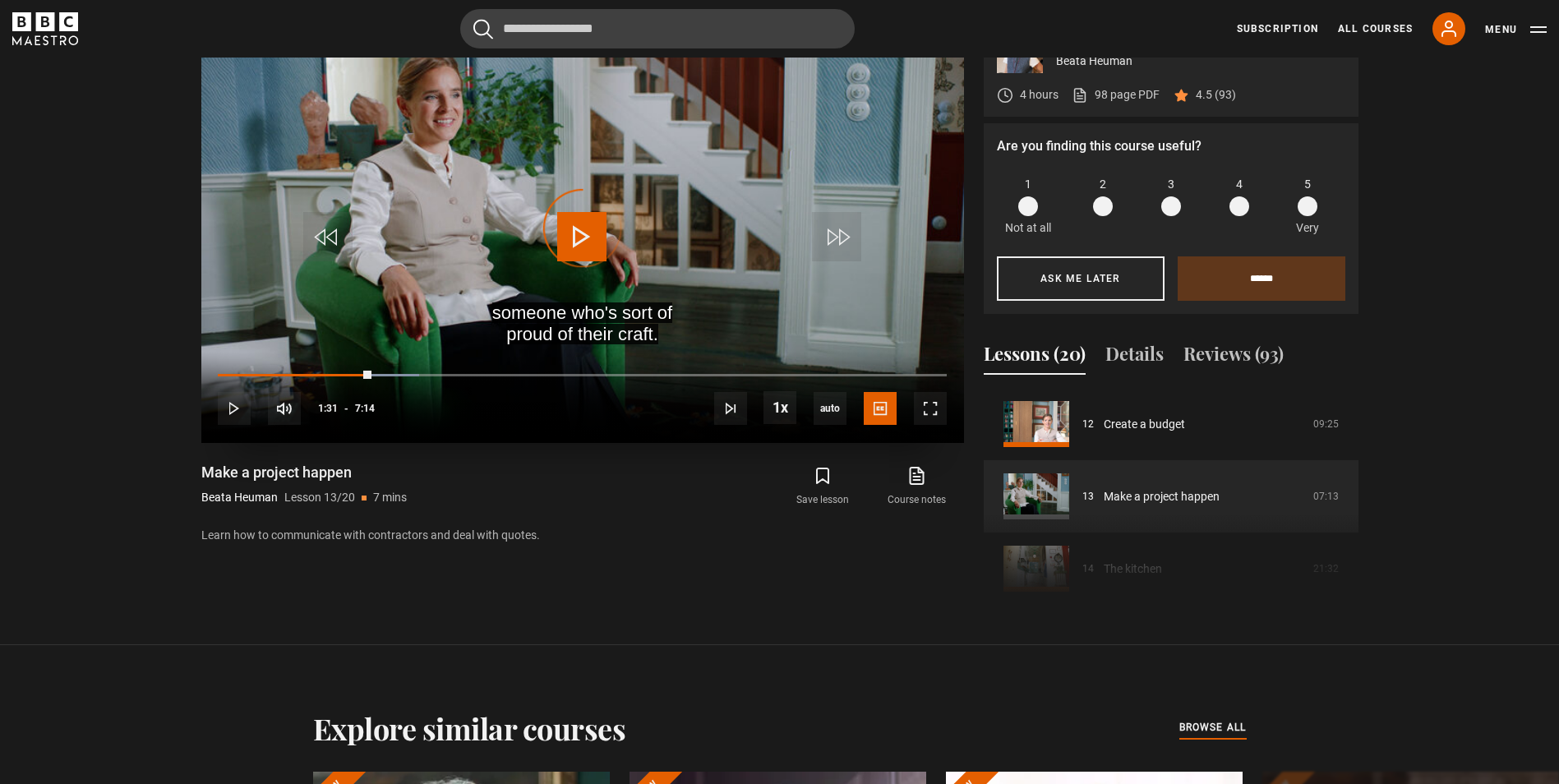 click on "10s Skip Back 10 seconds Play 10s Skip Forward 10 seconds Loaded :  27.65% 0:46 1:31 Play Mute Current Time  1:31 - Duration  7:14
Beata Heuman
Lesson 13
Make a project happen
1x Playback Rate 2x 1.5x 1x , selected 0.5x auto Quality 360p 720p 1080p 2160p Auto , selected Captions captions off English  Captions , selected" at bounding box center (583, 397) 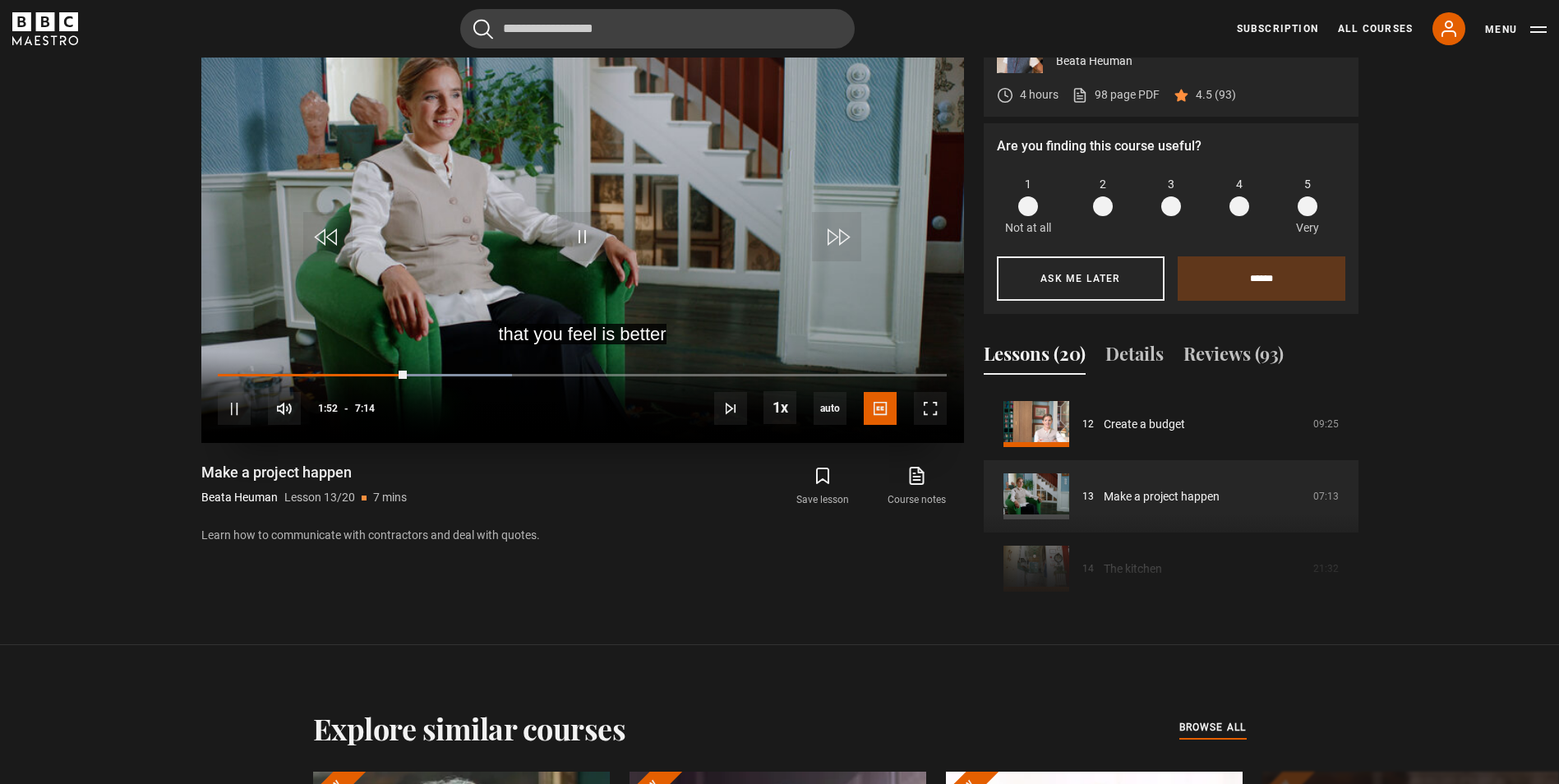 drag, startPoint x: 395, startPoint y: 380, endPoint x: 472, endPoint y: 387, distance: 77.31753 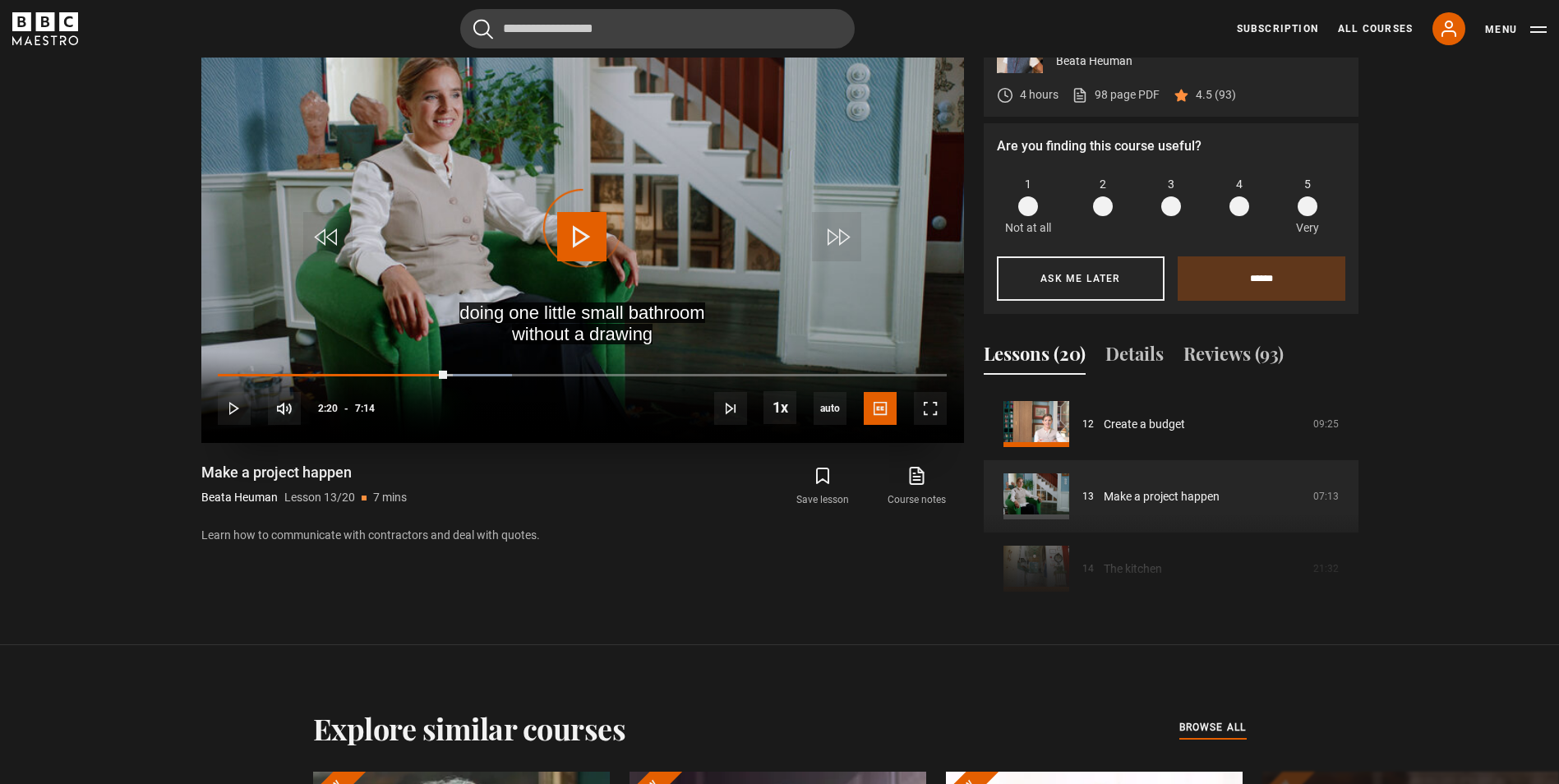 drag, startPoint x: 407, startPoint y: 376, endPoint x: 511, endPoint y: 379, distance: 104.04326 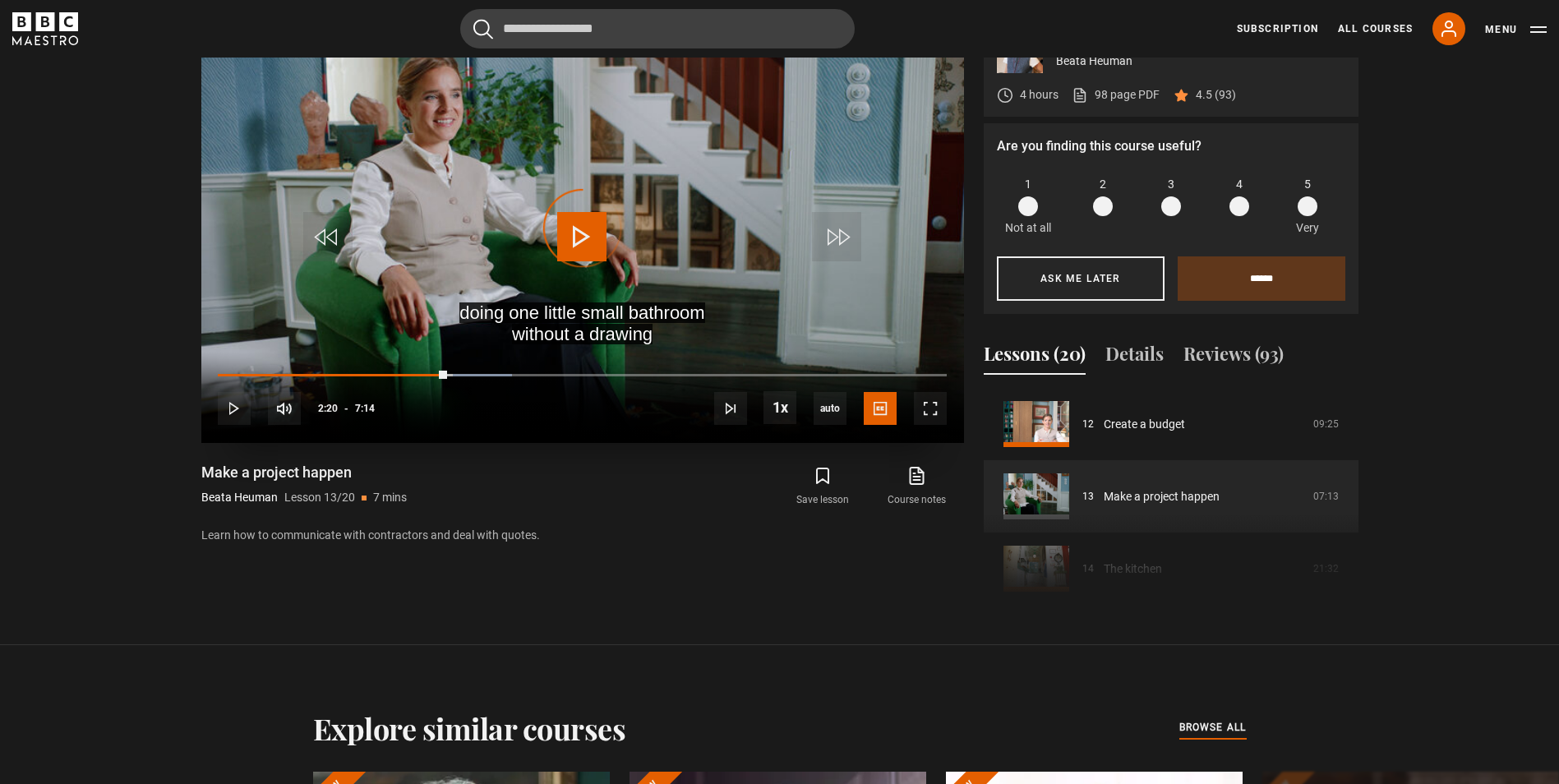 click on "10s Skip Back 10 seconds Play 10s Skip Forward 10 seconds Loaded :  40.32% 2:24 2:21 Play Mute Current Time  2:20 - Duration  7:14
Beata Heuman
Lesson 13
Make a project happen
1x Playback Rate 2x 1.5x 1x , selected 0.5x auto Quality 360p 720p 1080p 2160p Auto , selected Captions captions off English  Captions , selected" at bounding box center (583, 397) 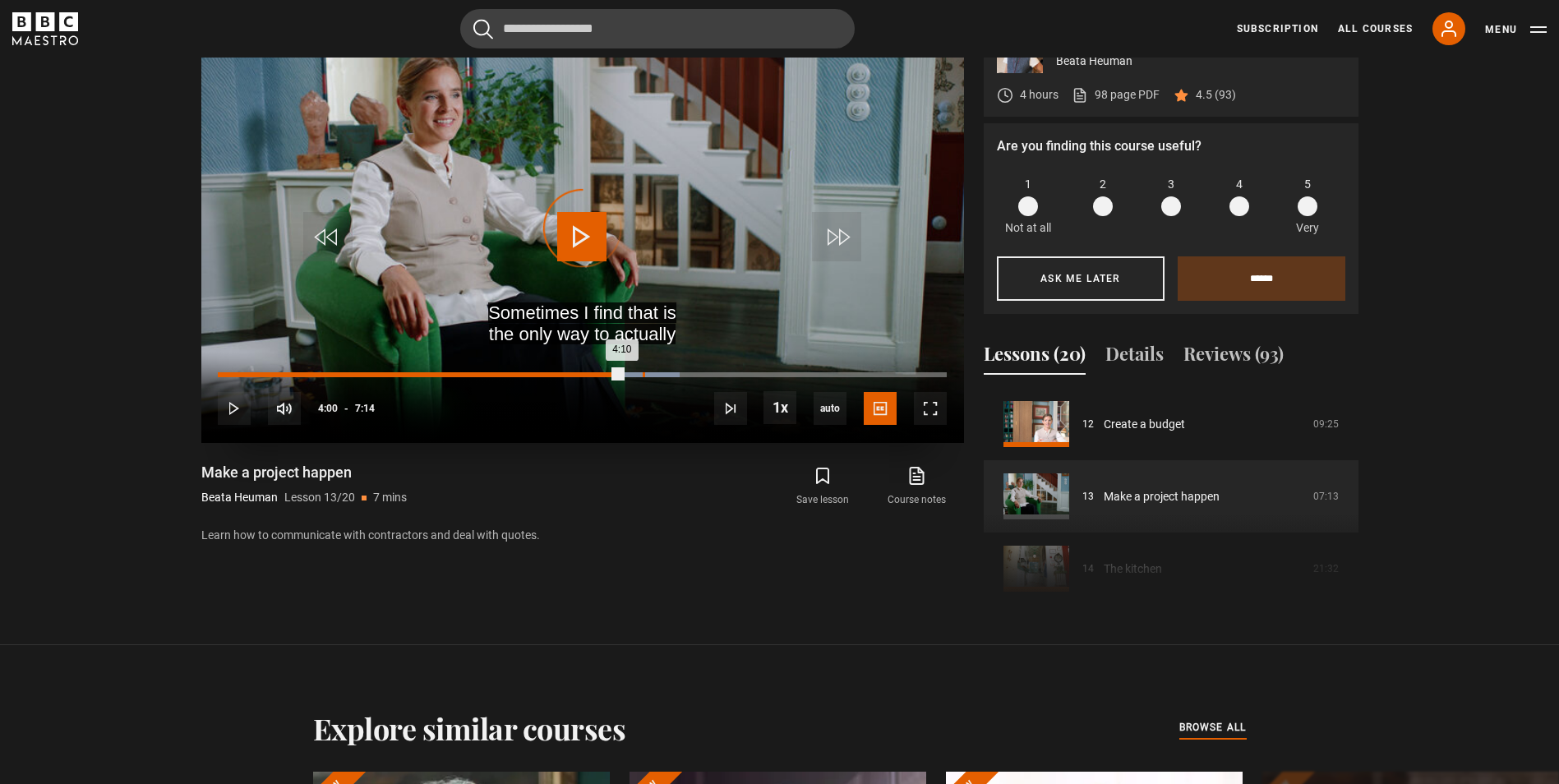 drag, startPoint x: 563, startPoint y: 375, endPoint x: 643, endPoint y: 384, distance: 80.50466 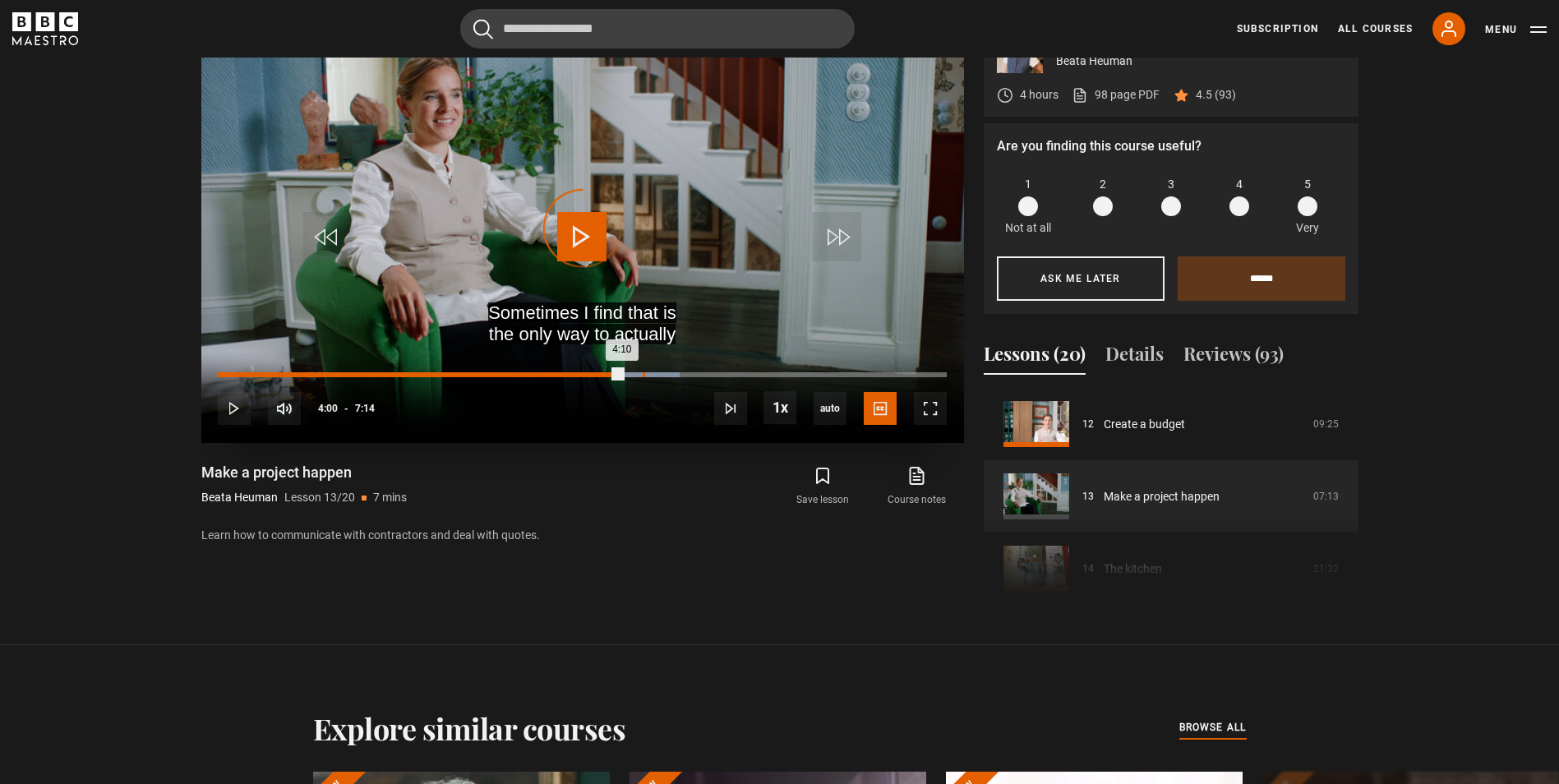 click on "Loaded :  63.36% 4:13 4:10" at bounding box center (582, 383) 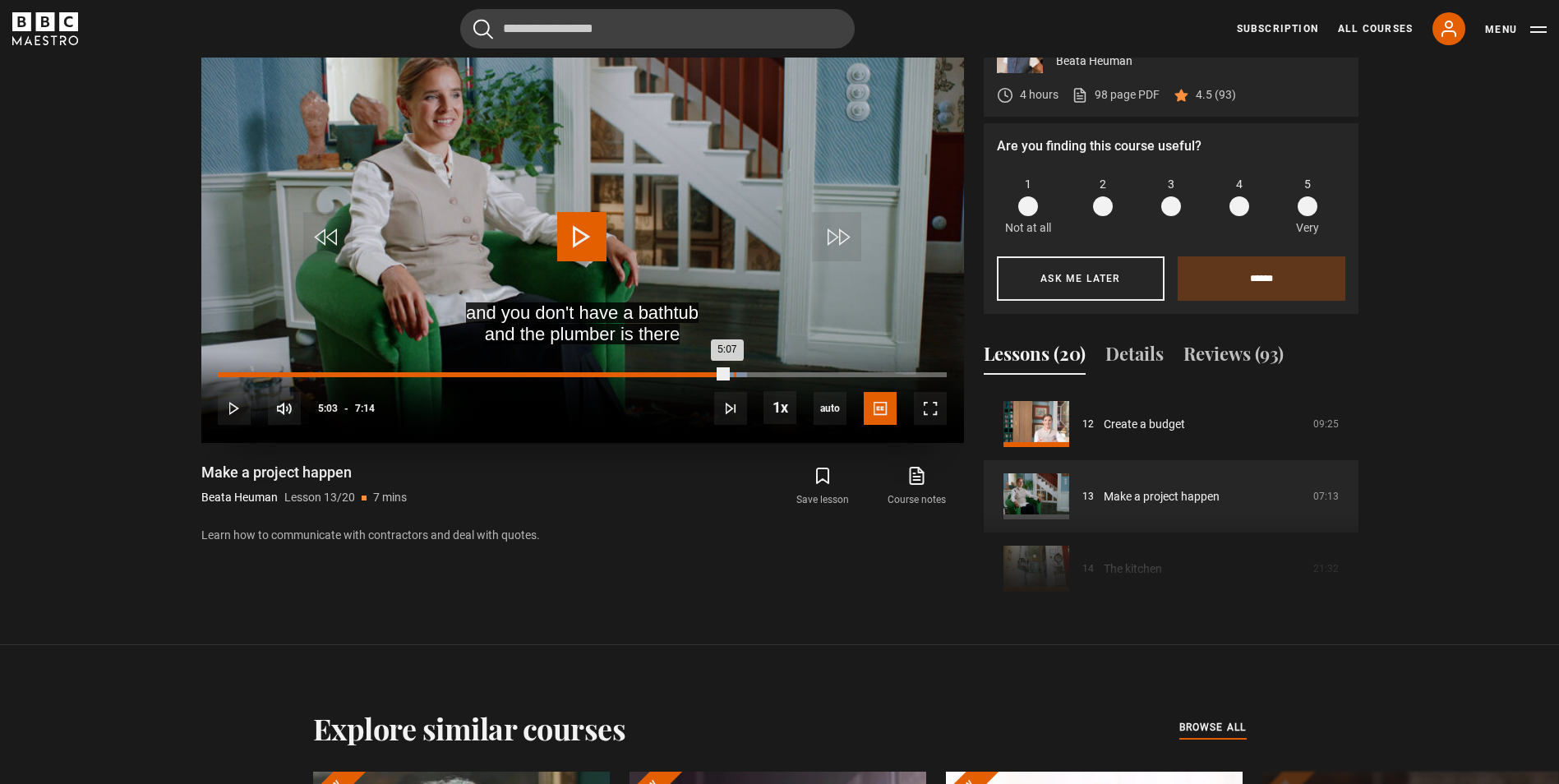 drag, startPoint x: 632, startPoint y: 375, endPoint x: 734, endPoint y: 383, distance: 102.31324 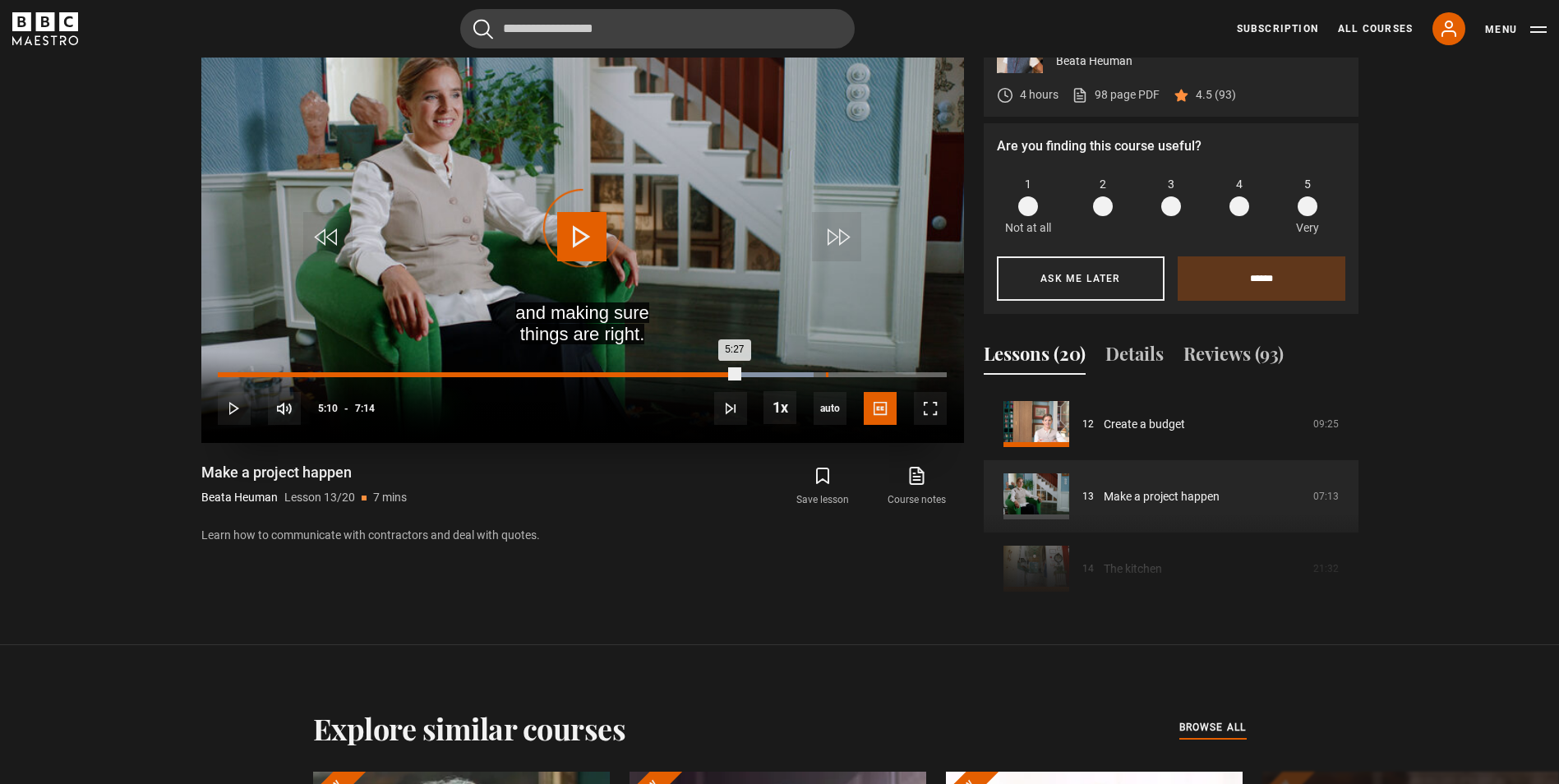 drag, startPoint x: 730, startPoint y: 376, endPoint x: 827, endPoint y: 376, distance: 97 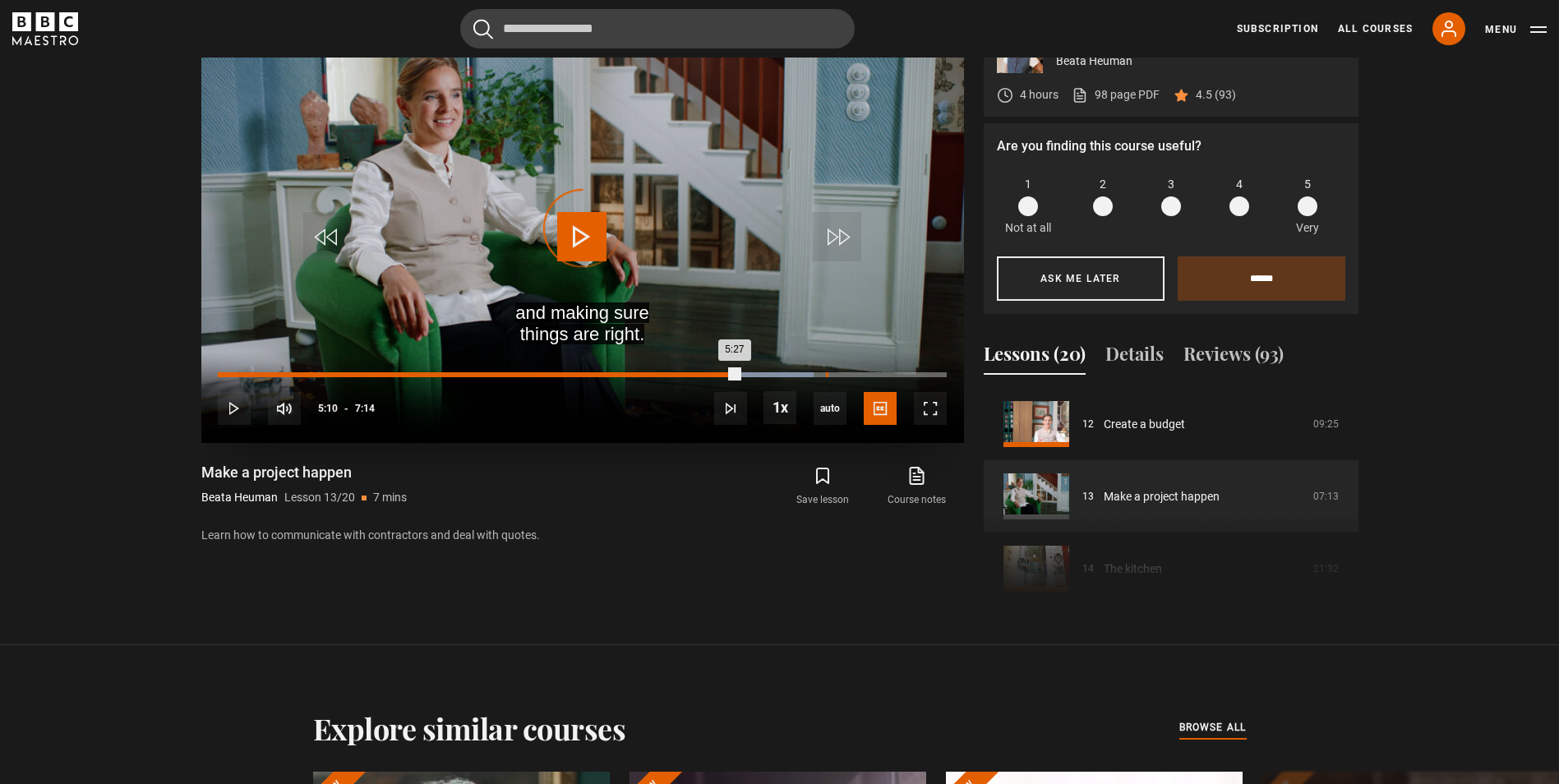 click on "Loaded :  81.80% 6:02 5:27" at bounding box center (582, 375) 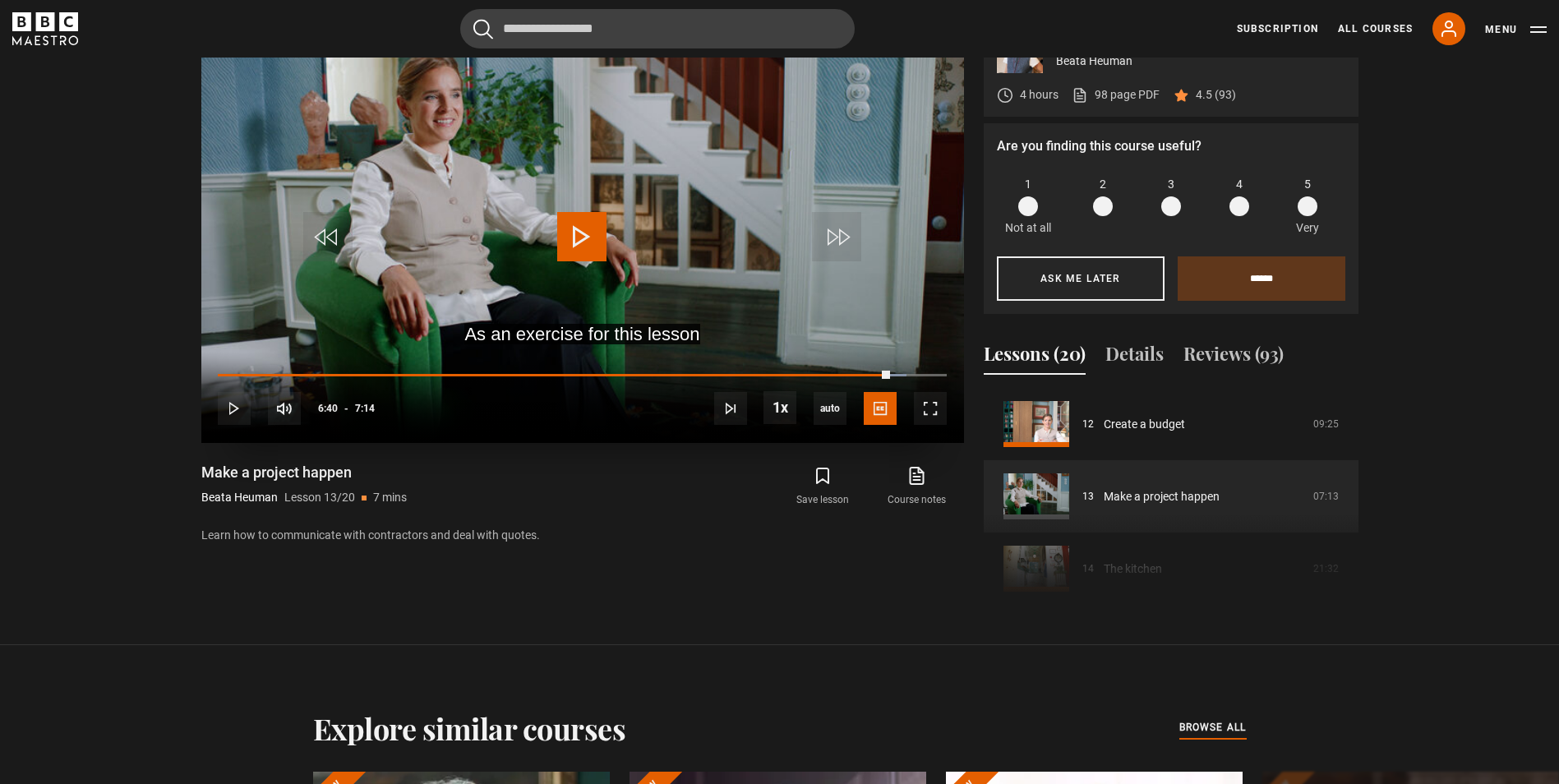 drag, startPoint x: 826, startPoint y: 372, endPoint x: 902, endPoint y: 364, distance: 76.419893 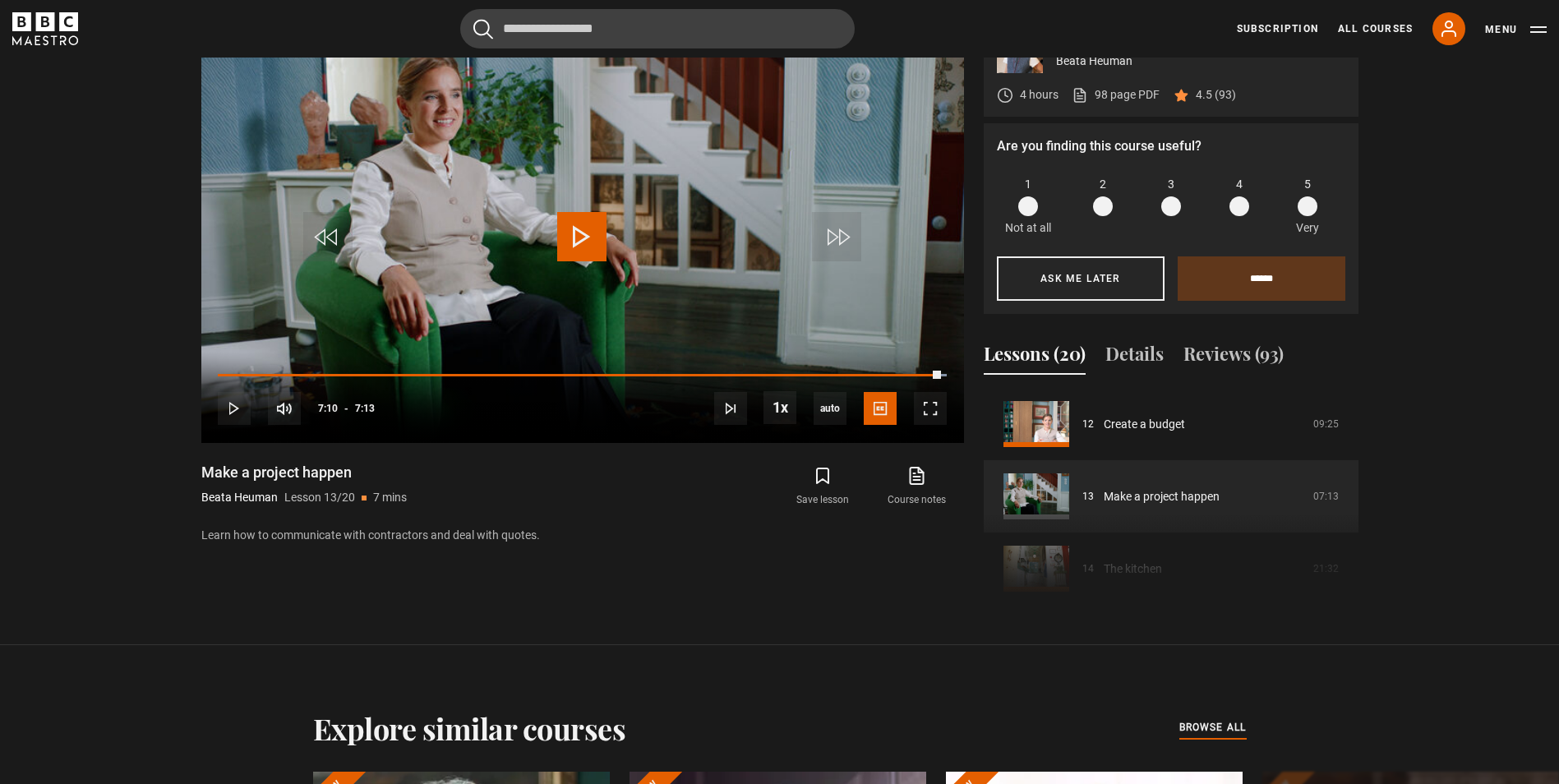 drag, startPoint x: 902, startPoint y: 375, endPoint x: 971, endPoint y: 376, distance: 69.0072 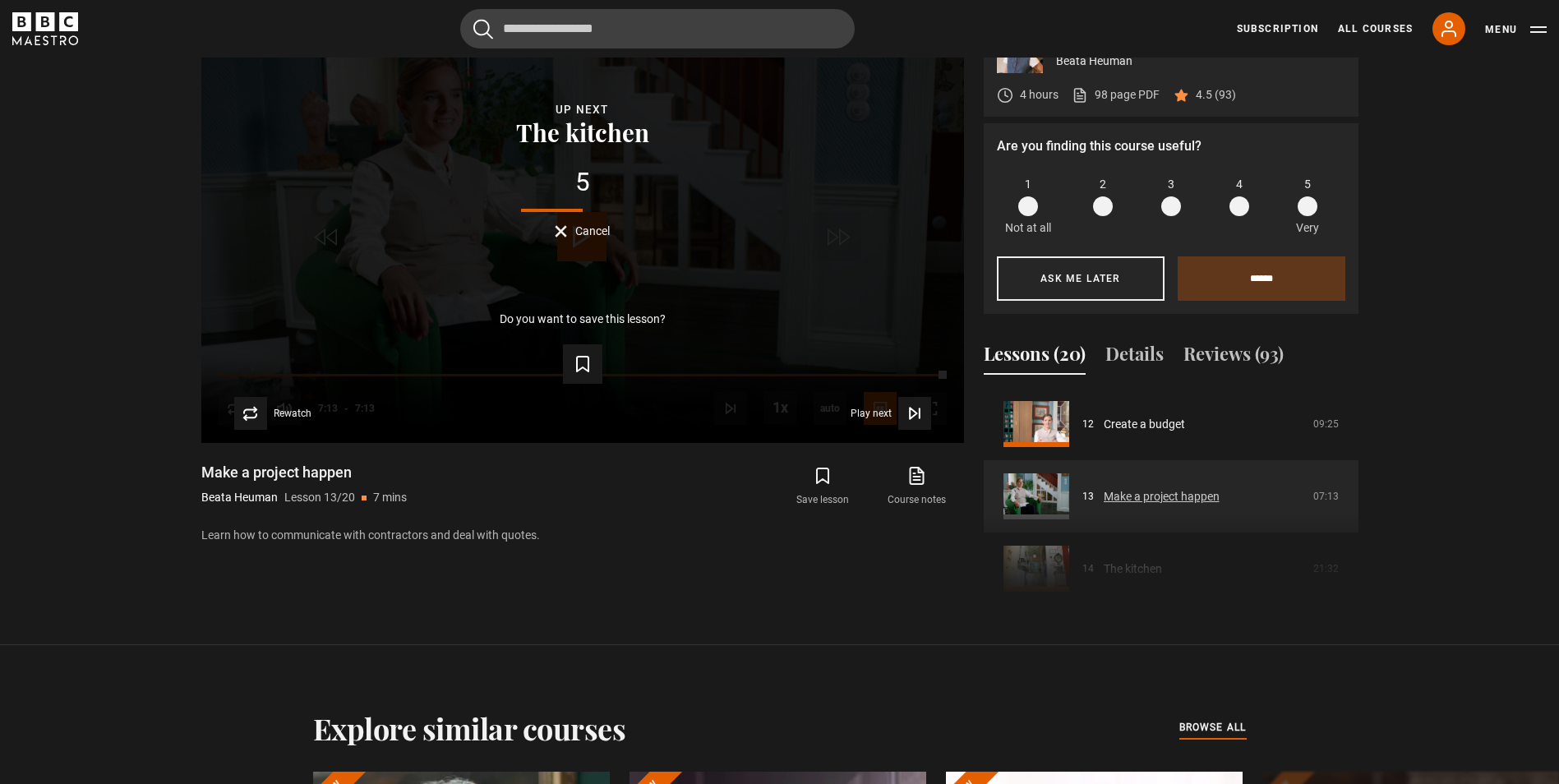 scroll, scrollTop: 950, scrollLeft: 0, axis: vertical 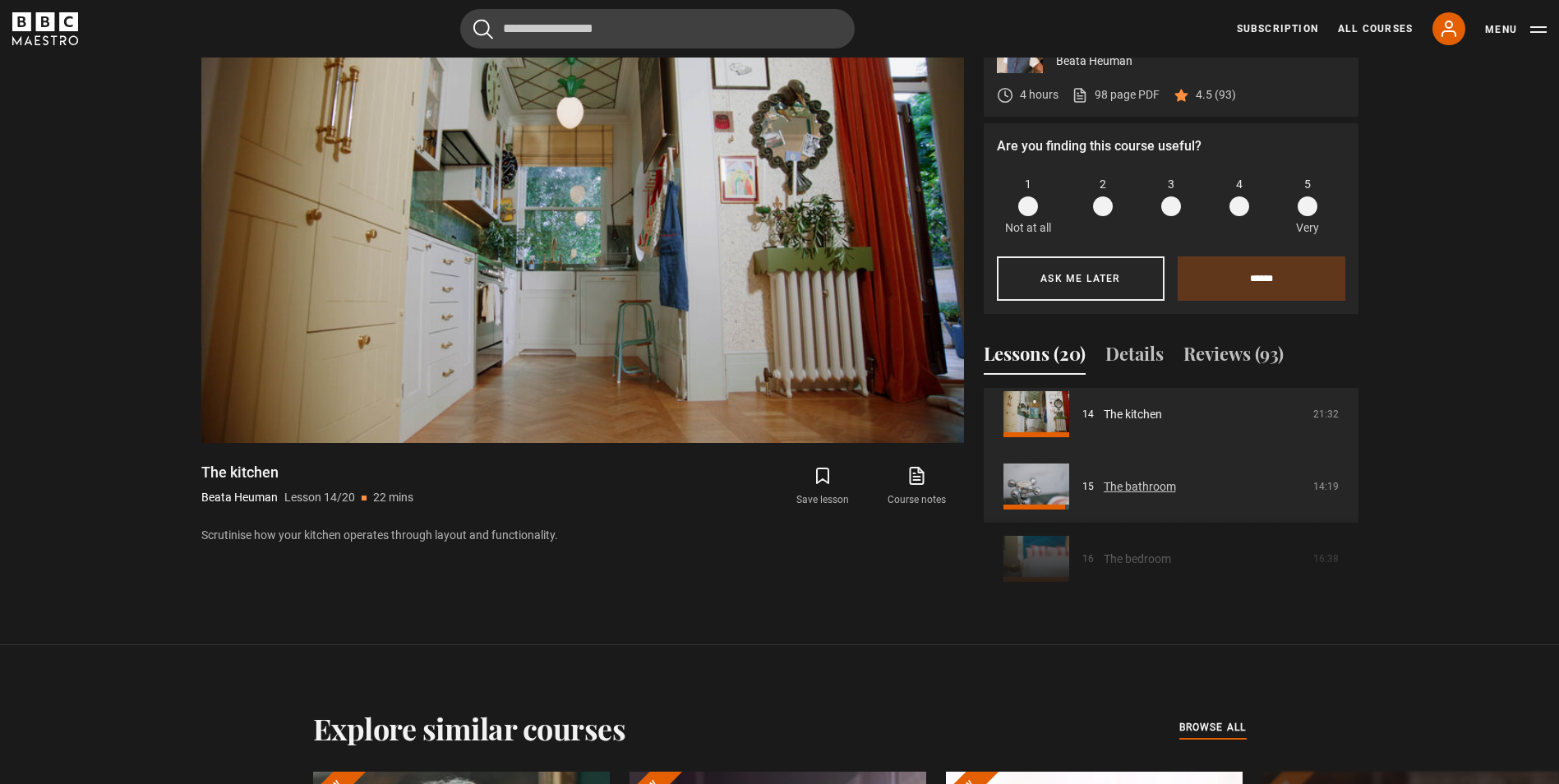 click on "The bathroom" at bounding box center [1140, 487] 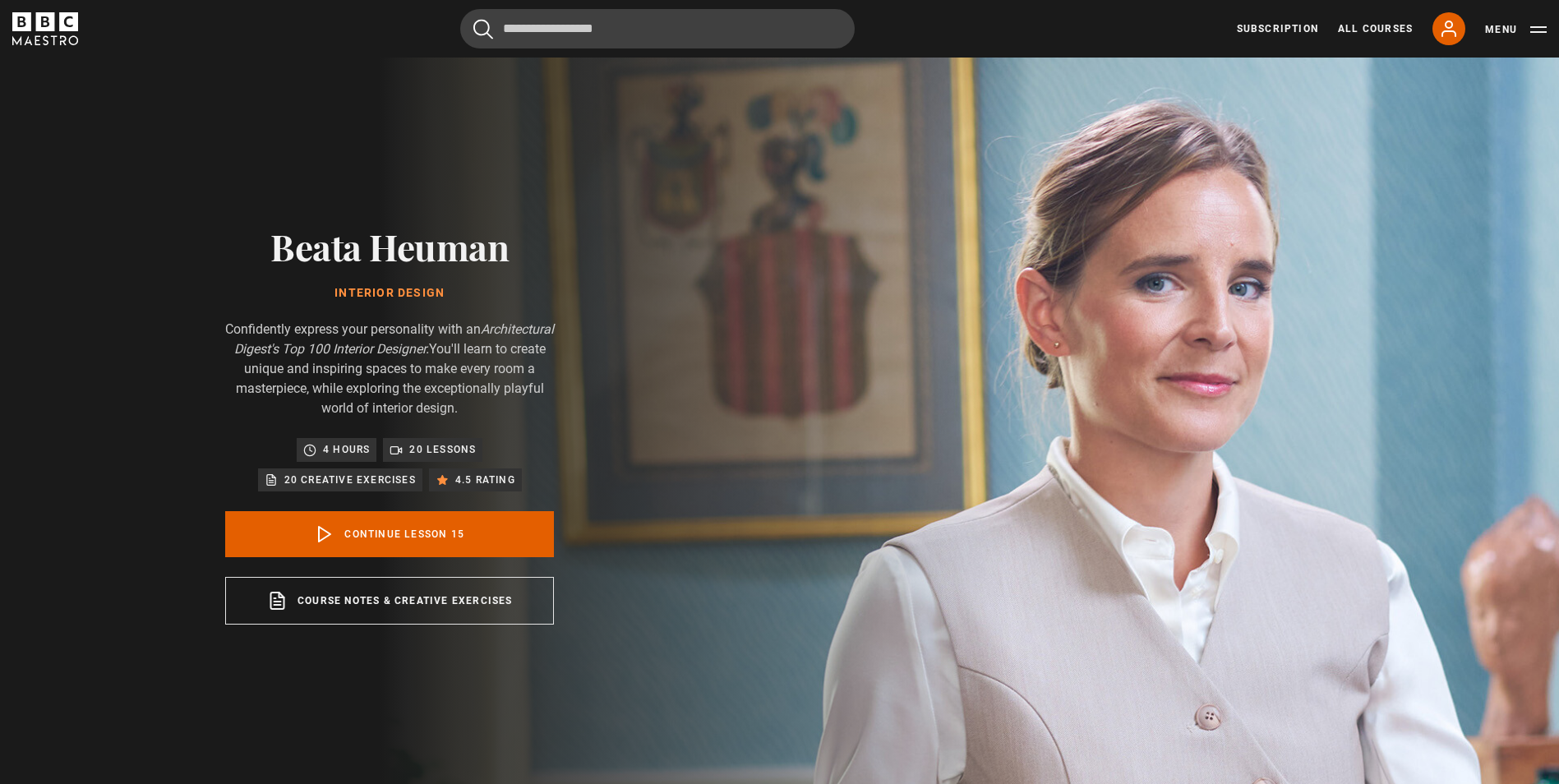 scroll, scrollTop: 792, scrollLeft: 0, axis: vertical 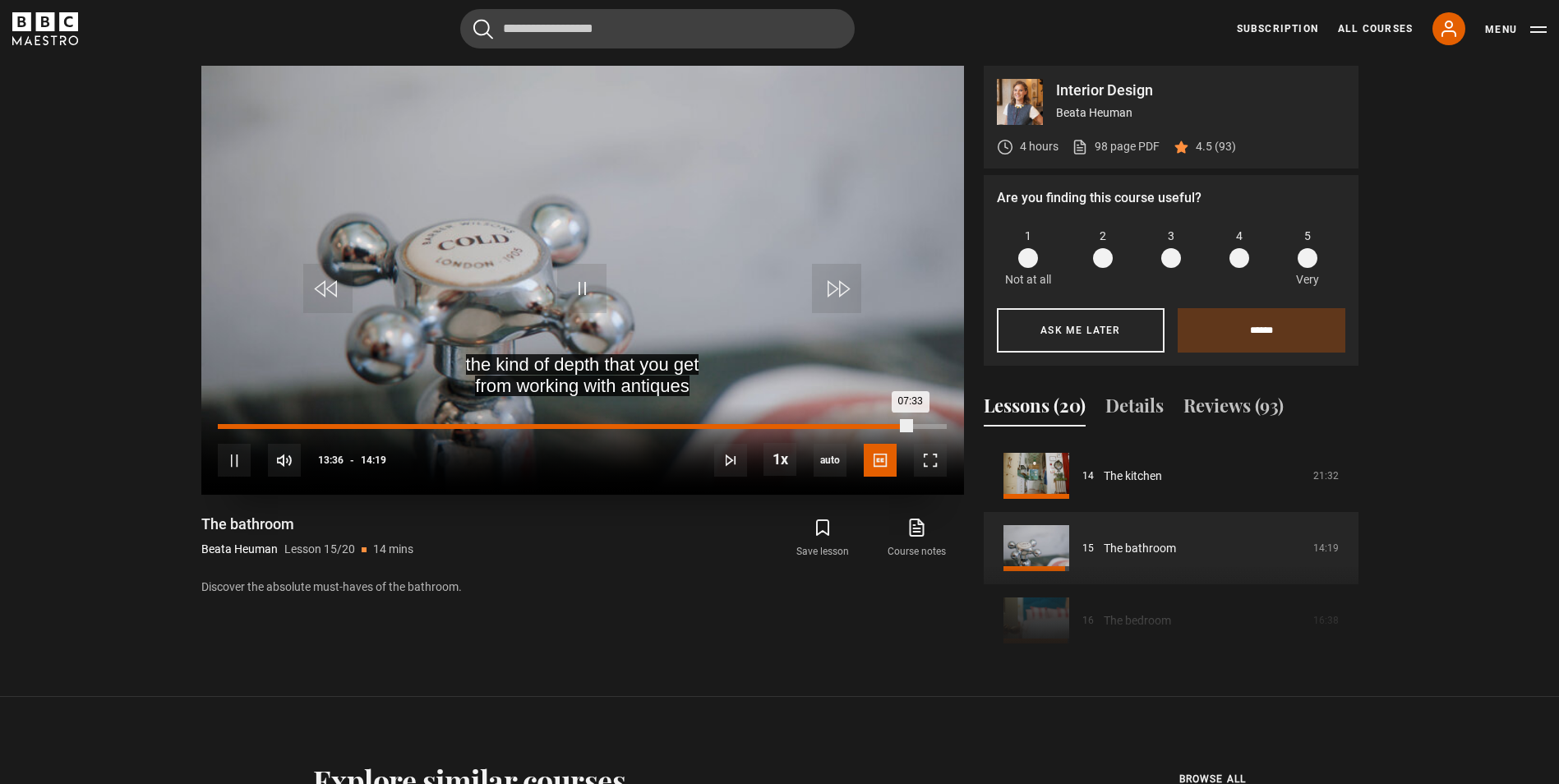 drag, startPoint x: 910, startPoint y: 425, endPoint x: 573, endPoint y: 436, distance: 337.17948 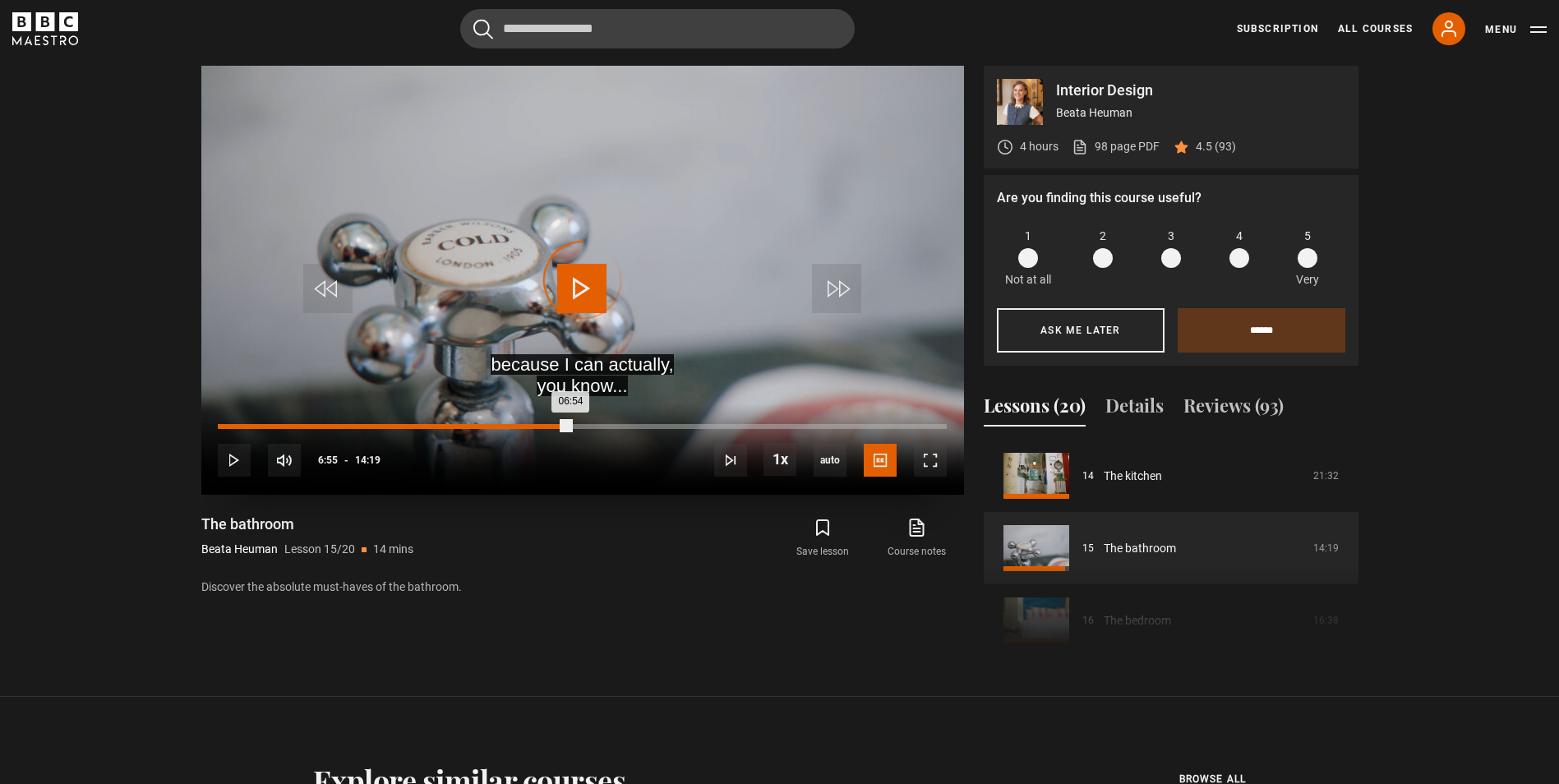 drag, startPoint x: 570, startPoint y: 427, endPoint x: 481, endPoint y: 428, distance: 89.00562 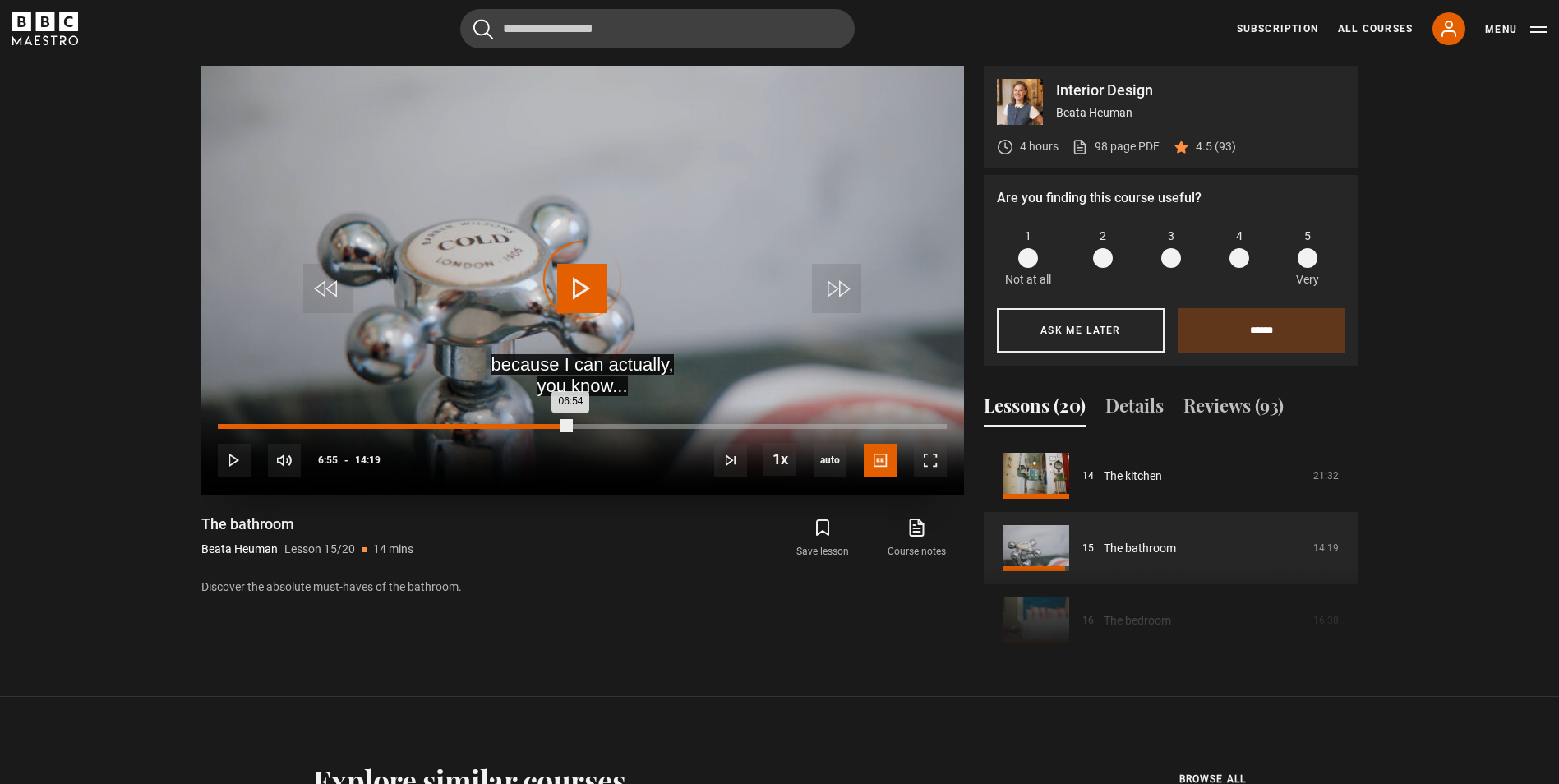 click on "Loaded :  0.00% 05:10 06:54" at bounding box center [582, 427] 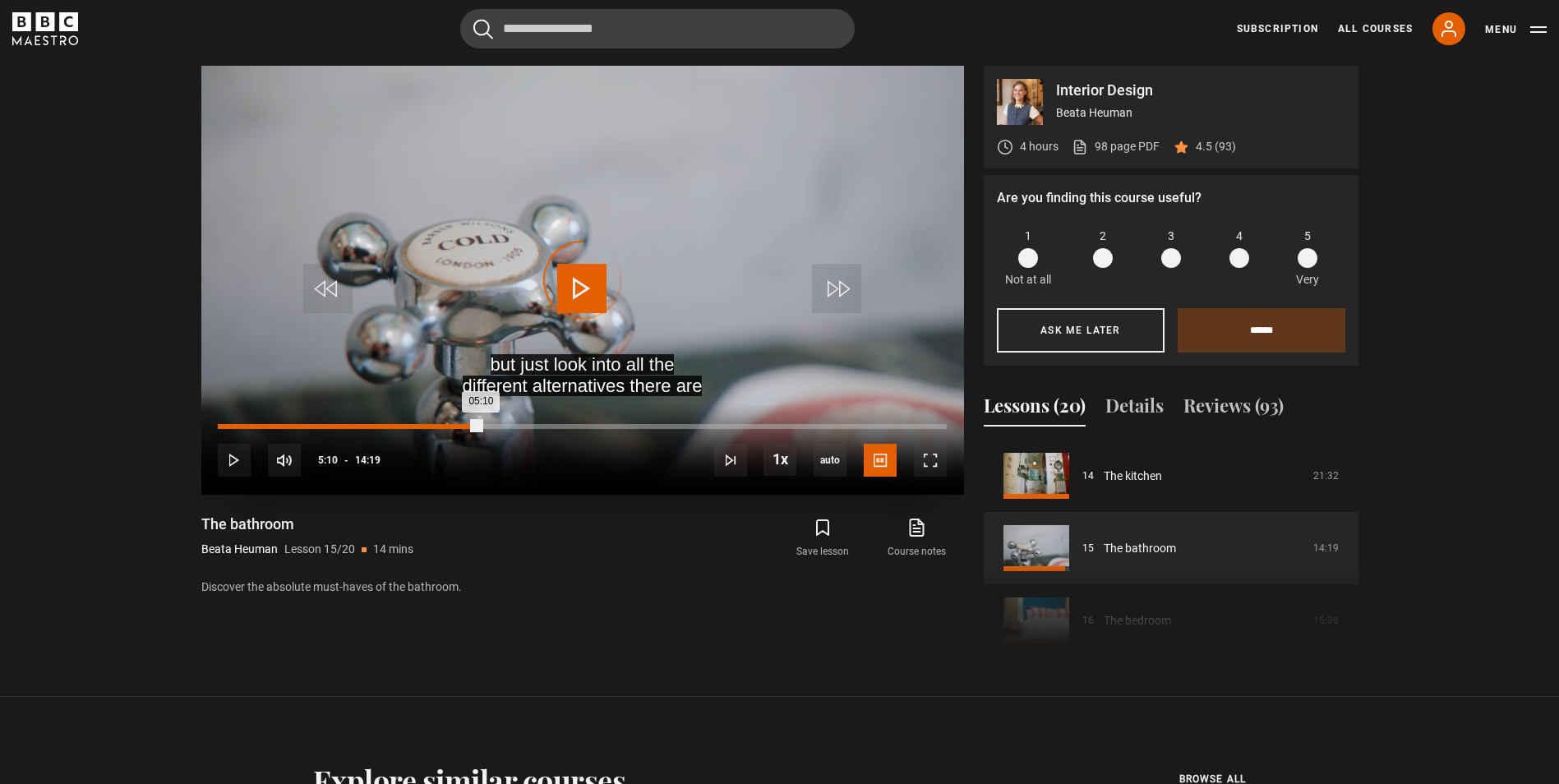 drag, startPoint x: 481, startPoint y: 428, endPoint x: 382, endPoint y: 428, distance: 99 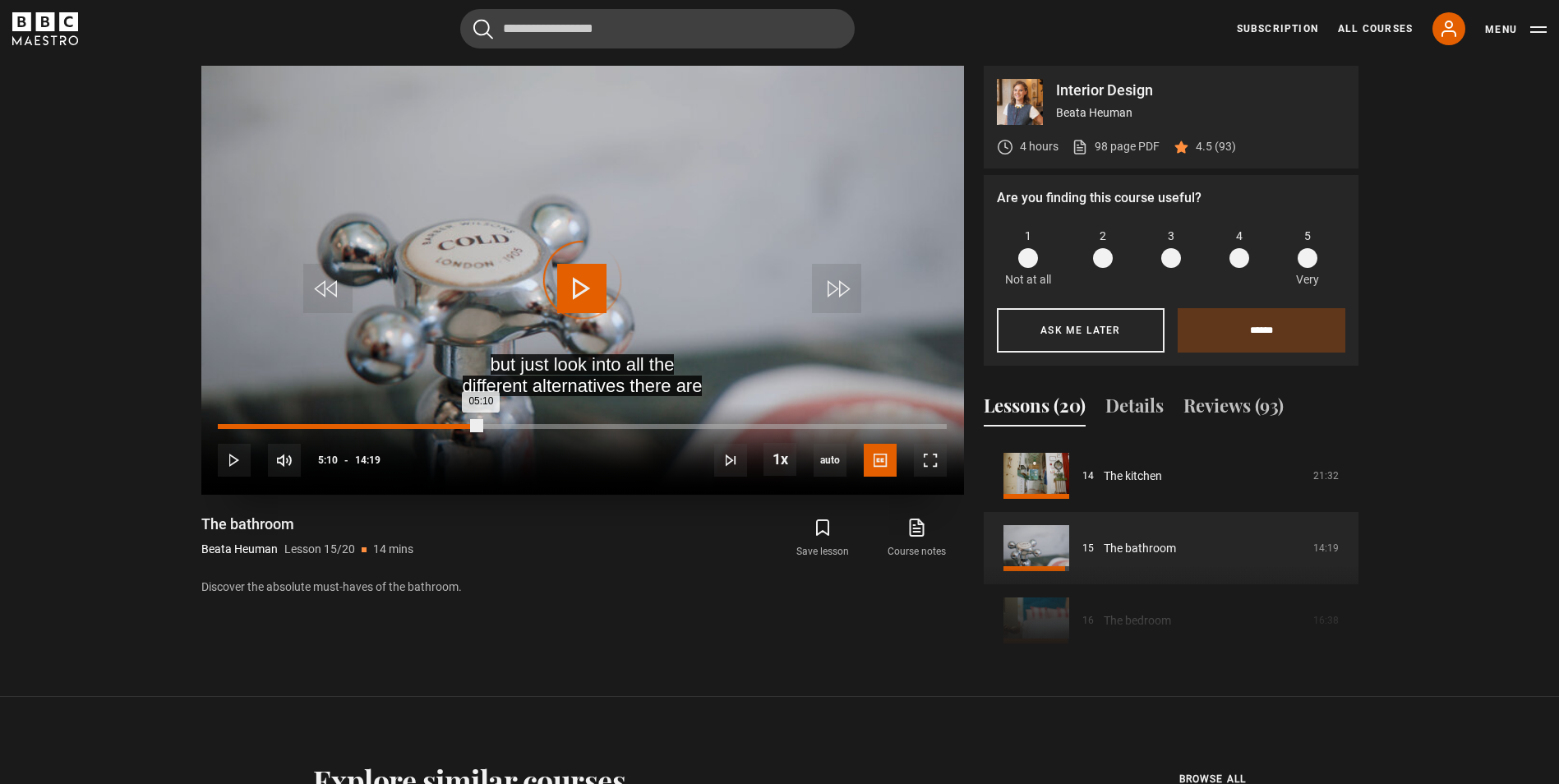 click on "Loaded :  0.00% 03:13 05:10" at bounding box center [582, 427] 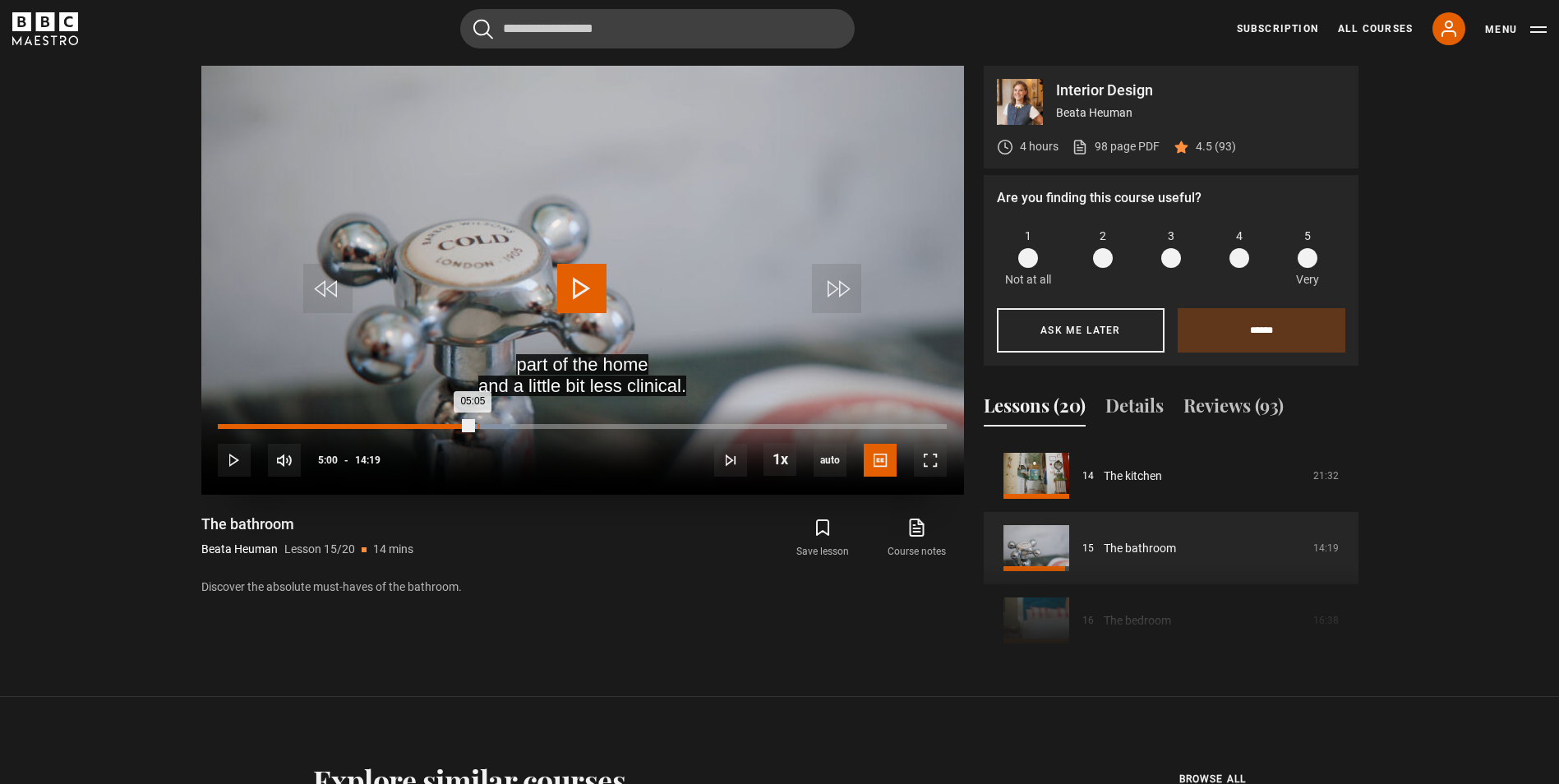 drag, startPoint x: 428, startPoint y: 428, endPoint x: 477, endPoint y: 436, distance: 49.648766 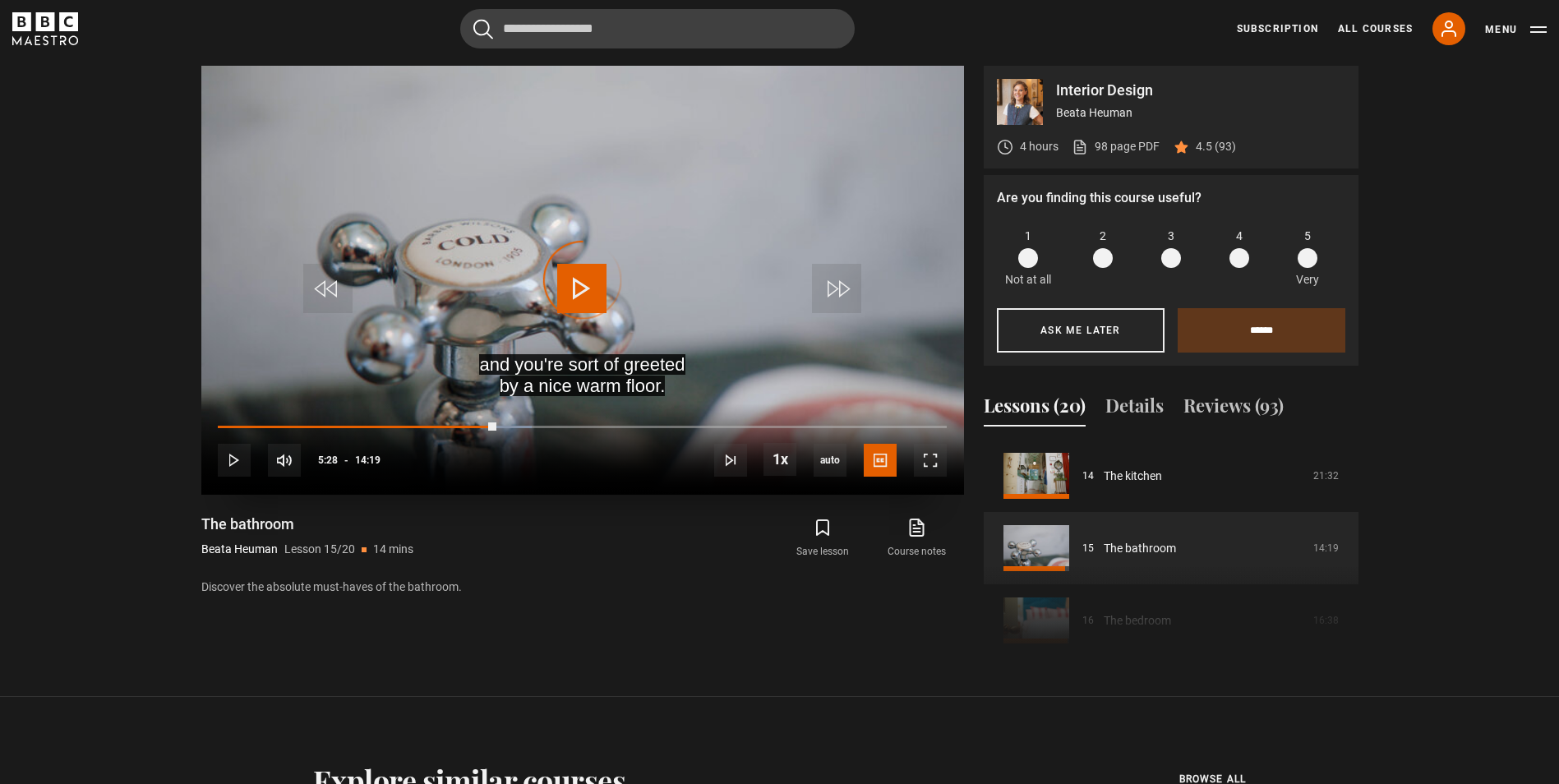 drag, startPoint x: 478, startPoint y: 427, endPoint x: 528, endPoint y: 438, distance: 51.1957 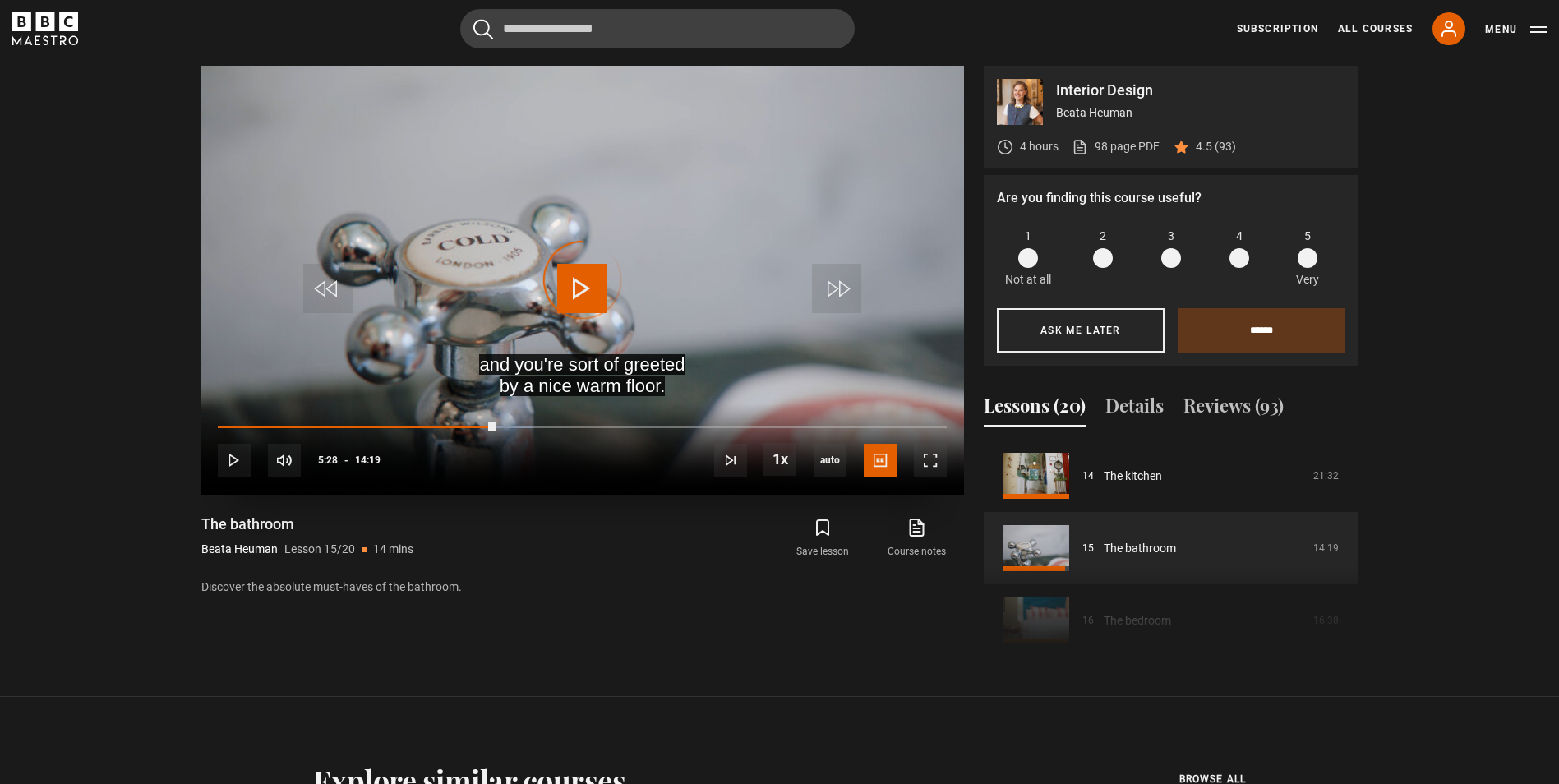 click on "10s Skip Back 10 seconds Play 10s Skip Forward 10 seconds Loaded :  43.07% 05:37 05:35 Play Mute 100% Current Time  5:28 - Duration  14:19
[FIRST] [LAST]
Lesson 15
The bathroom
1x Playback Rate 2x 1.5x 1x , selected 0.5x auto Quality 360p 720p 1080p 2160p Auto , selected Captions captions off English  Captions , selected" at bounding box center [583, 449] 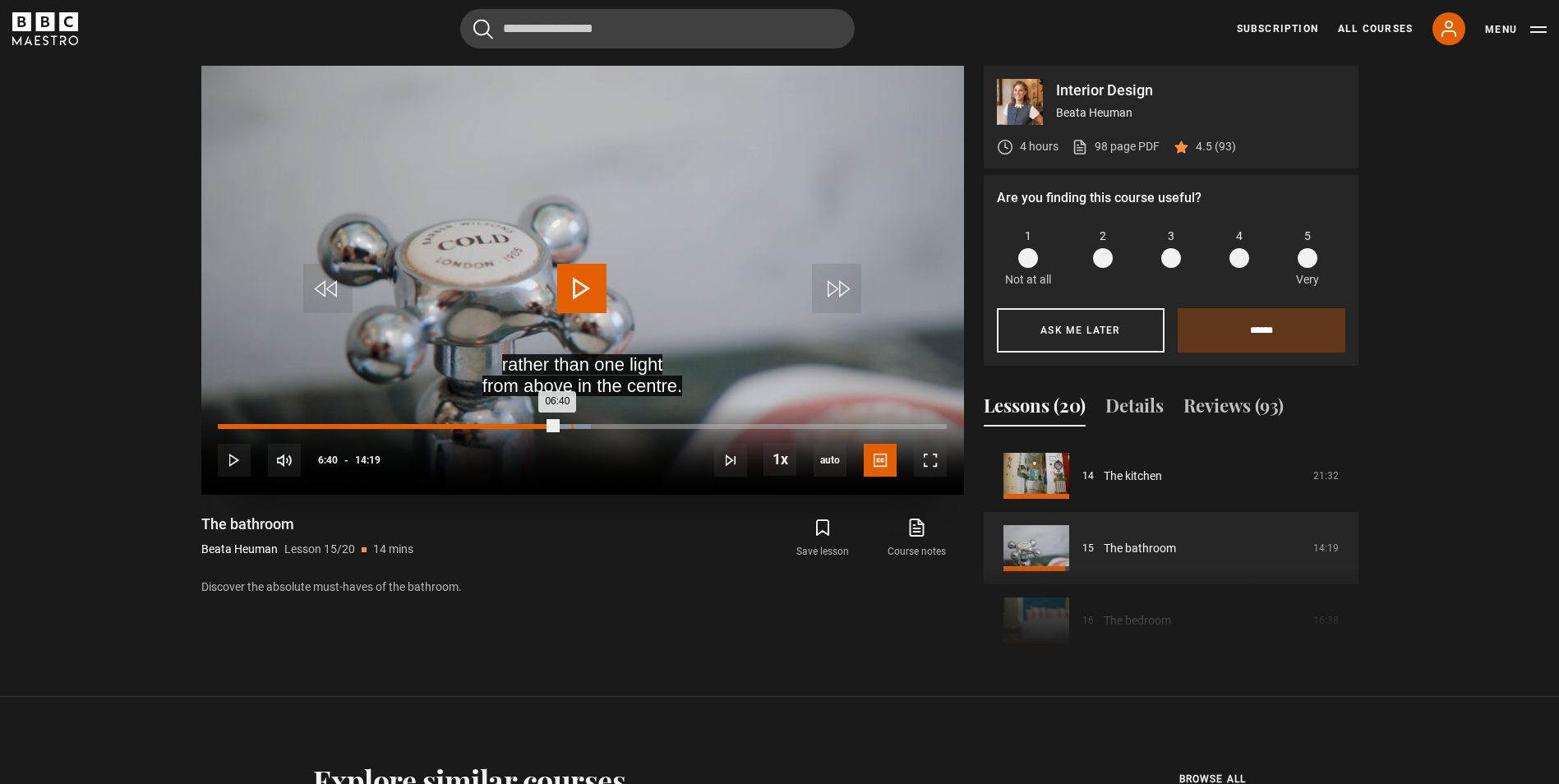 drag, startPoint x: 519, startPoint y: 430, endPoint x: 571, endPoint y: 436, distance: 52.345009 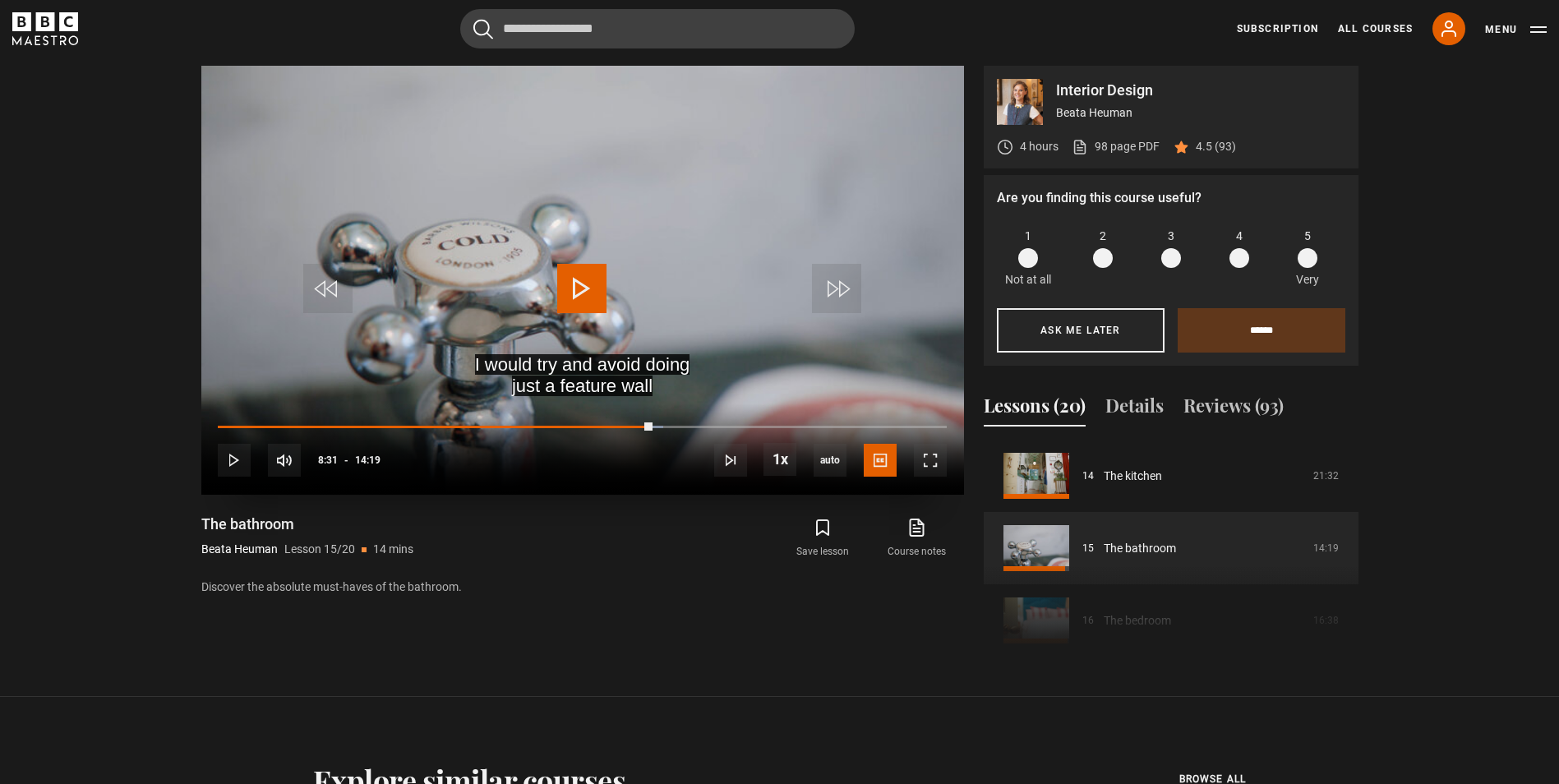 drag, startPoint x: 596, startPoint y: 424, endPoint x: 653, endPoint y: 432, distance: 57.55867 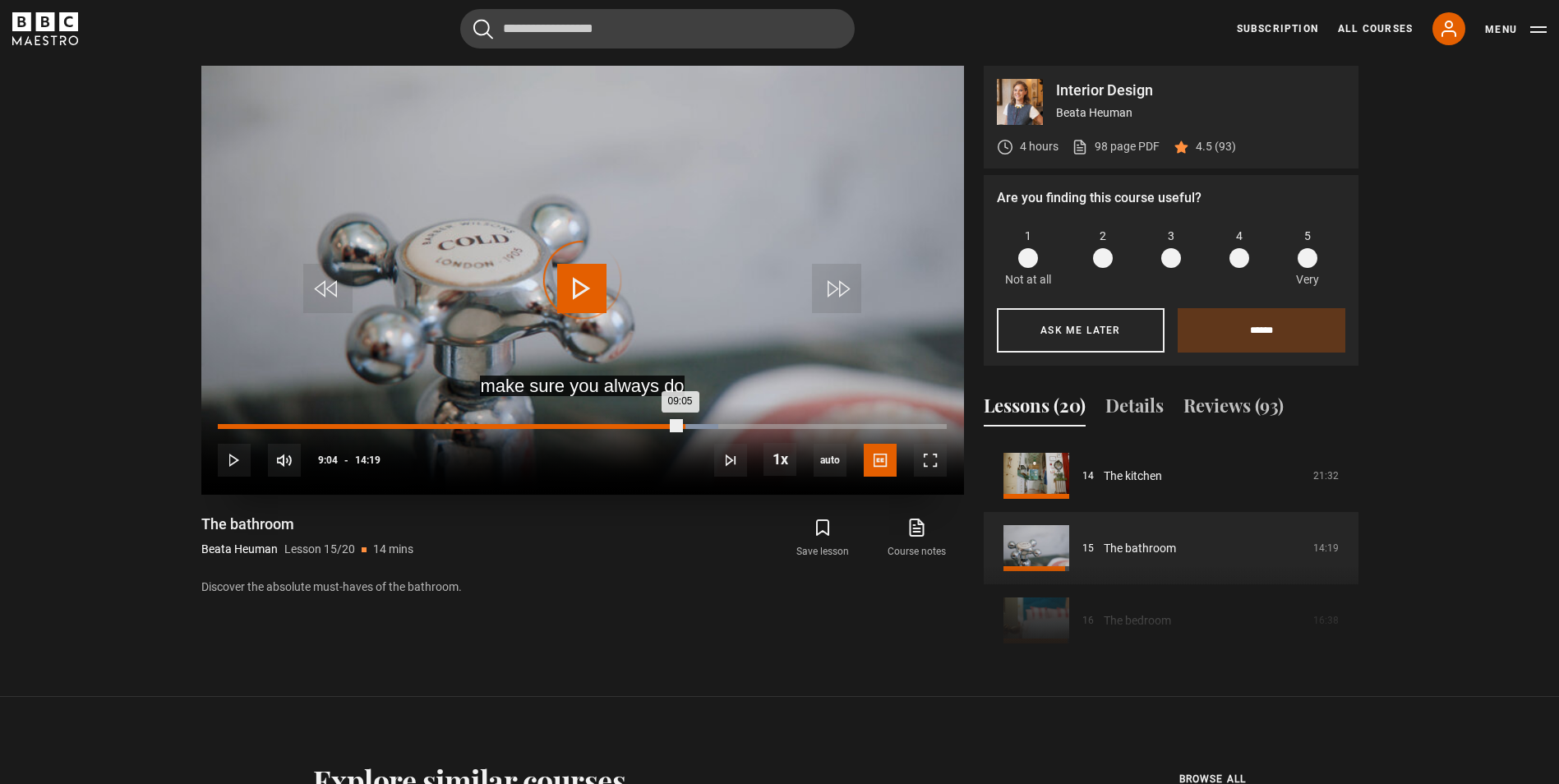 drag, startPoint x: 651, startPoint y: 426, endPoint x: 683, endPoint y: 427, distance: 32.015621 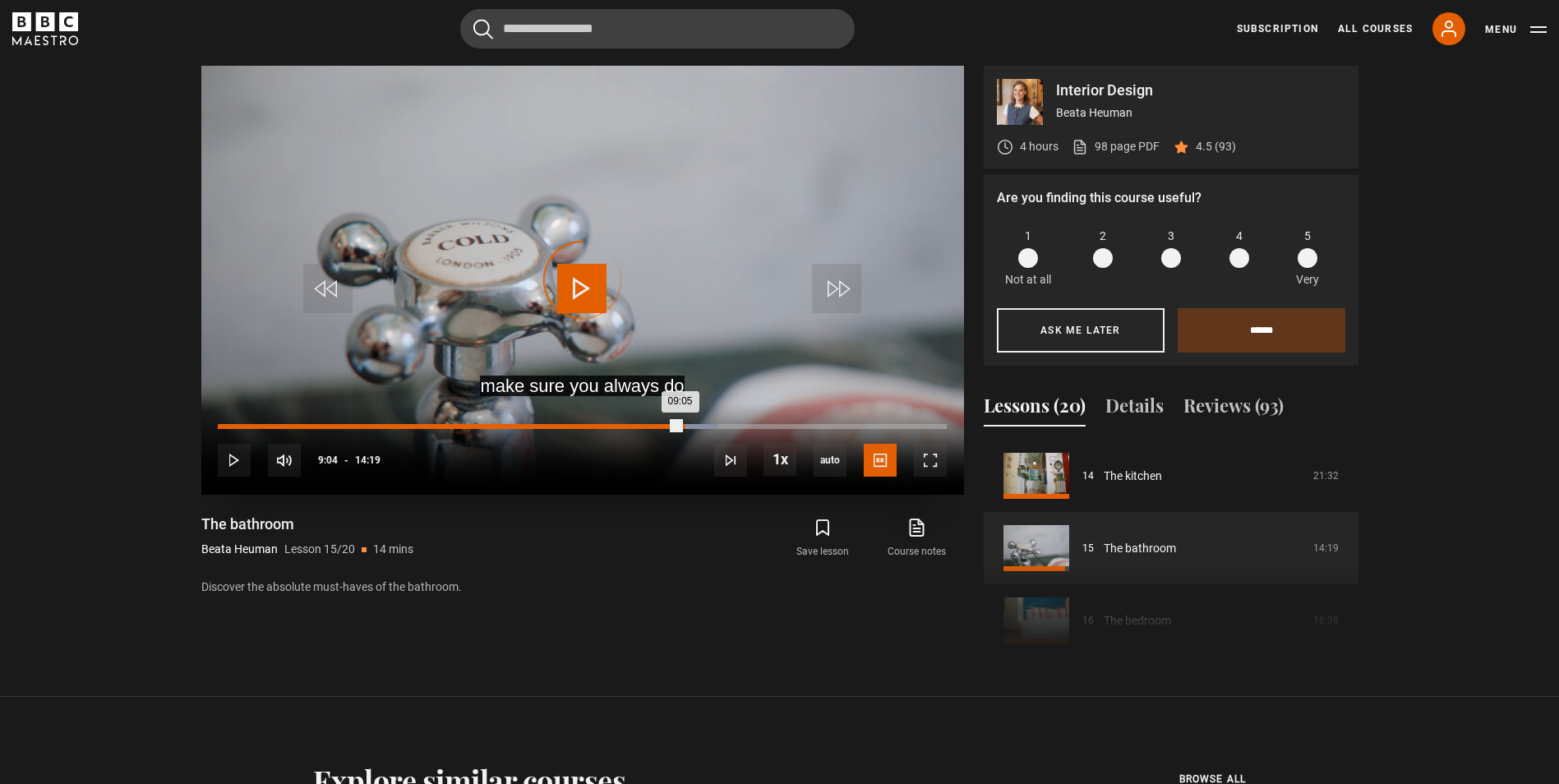 click on "09:05" at bounding box center (449, 427) 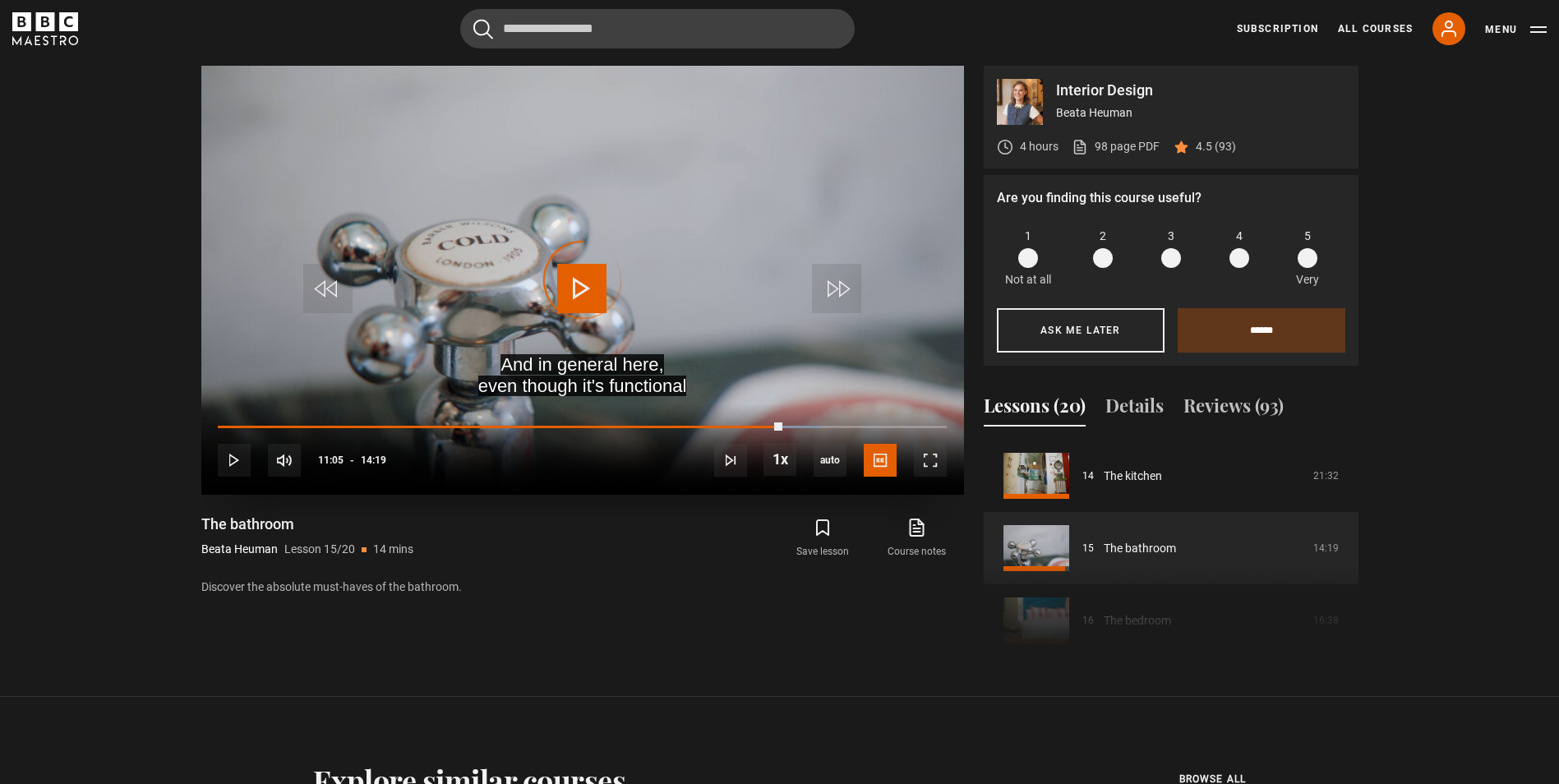 drag, startPoint x: 755, startPoint y: 427, endPoint x: 790, endPoint y: 437, distance: 36.40055 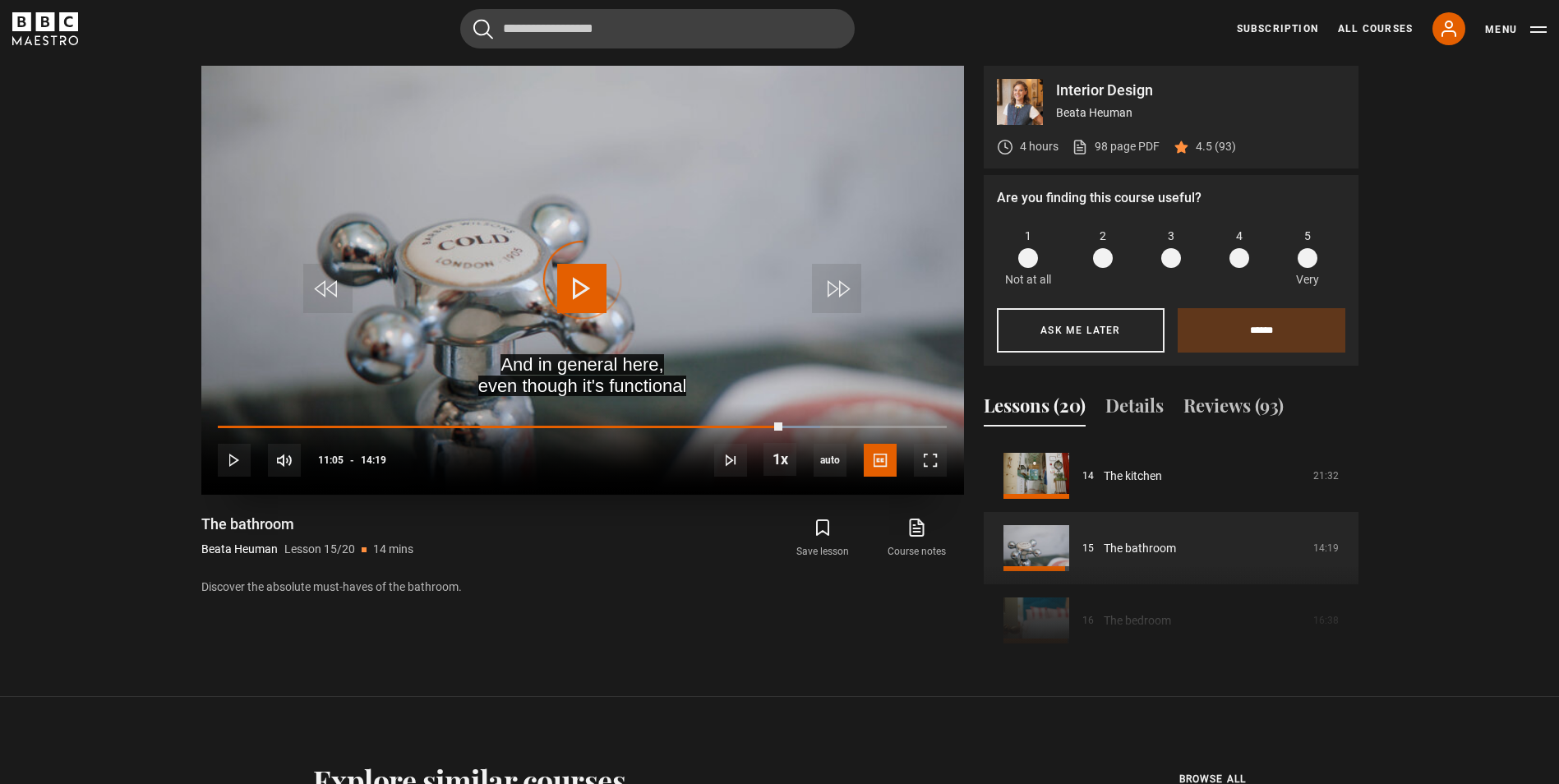 click on "10s Skip Back 10 seconds Play 10s Skip Forward 10 seconds Loaded :  82.65% 11:12 11:10 Play Mute 100% Current Time  11:05 - Duration  14:19
[FIRST] [LAST]
Lesson 15
The bathroom
1x Playback Rate 2x 1.5x 1x , selected 0.5x auto Quality 360p 720p 1080p 2160p Auto , selected Captions captions off English  Captions , selected" at bounding box center [583, 449] 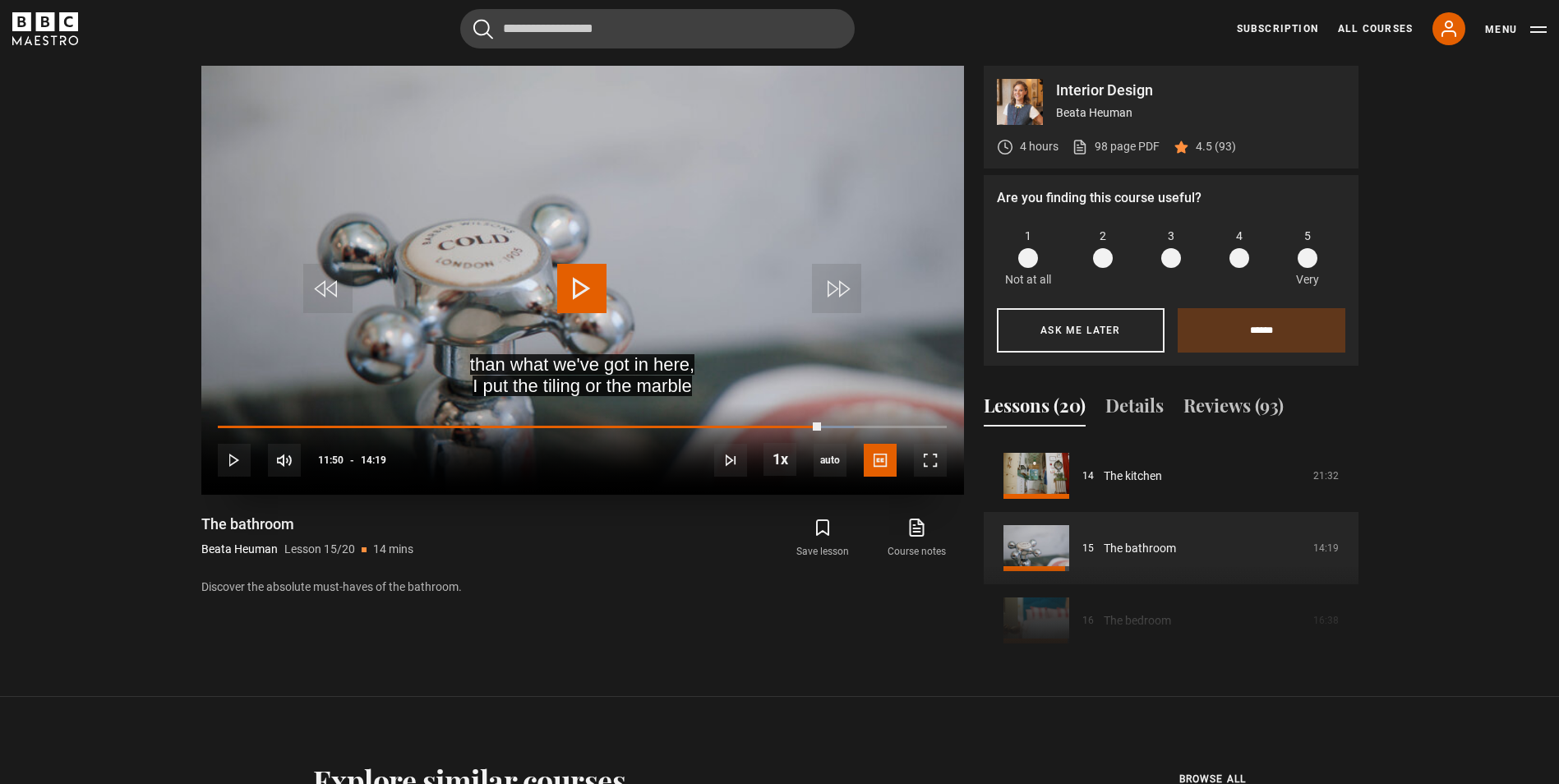 drag, startPoint x: 786, startPoint y: 421, endPoint x: 822, endPoint y: 422, distance: 36.01389 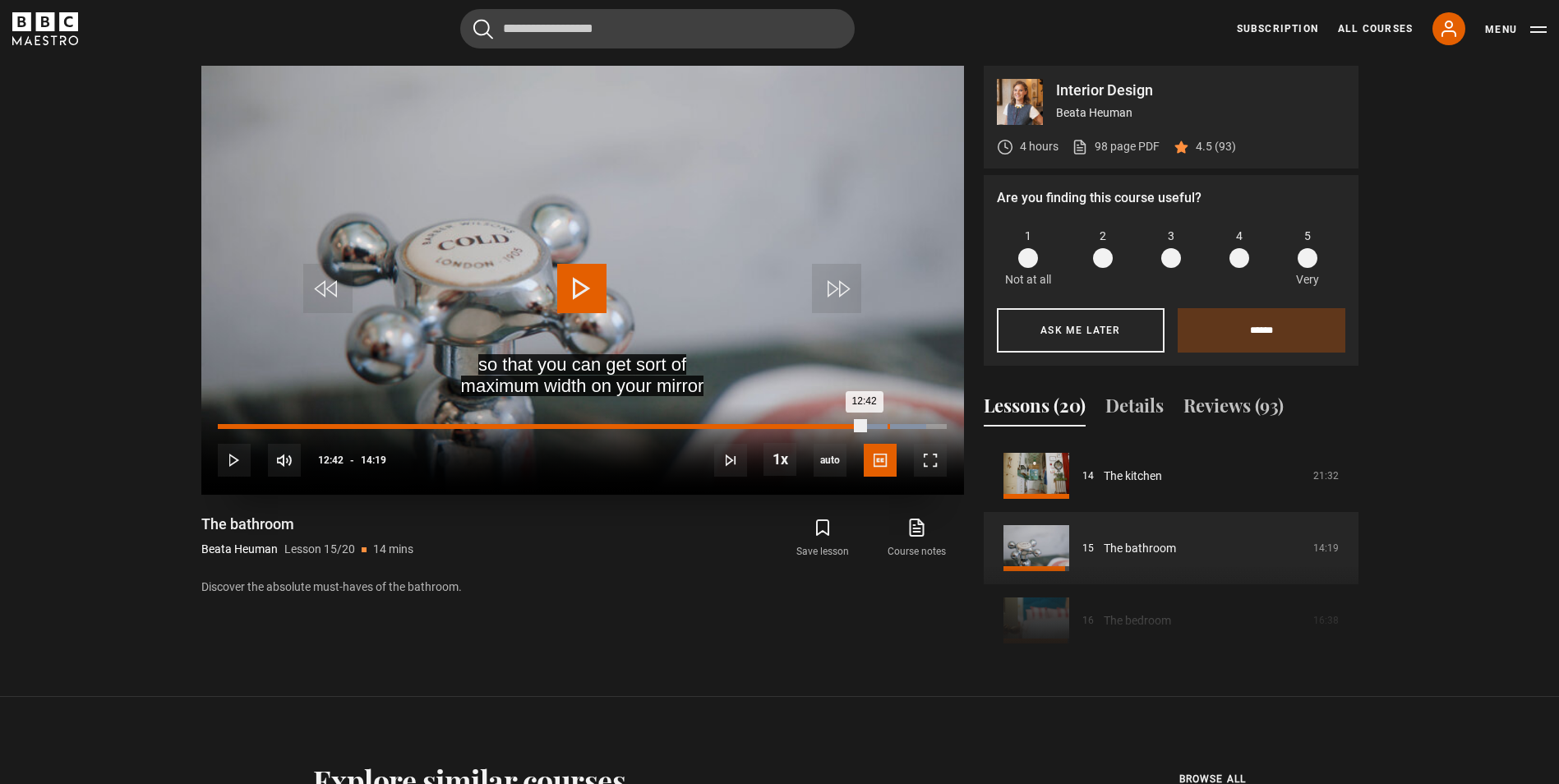 drag, startPoint x: 864, startPoint y: 429, endPoint x: 888, endPoint y: 429, distance: 24 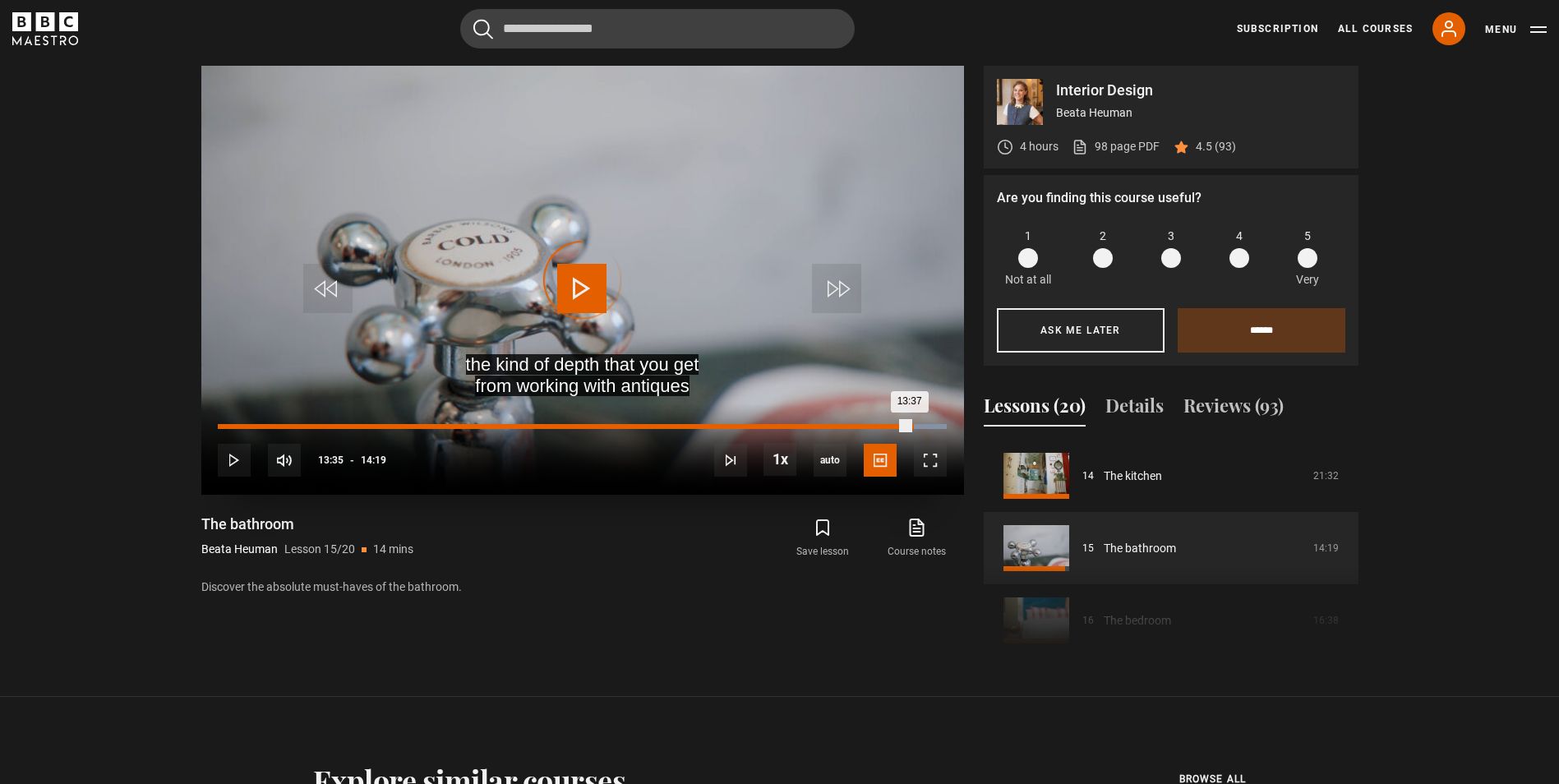 drag, startPoint x: 890, startPoint y: 429, endPoint x: 911, endPoint y: 435, distance: 21.84033 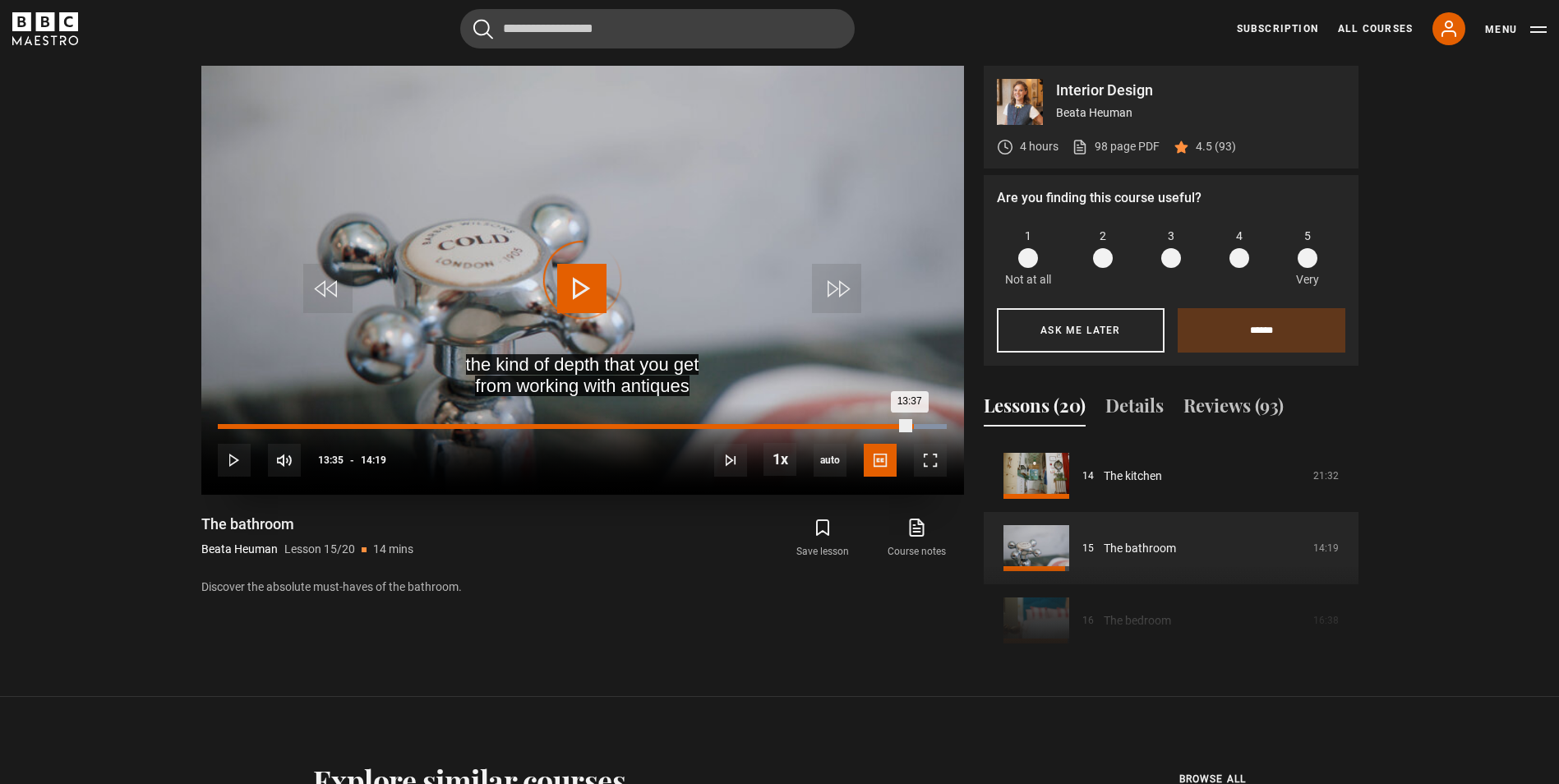 click on "Loaded :  100.00% 13:38 13:37" at bounding box center (582, 435) 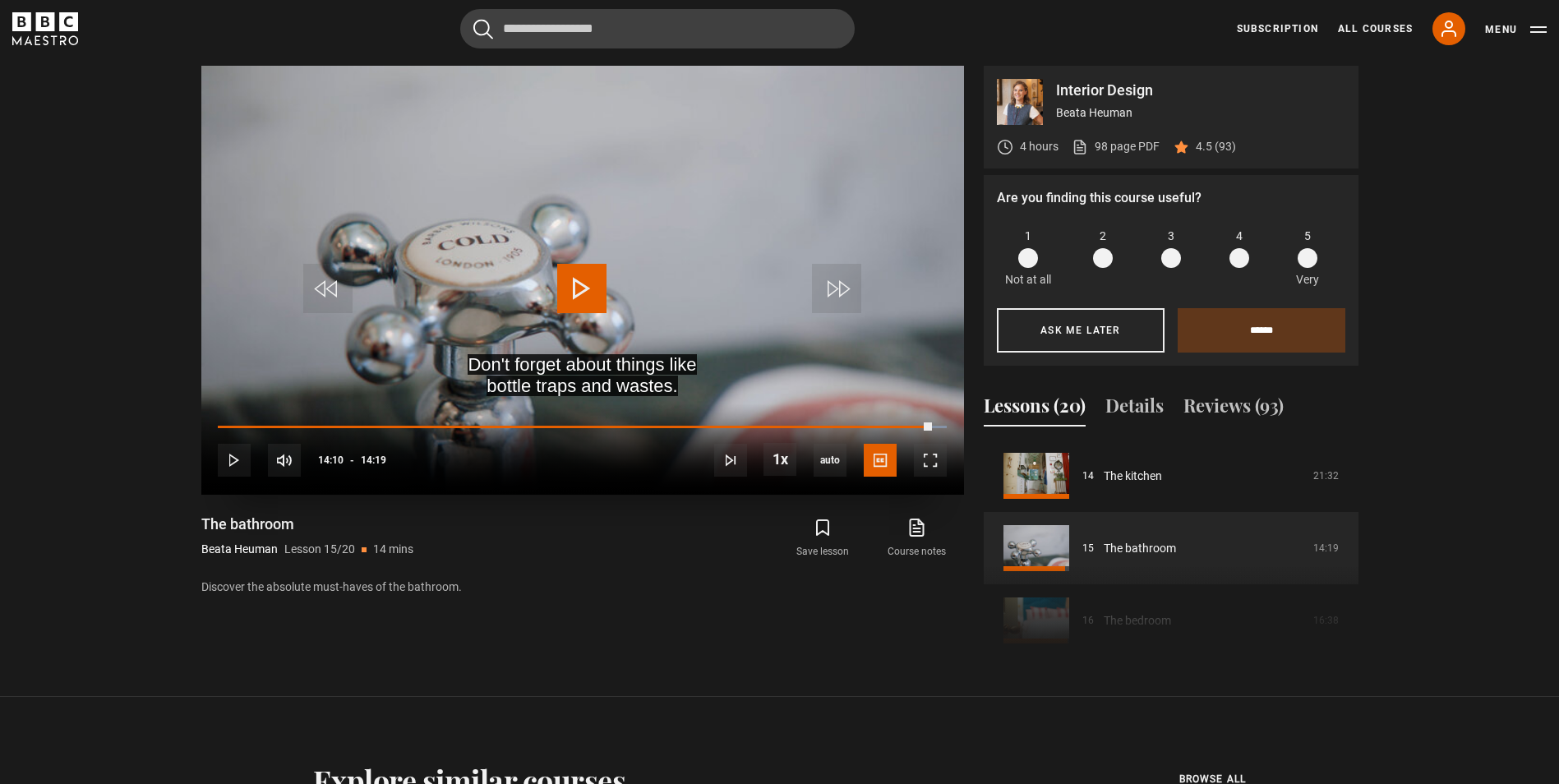 drag, startPoint x: 906, startPoint y: 427, endPoint x: 939, endPoint y: 431, distance: 33.24154 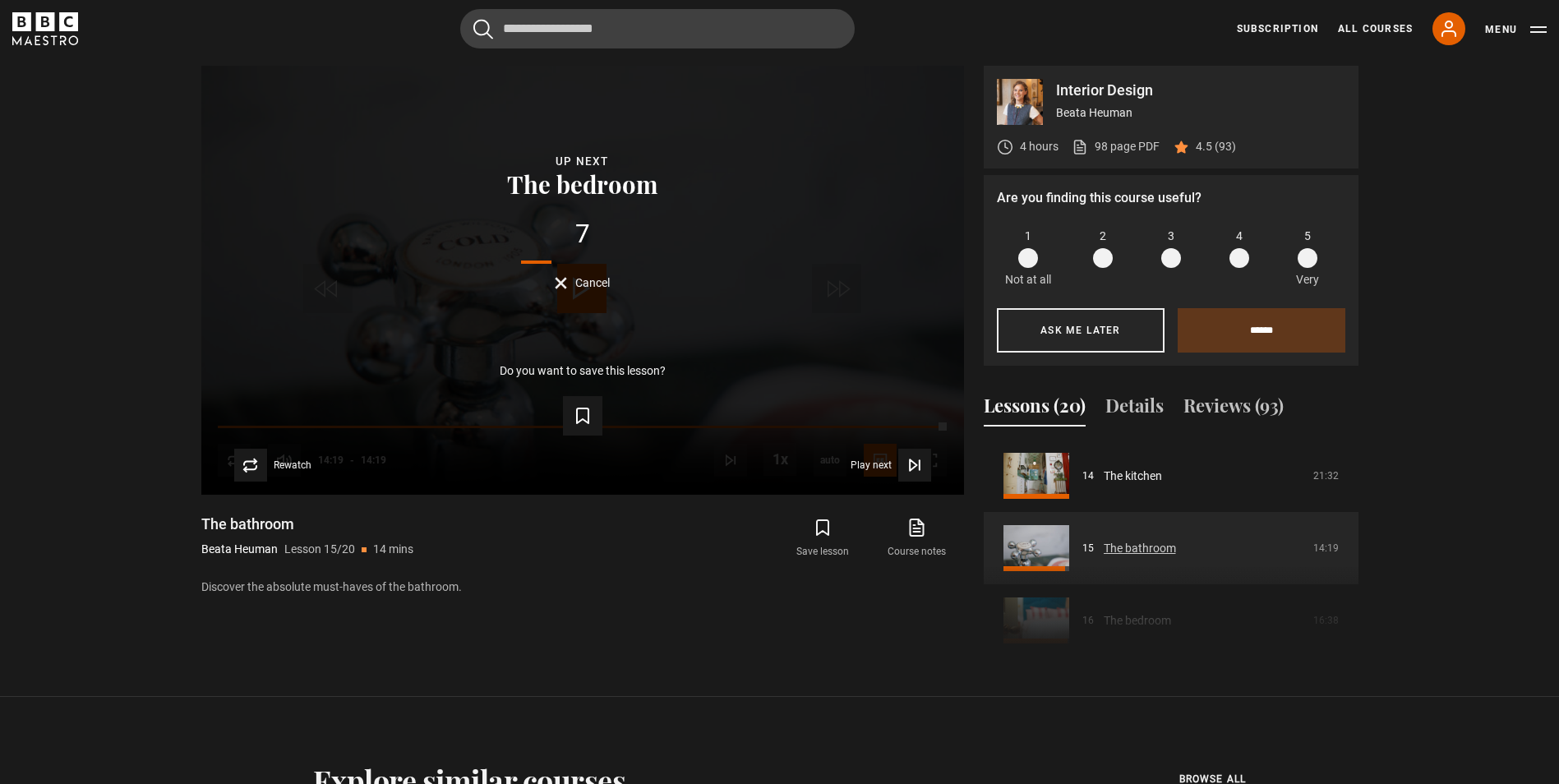 scroll, scrollTop: 1095, scrollLeft: 0, axis: vertical 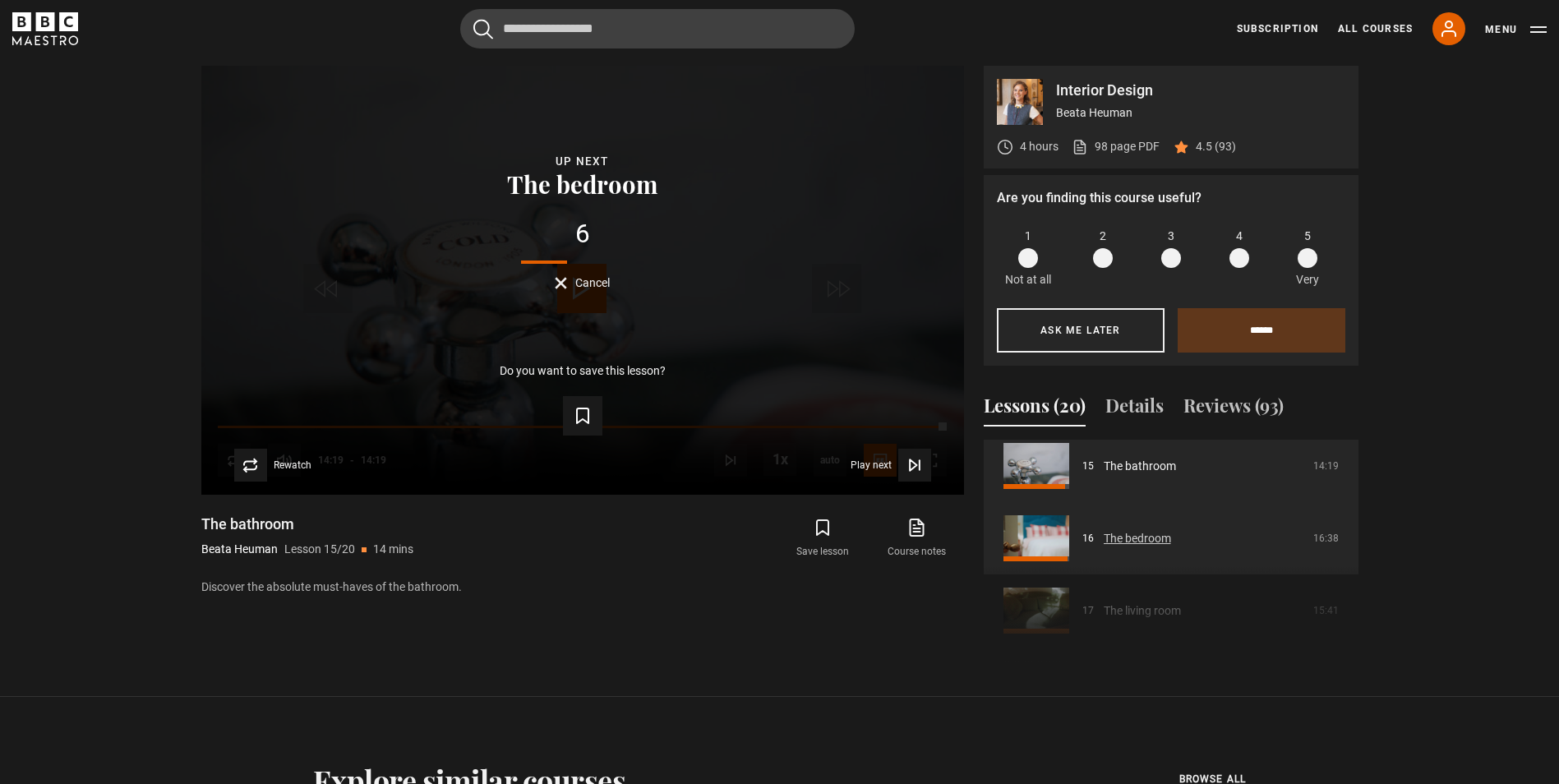 click on "The bedroom" at bounding box center (1137, 538) 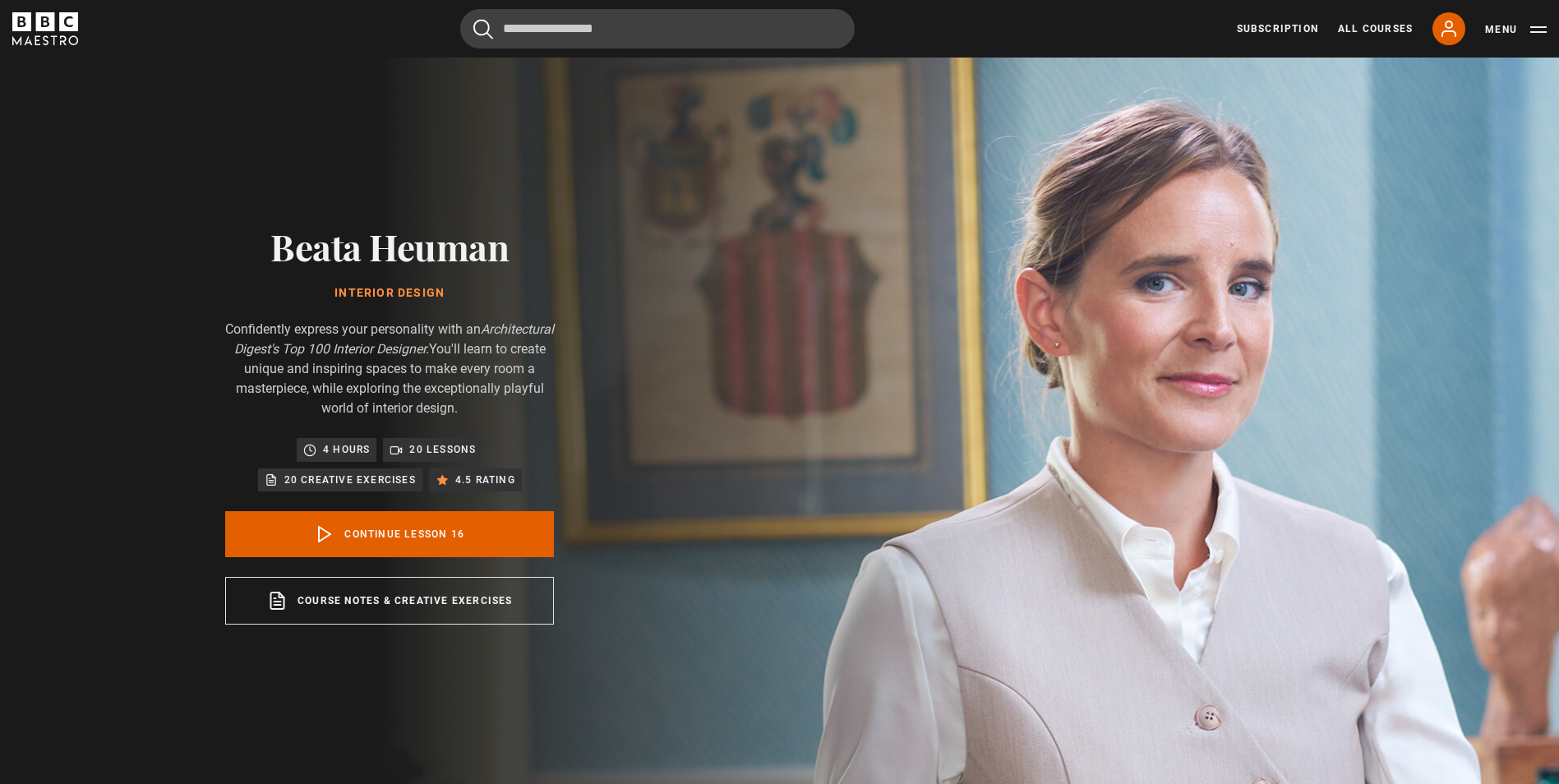 scroll, scrollTop: 792, scrollLeft: 0, axis: vertical 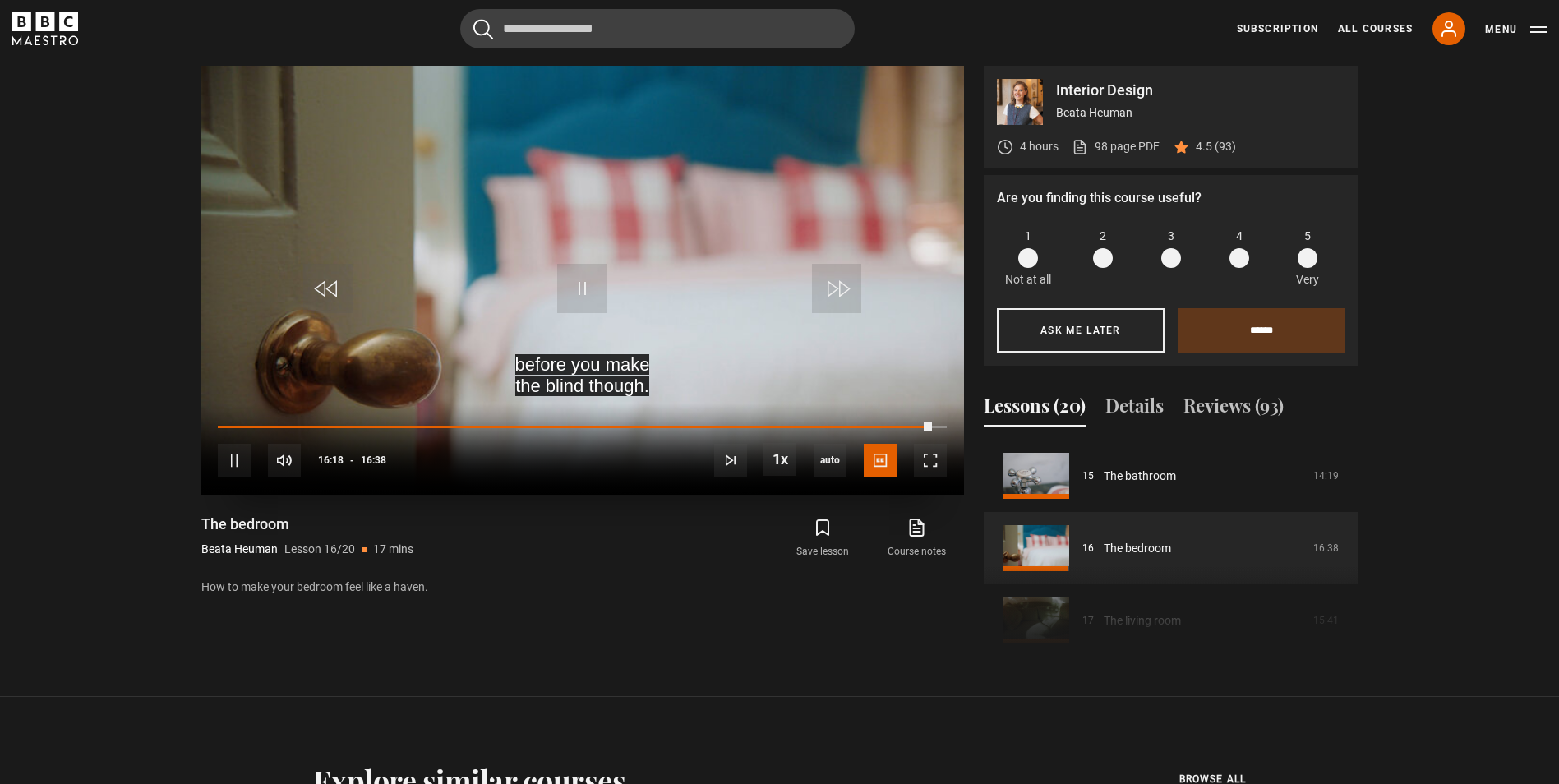 drag, startPoint x: 931, startPoint y: 430, endPoint x: 354, endPoint y: 420, distance: 577.08665 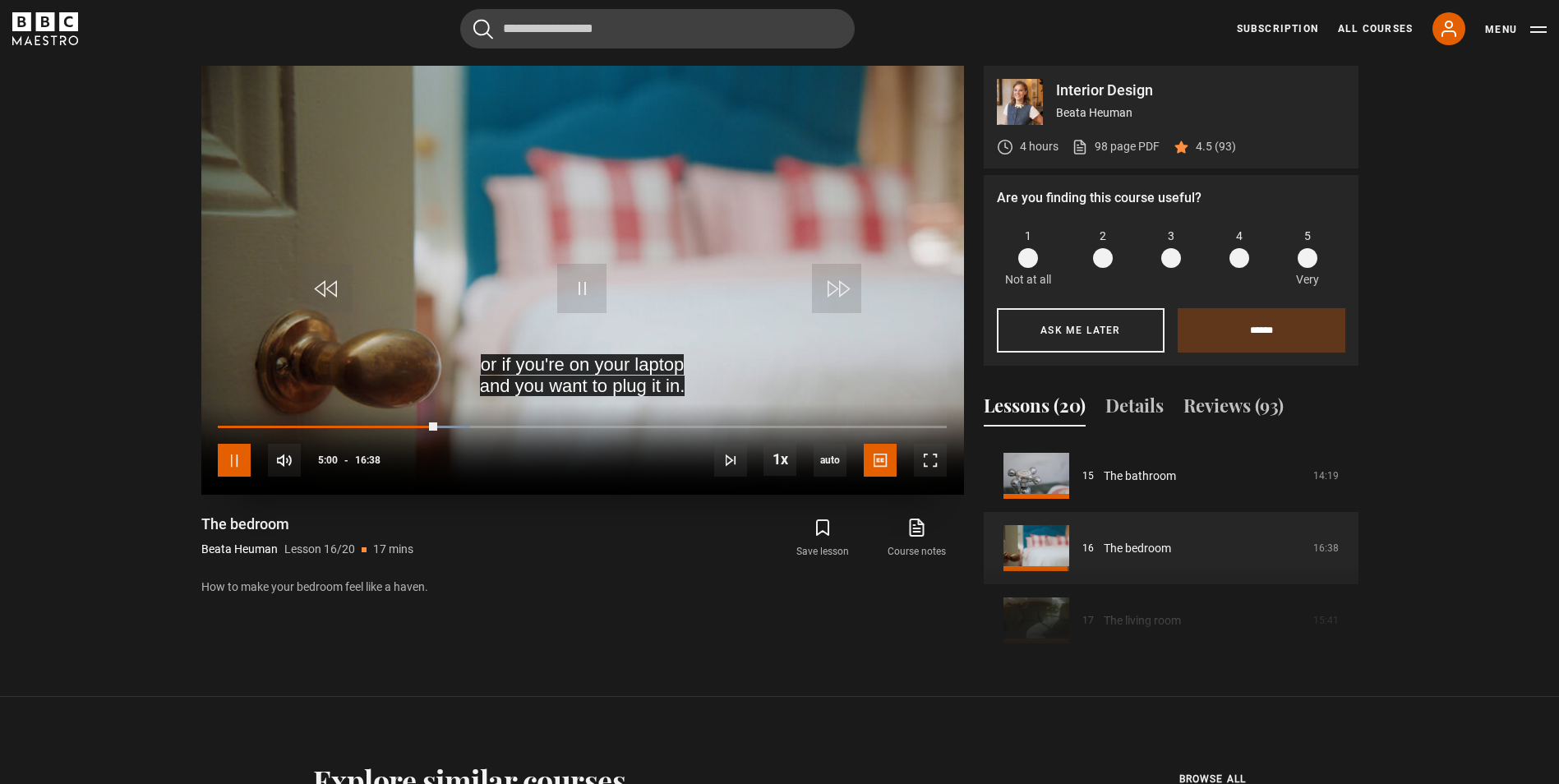 click at bounding box center [234, 460] 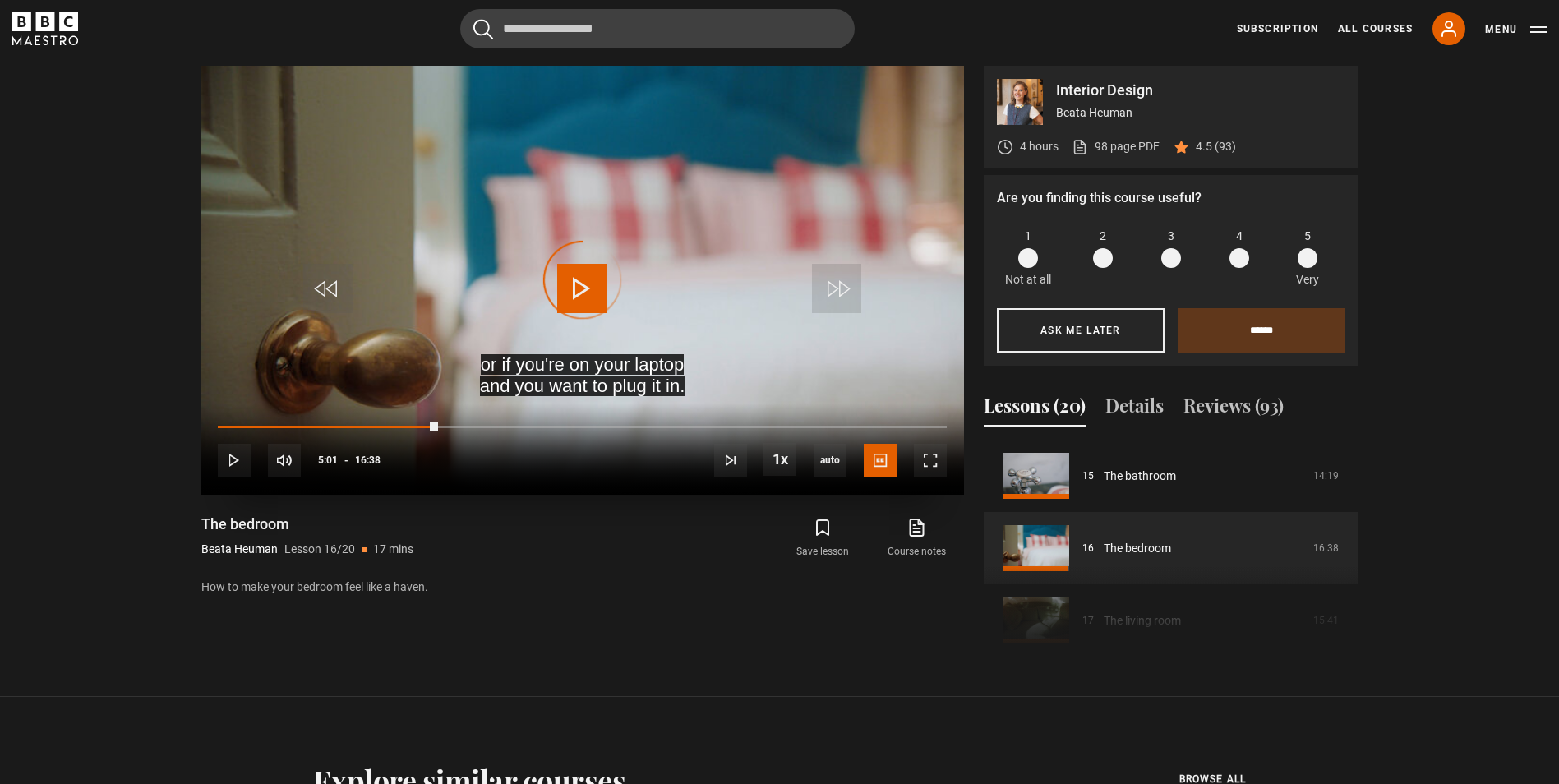 drag, startPoint x: 430, startPoint y: 423, endPoint x: 214, endPoint y: 431, distance: 216.1481 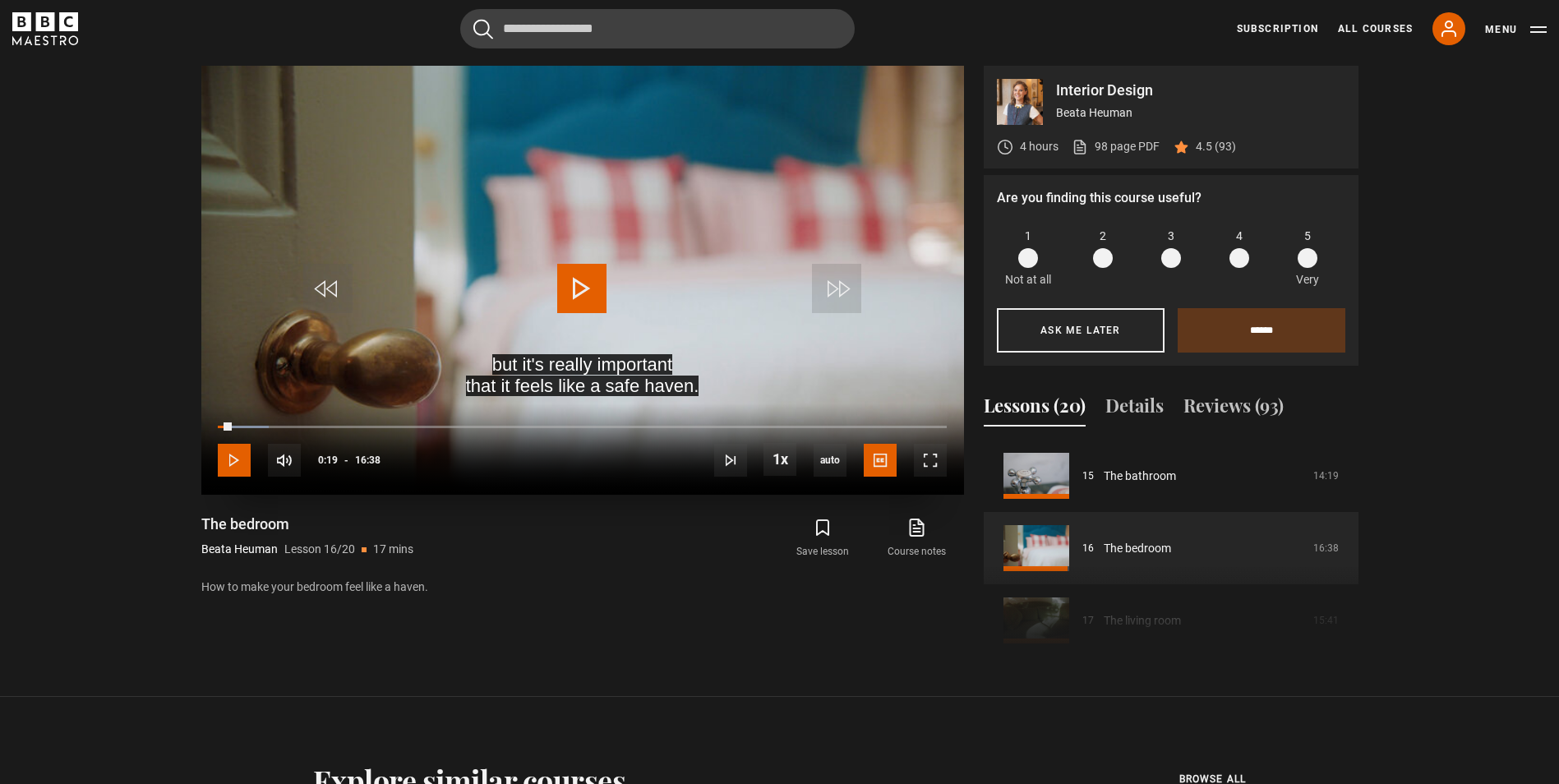 click at bounding box center [234, 460] 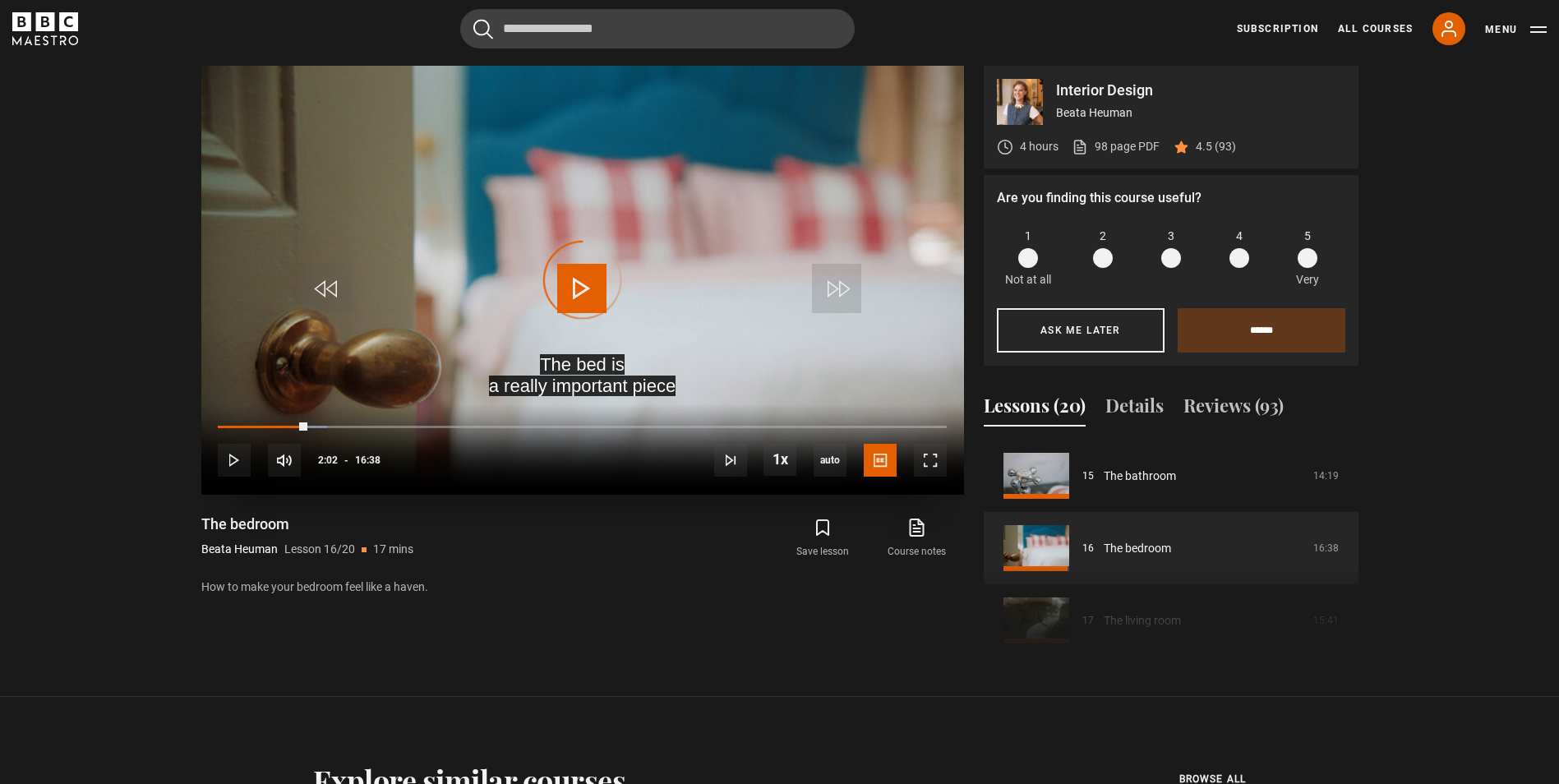 drag, startPoint x: 256, startPoint y: 421, endPoint x: 336, endPoint y: 424, distance: 80.05623 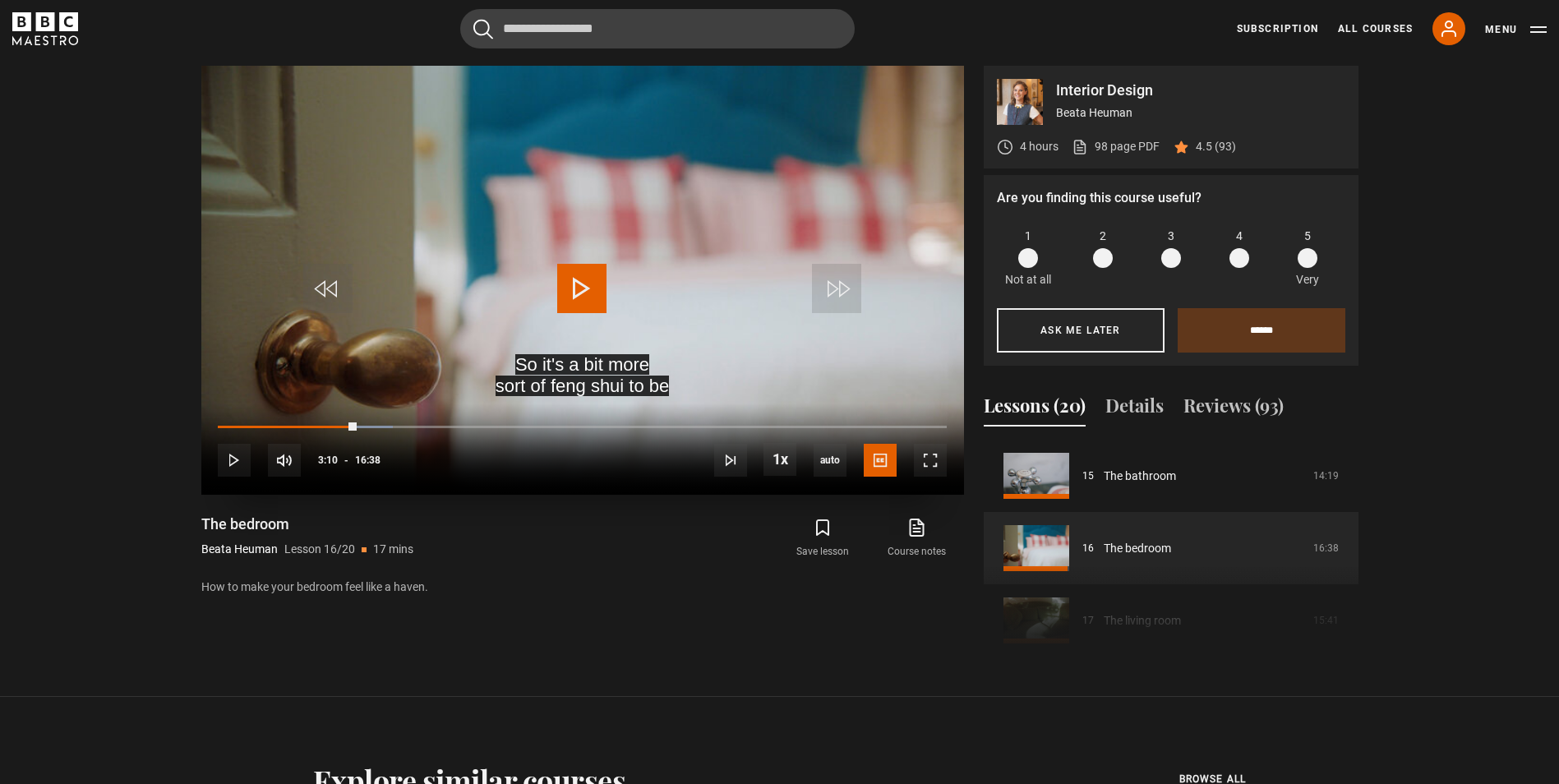 drag, startPoint x: 344, startPoint y: 421, endPoint x: 357, endPoint y: 423, distance: 13.152946 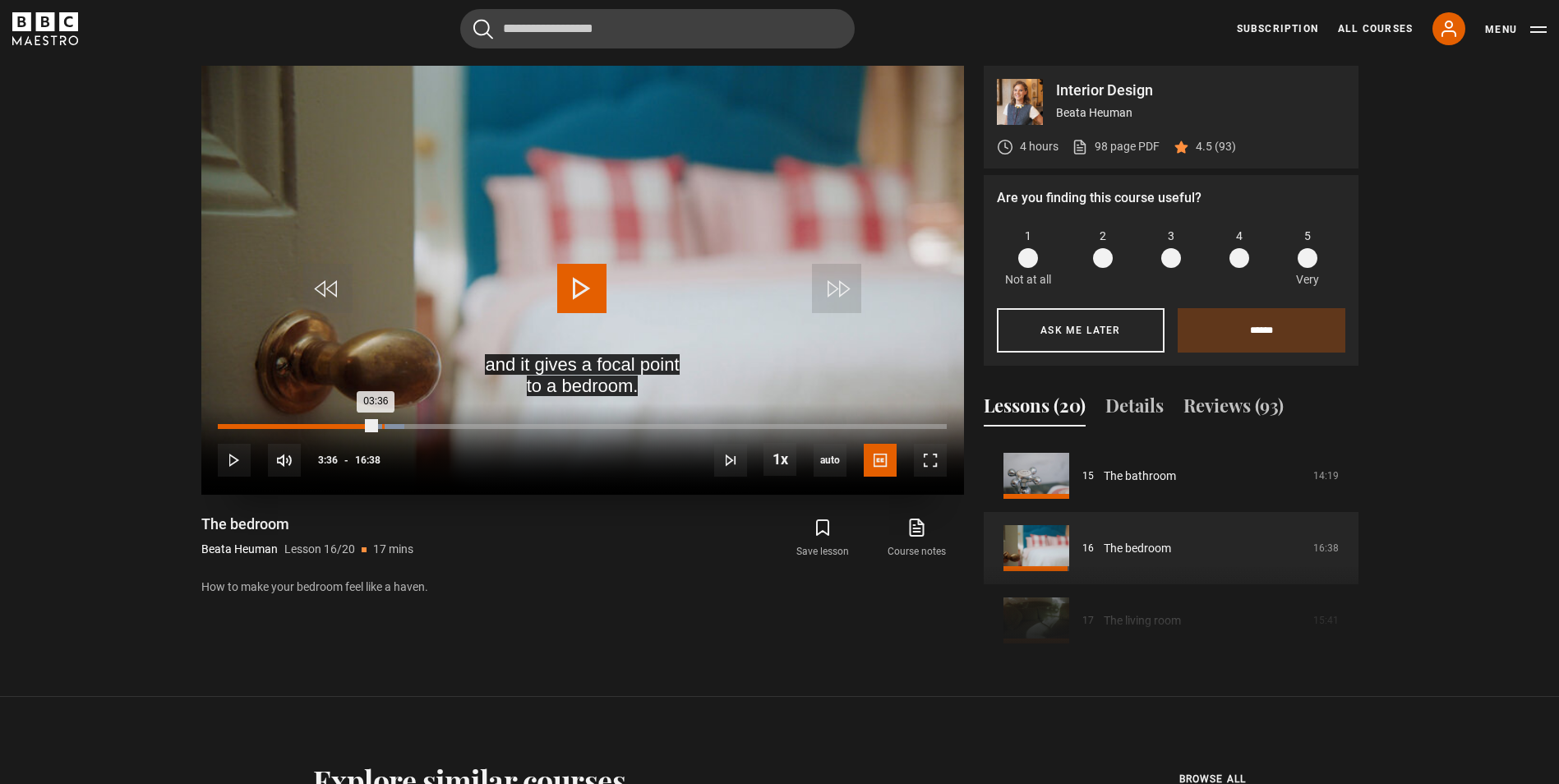 drag, startPoint x: 352, startPoint y: 426, endPoint x: 382, endPoint y: 429, distance: 30.149627 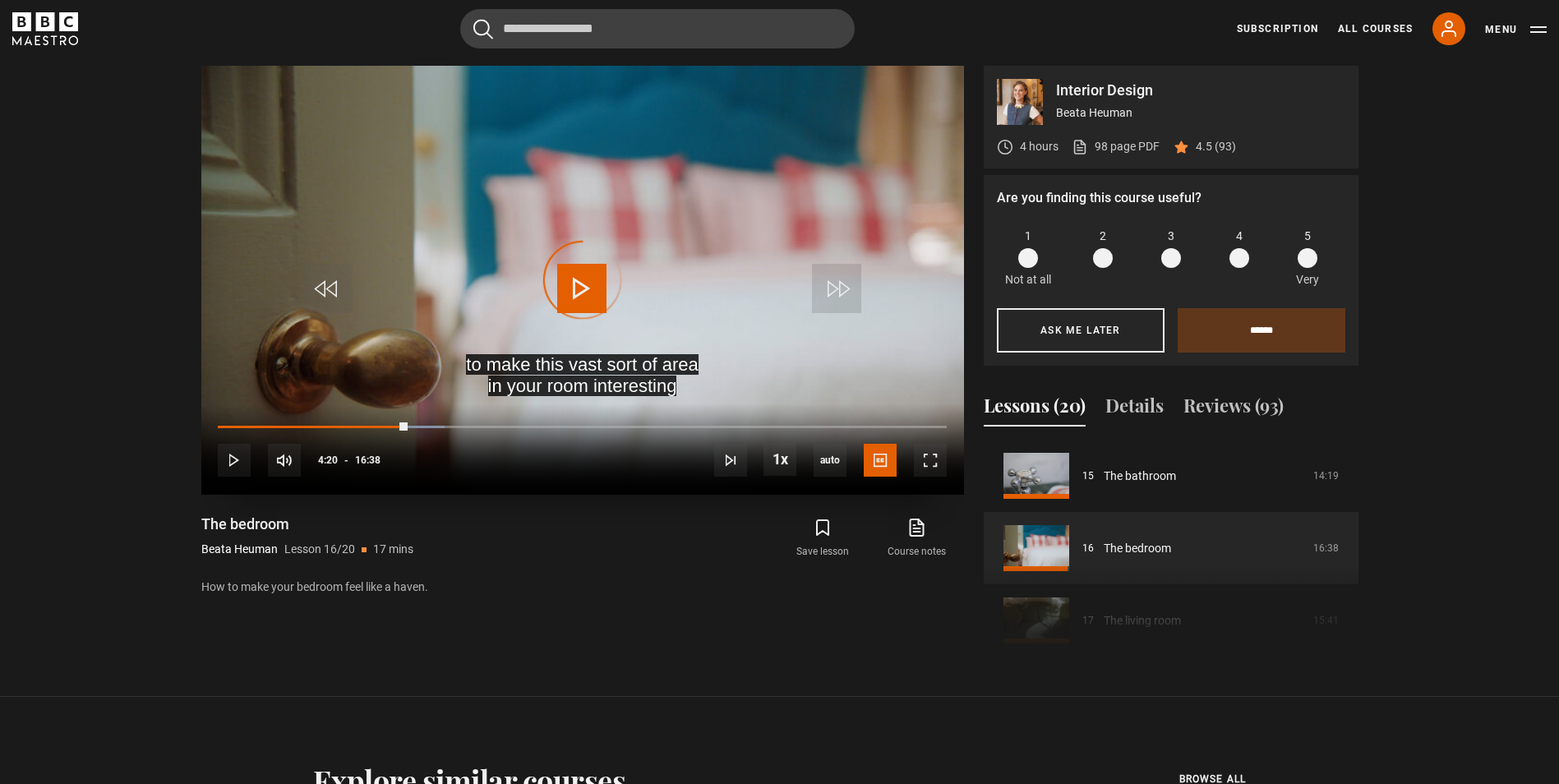 drag, startPoint x: 382, startPoint y: 429, endPoint x: 423, endPoint y: 452, distance: 47.010637 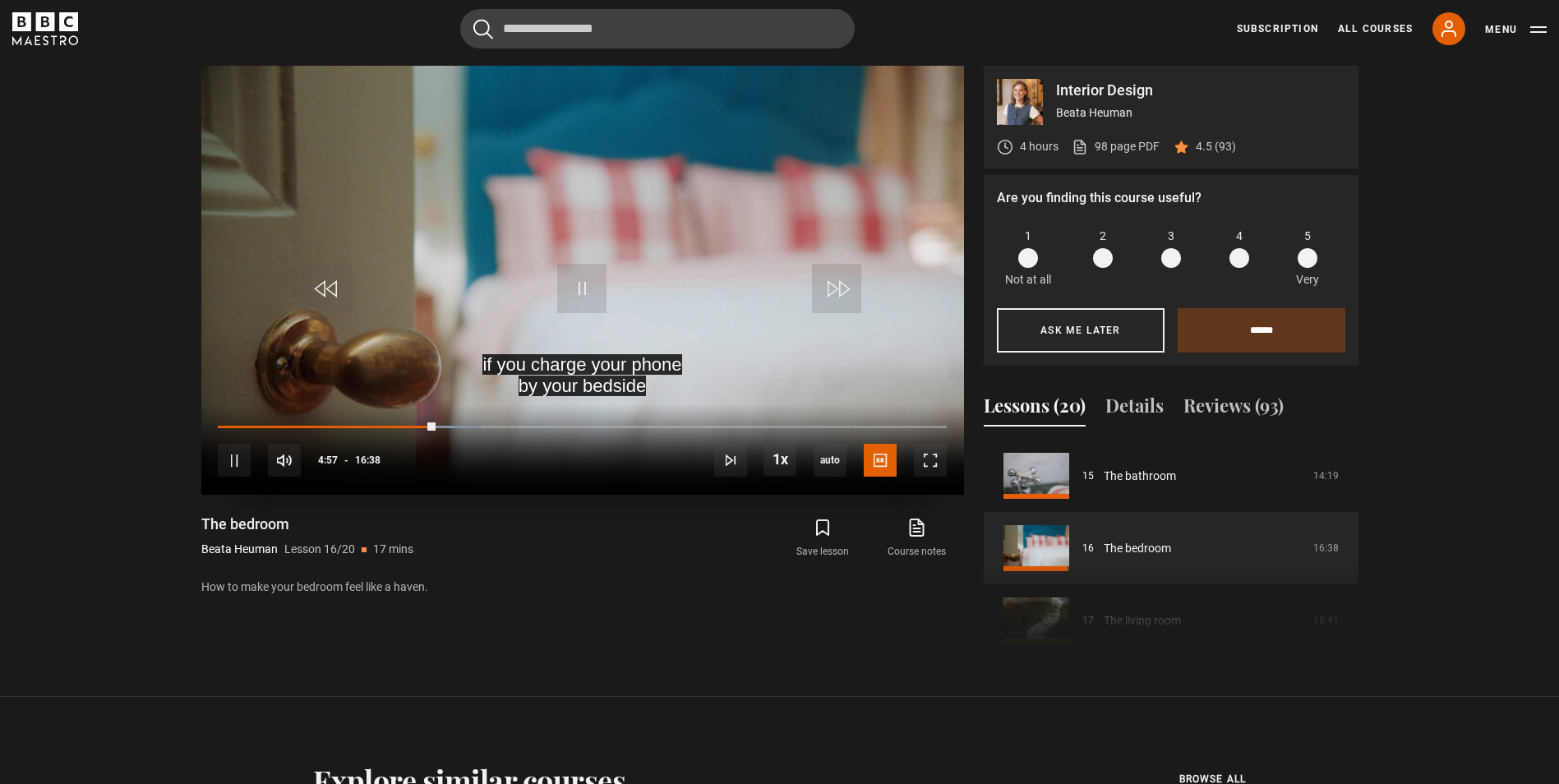 drag, startPoint x: 420, startPoint y: 422, endPoint x: 509, endPoint y: 432, distance: 89.560036 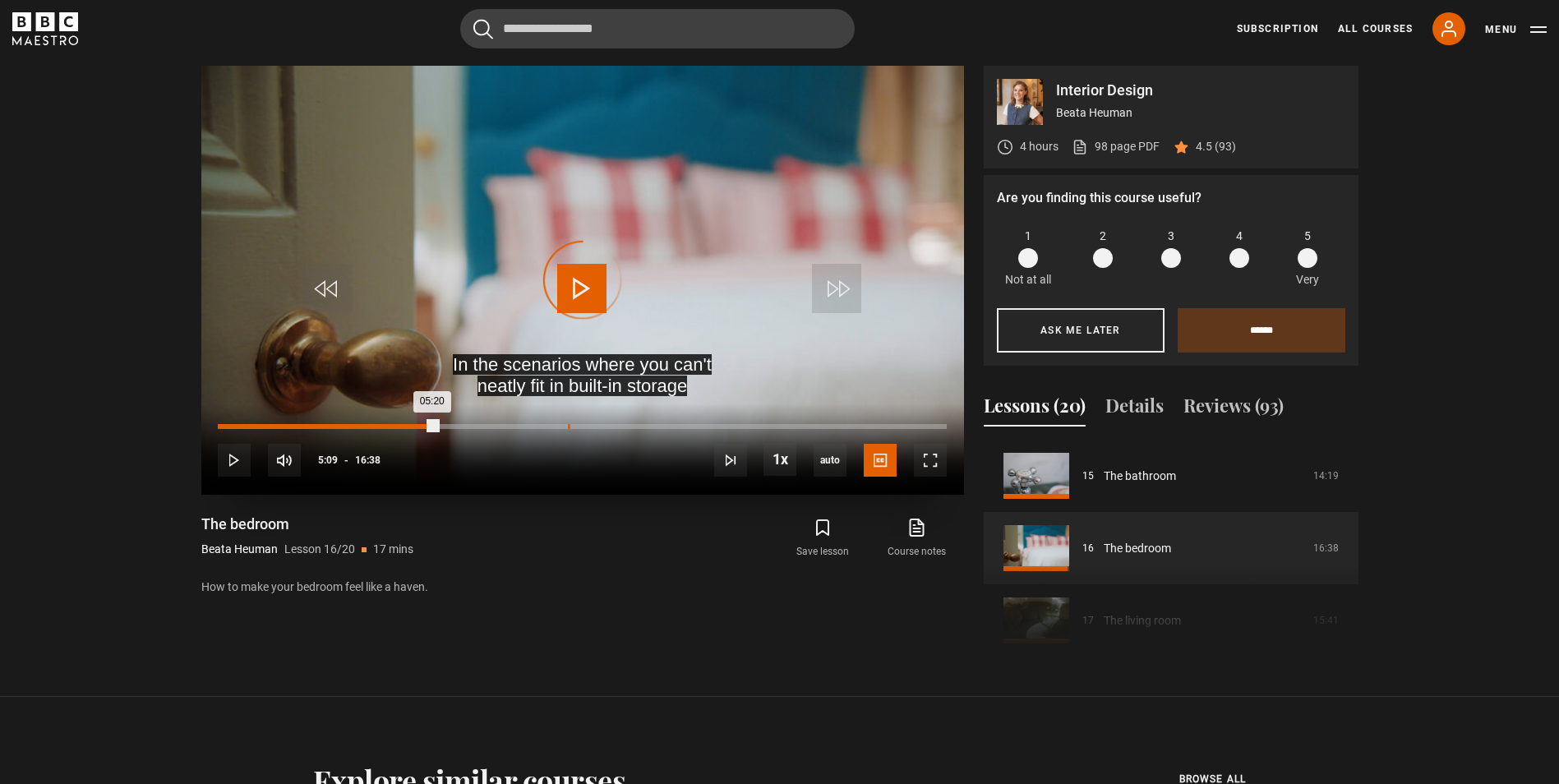 drag, startPoint x: 444, startPoint y: 427, endPoint x: 574, endPoint y: 435, distance: 130.24592 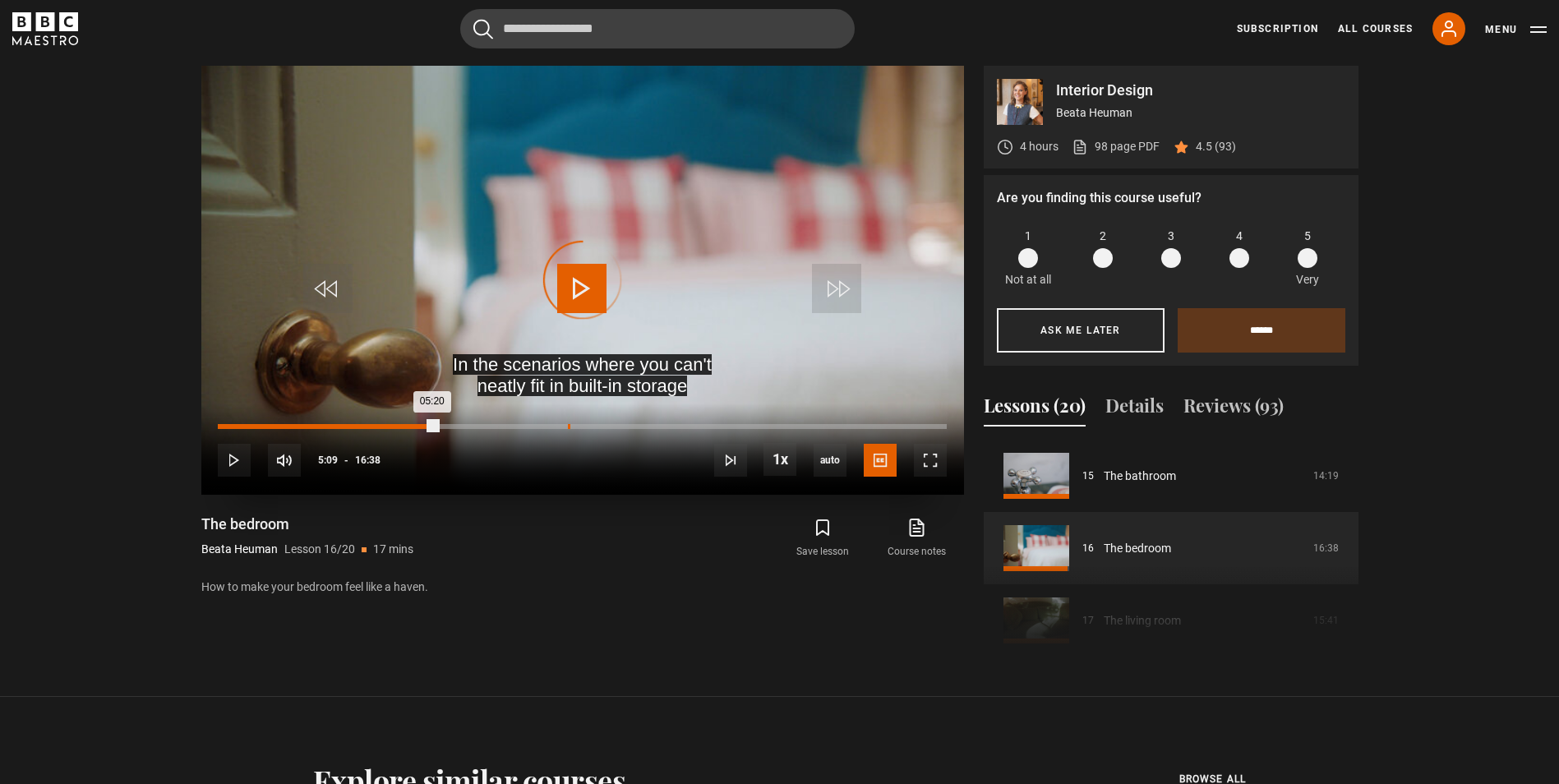 click on "Loaded :  0.00% 08:00 05:20" at bounding box center (582, 435) 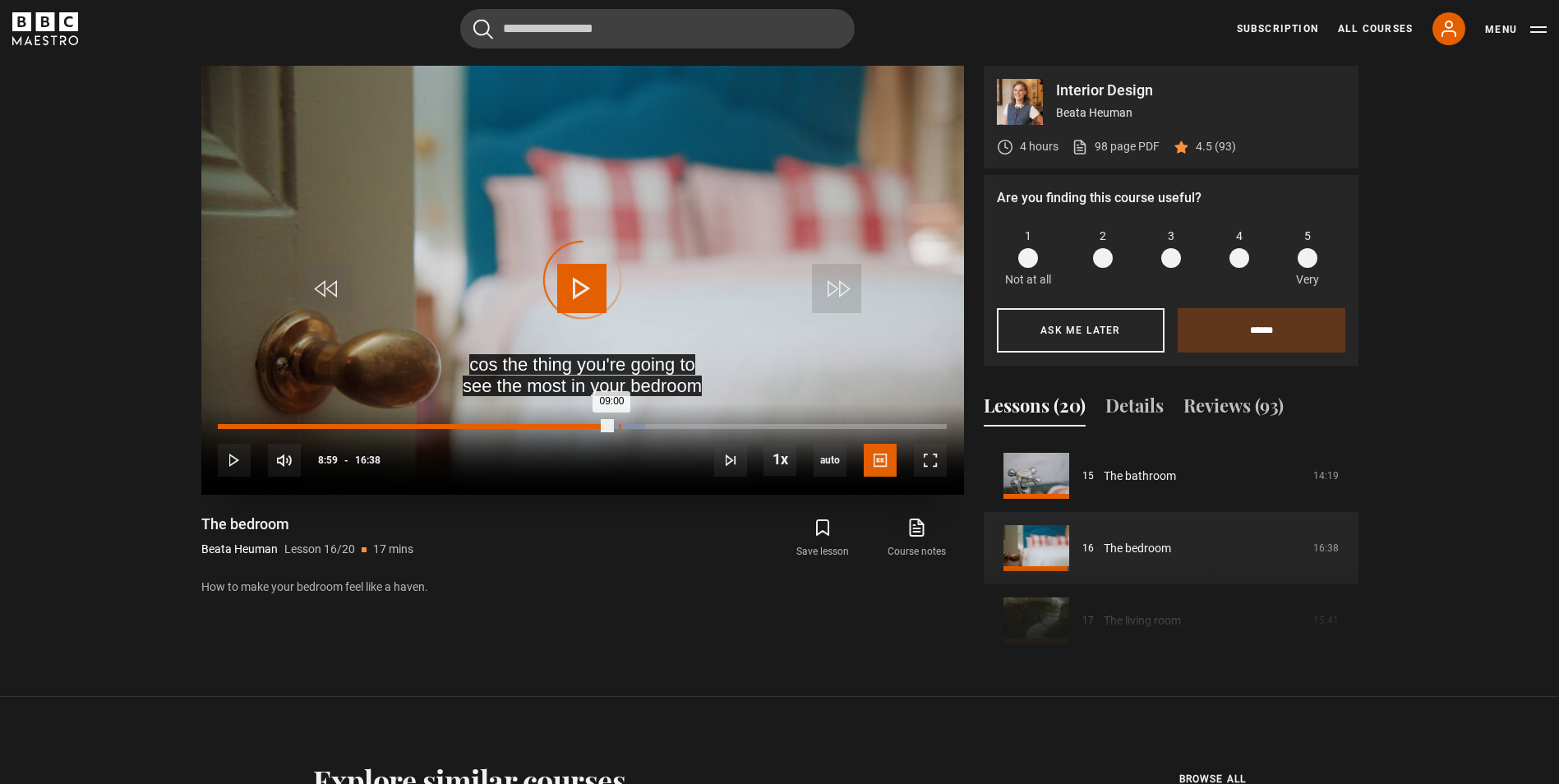 drag, startPoint x: 597, startPoint y: 421, endPoint x: 622, endPoint y: 426, distance: 25.495098 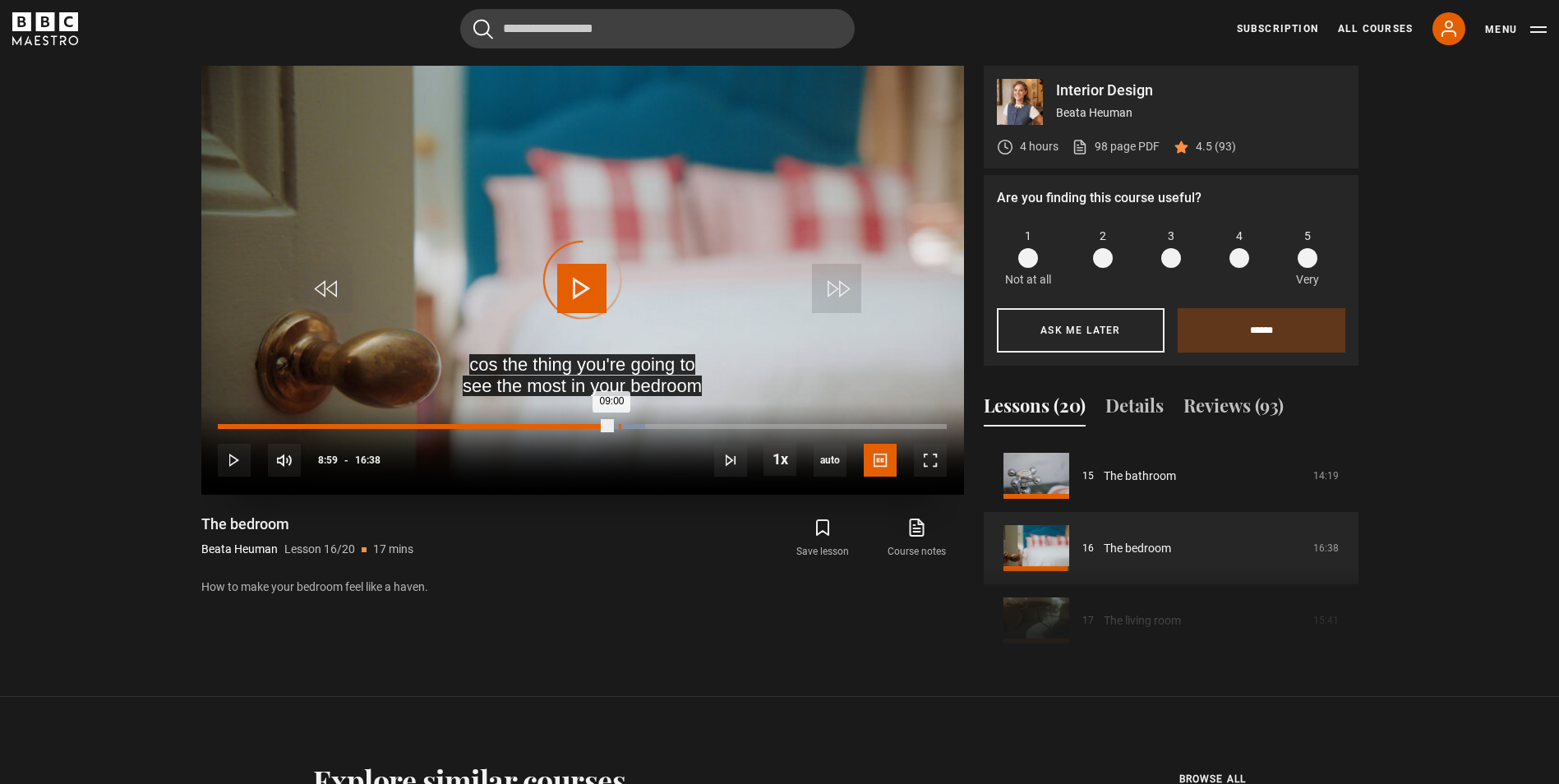 click on "Loaded :  58.59% 09:09 09:00" at bounding box center (582, 427) 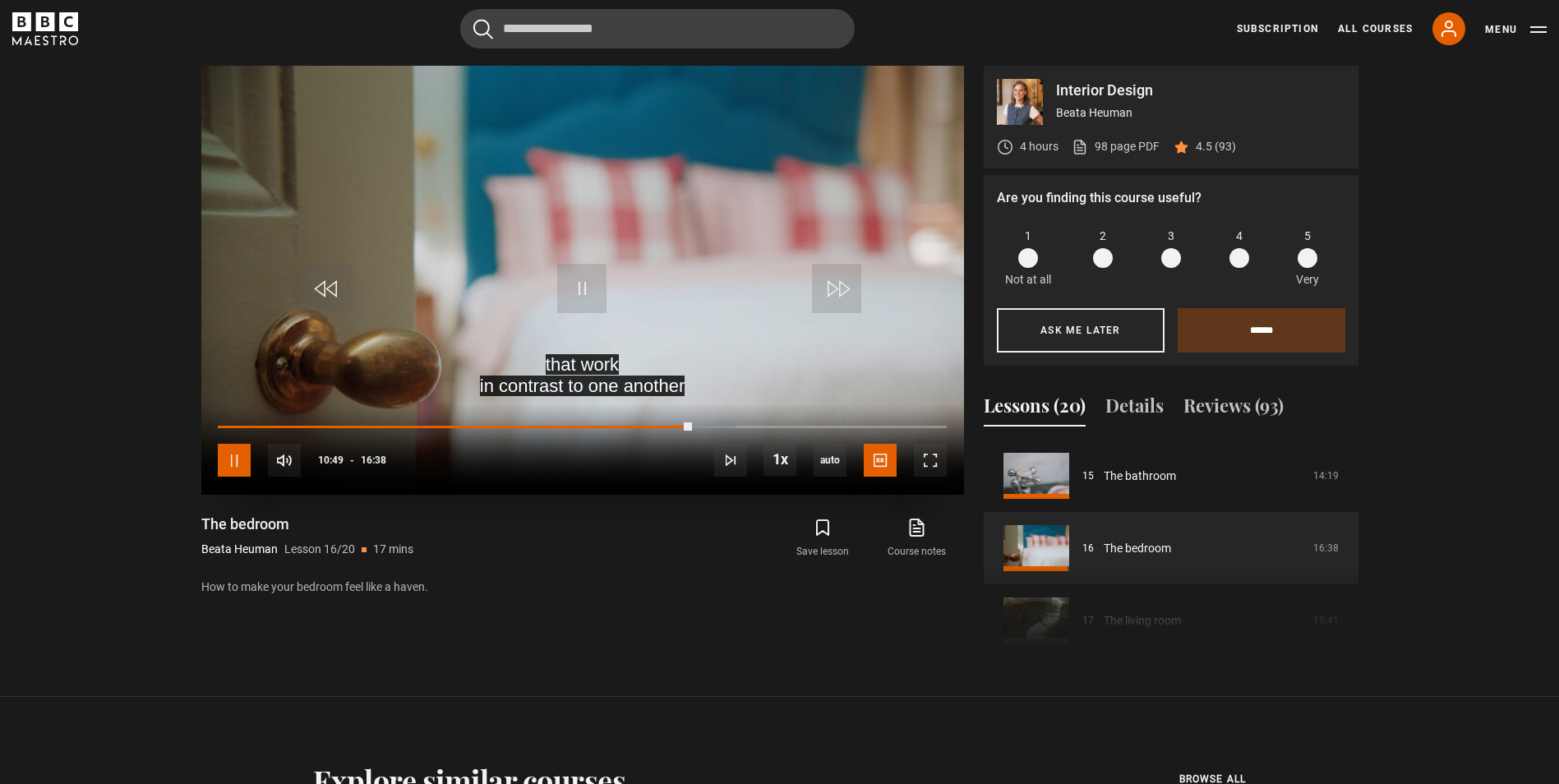 click at bounding box center (234, 460) 